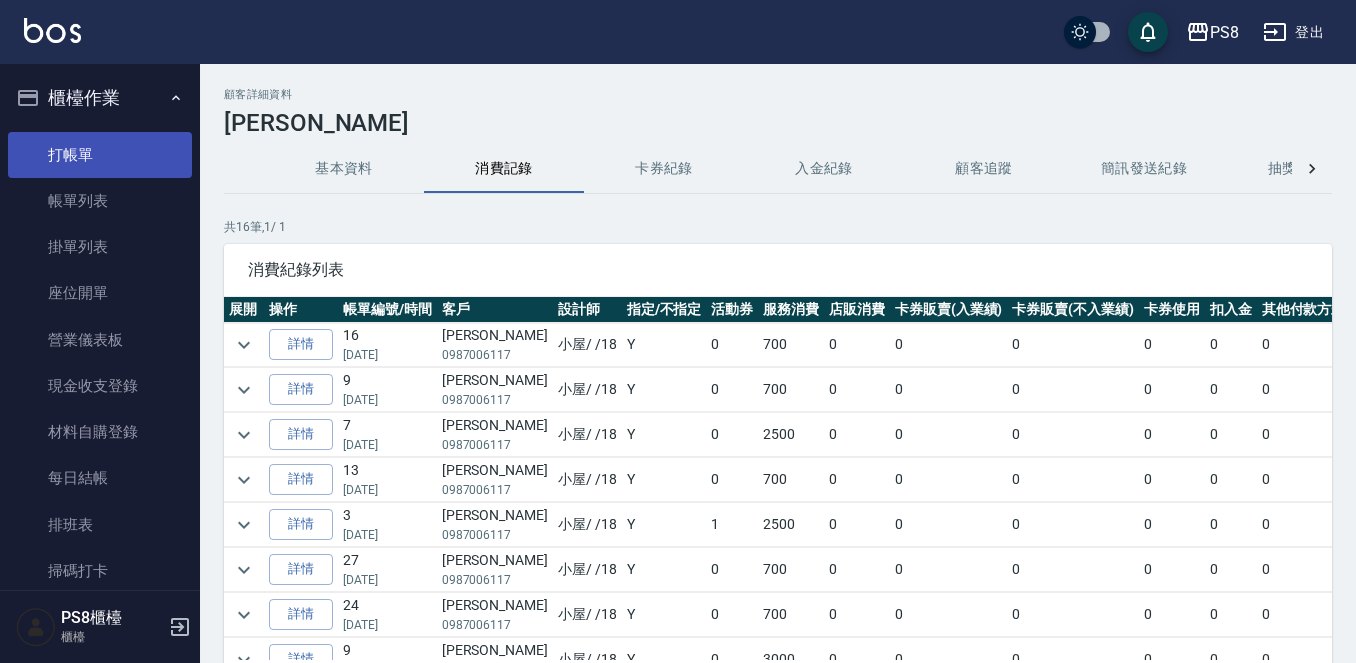 scroll, scrollTop: 0, scrollLeft: 0, axis: both 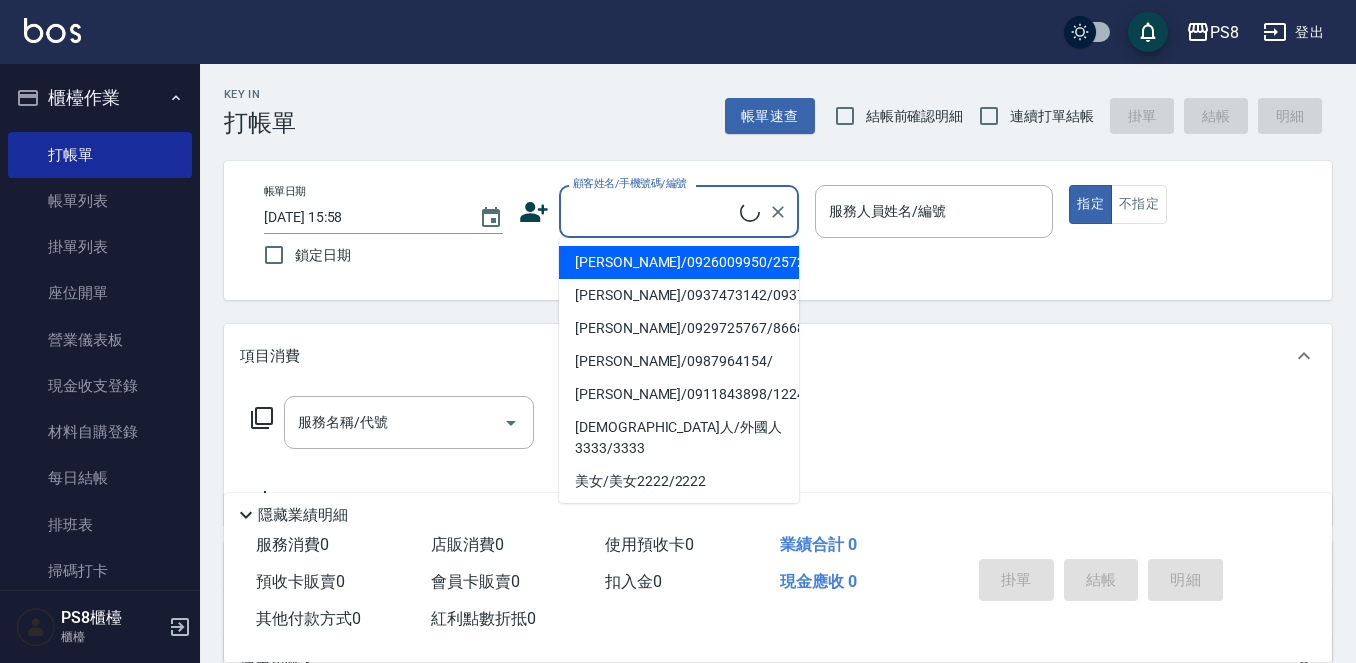 click on "顧客姓名/手機號碼/編號" at bounding box center [654, 211] 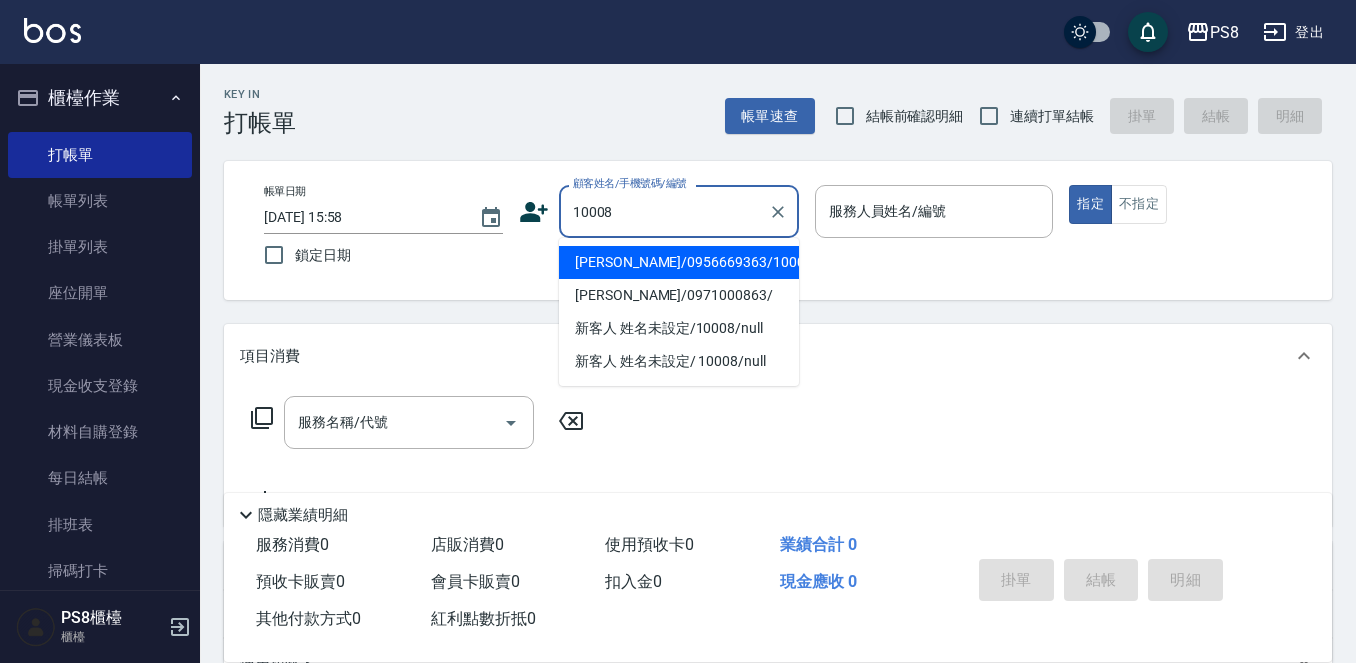 click on "潘瑞敏/0956669363/10008" at bounding box center [679, 262] 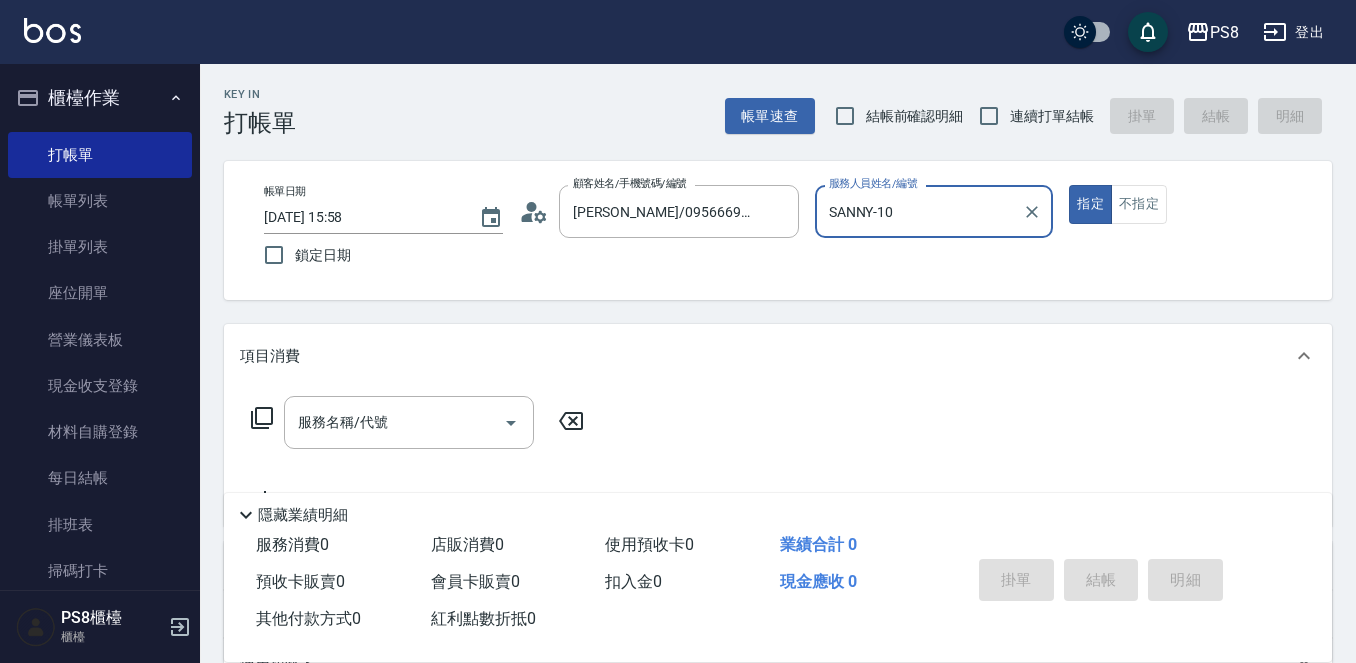 type on "SANNY-10" 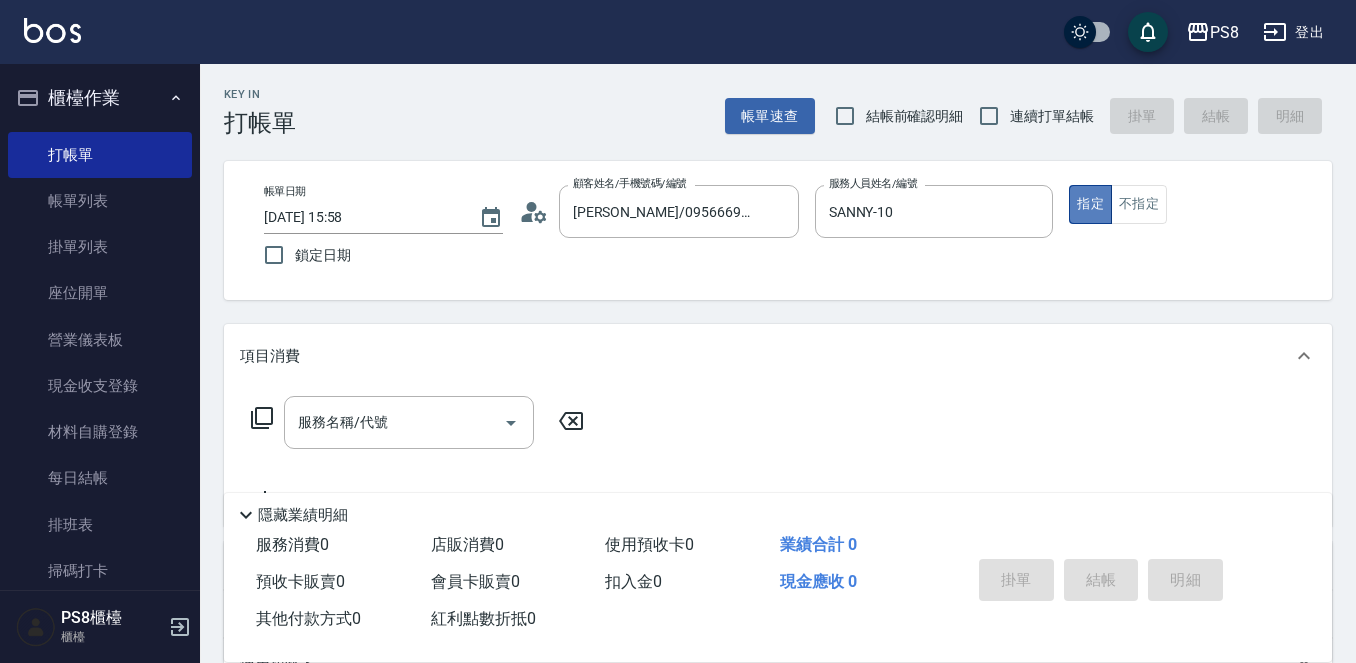 click on "指定" at bounding box center (1090, 204) 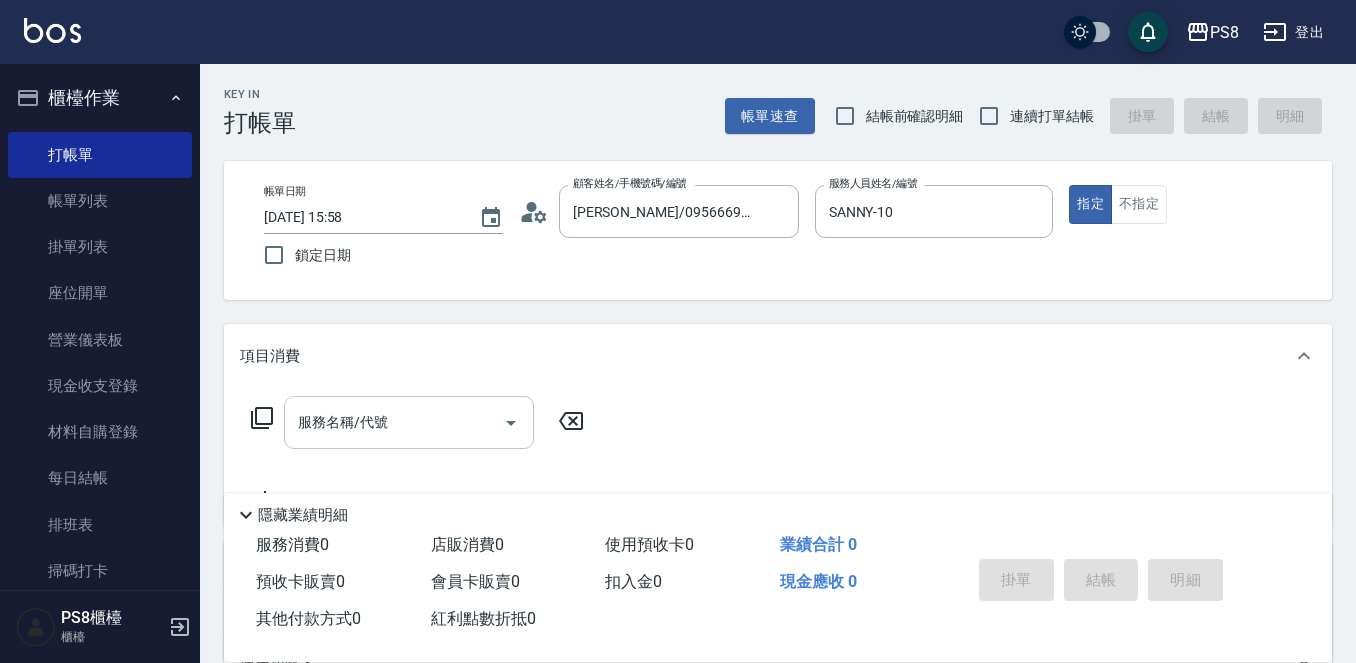 click on "服務名稱/代號" at bounding box center (394, 422) 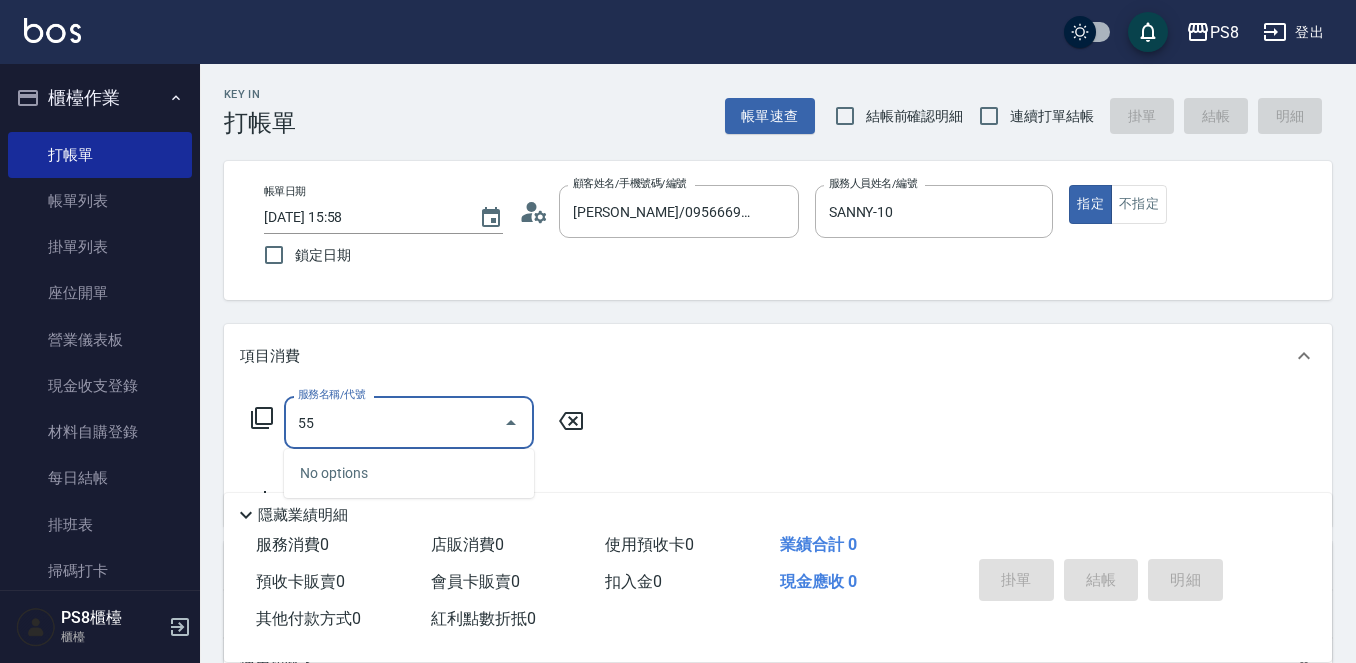 type on "5" 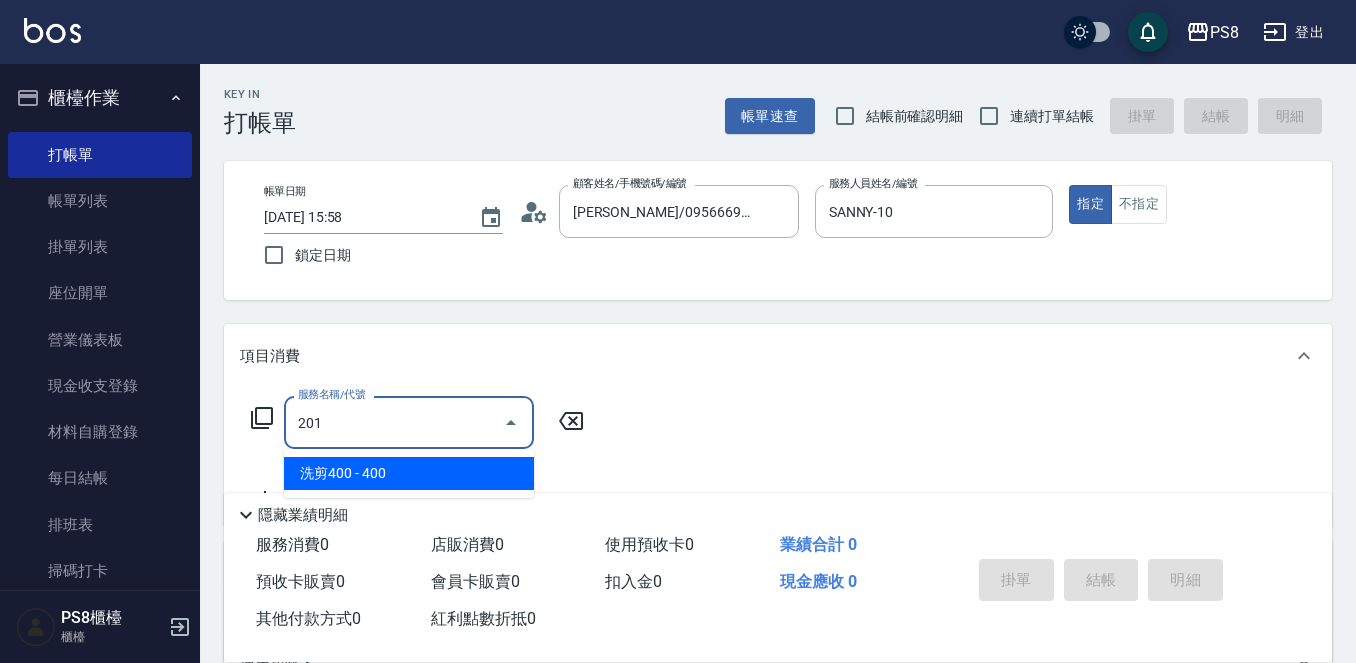drag, startPoint x: 431, startPoint y: 484, endPoint x: 438, endPoint y: 474, distance: 12.206555 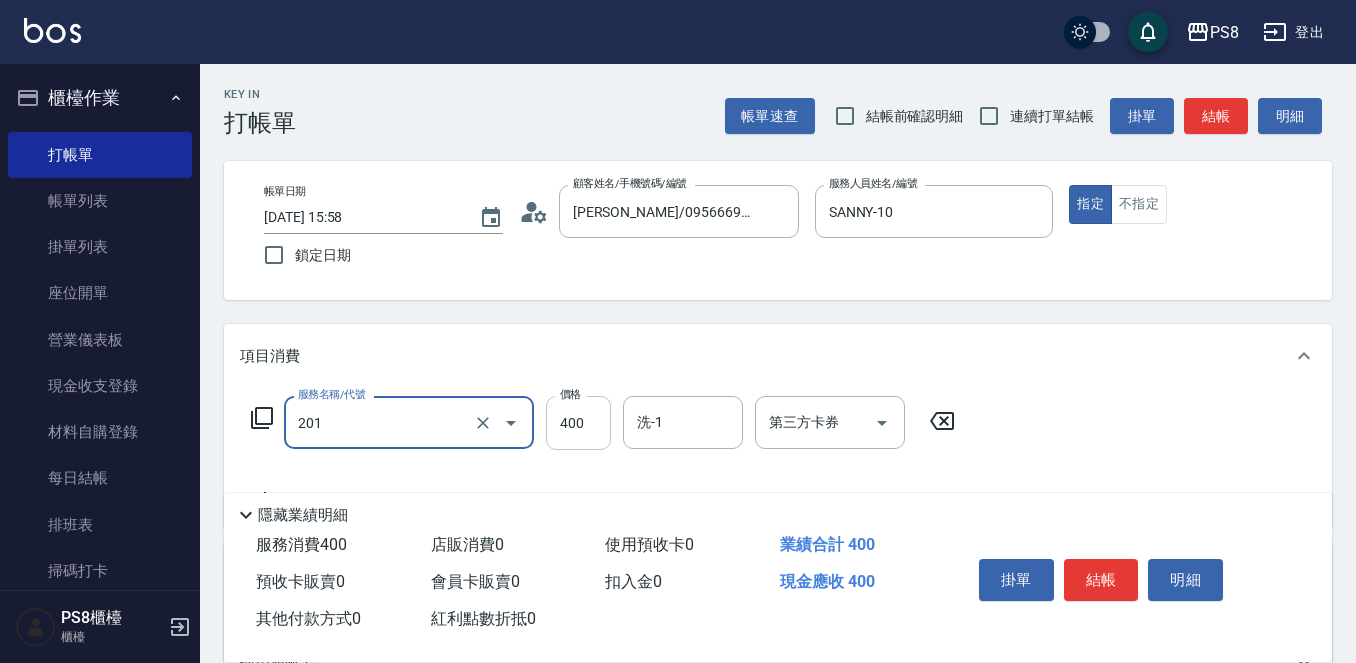 type on "洗剪400(201)" 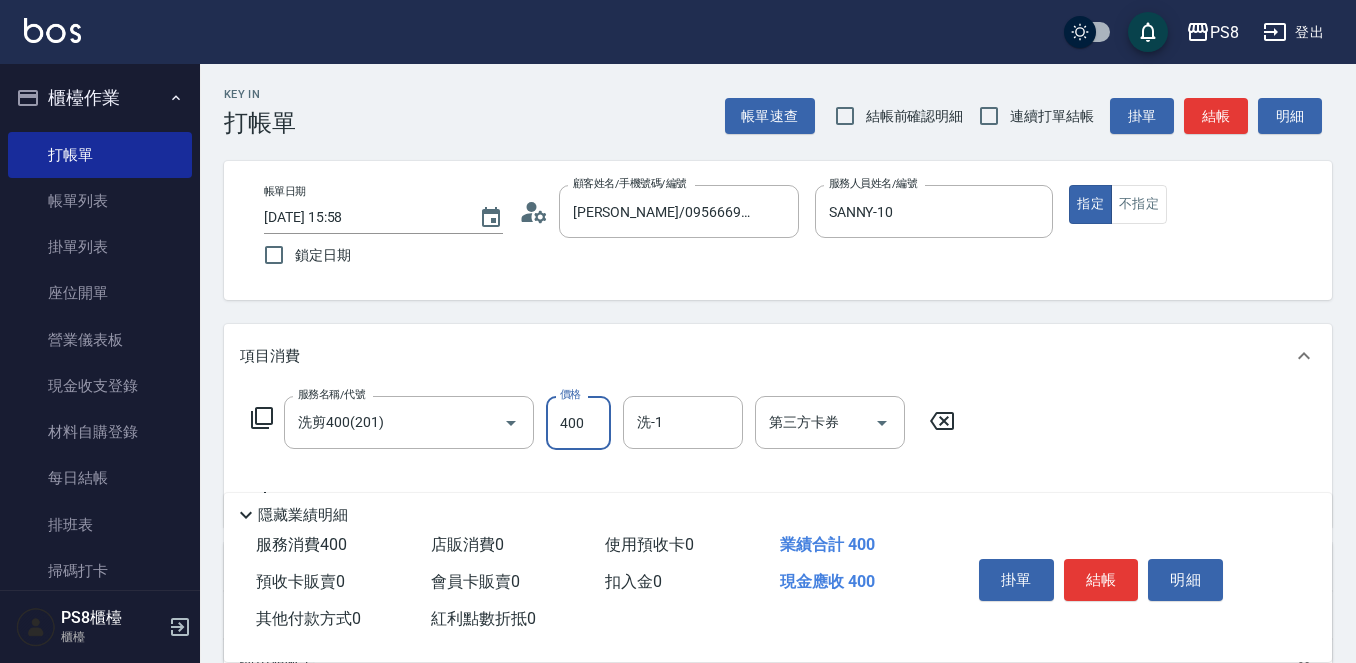 click on "400" at bounding box center (578, 423) 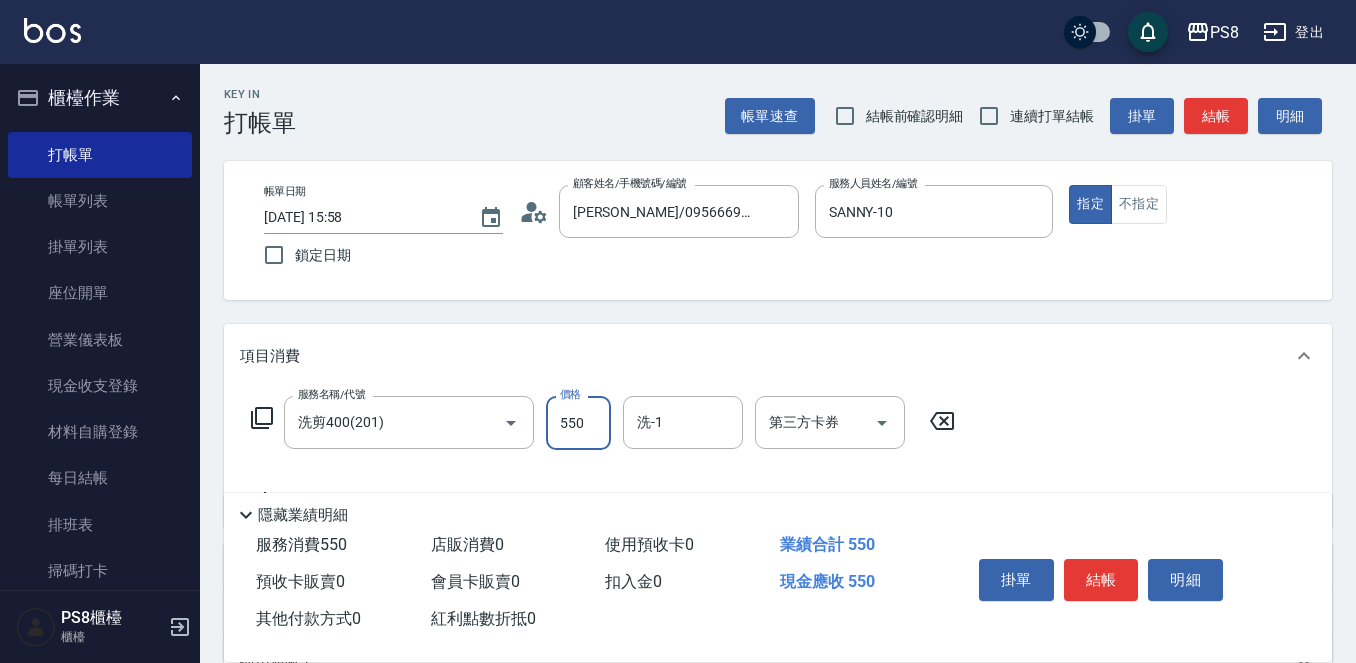 scroll, scrollTop: 300, scrollLeft: 0, axis: vertical 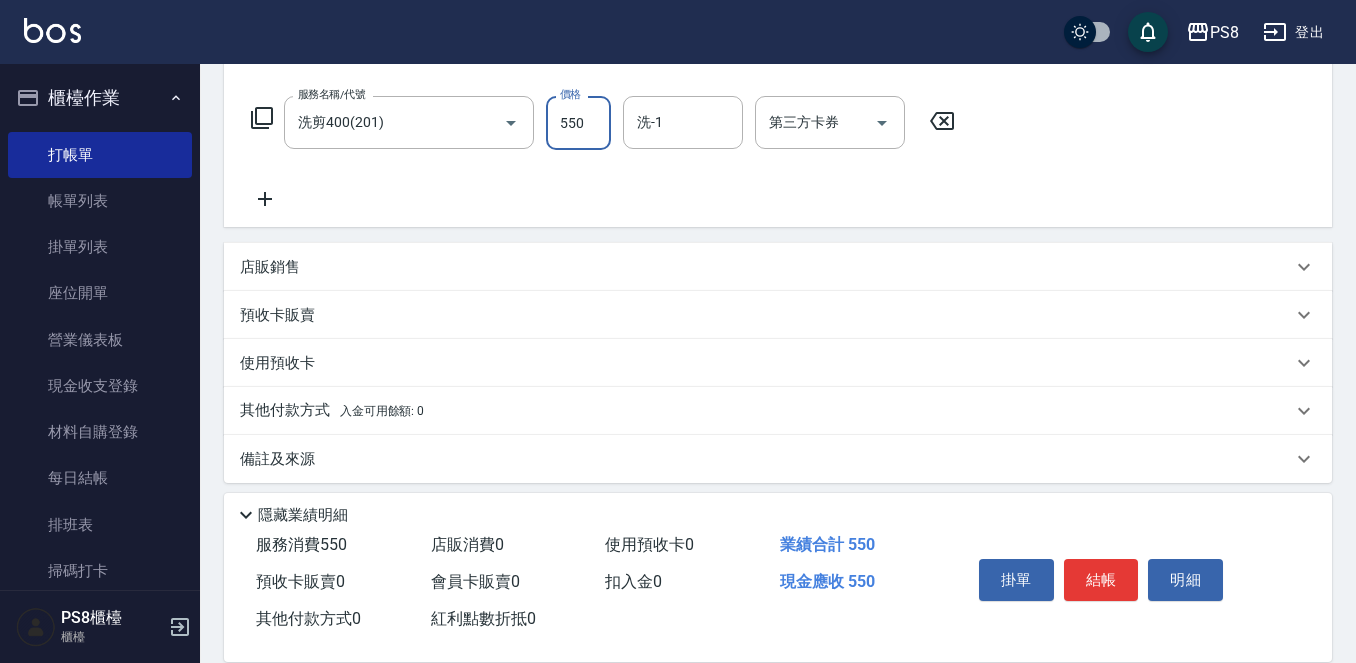 type on "550" 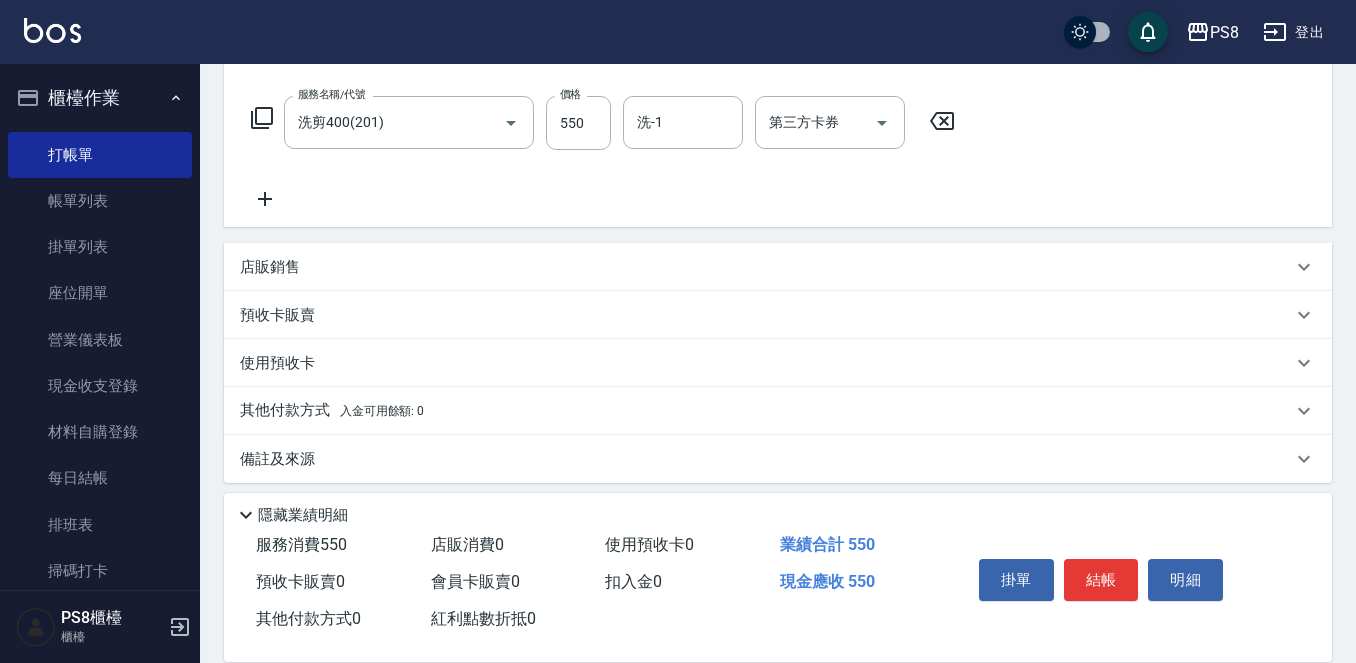 click 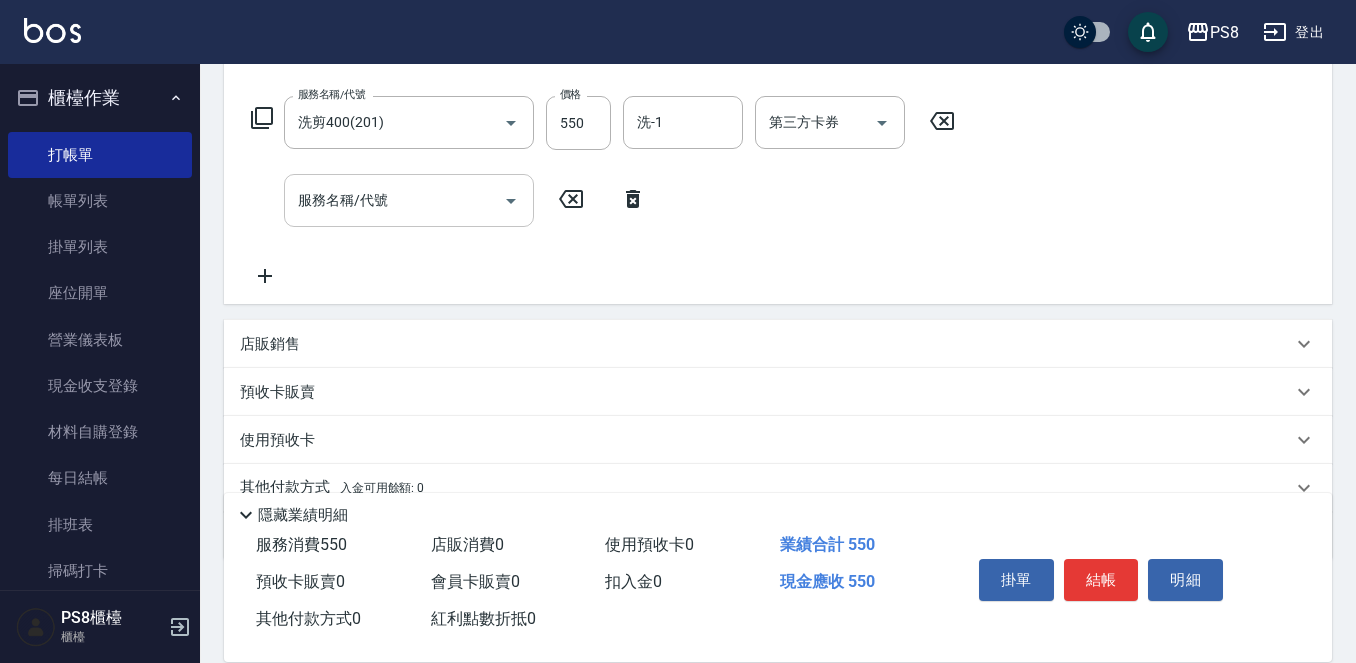 click on "服務名稱/代號 服務名稱/代號" at bounding box center [449, 200] 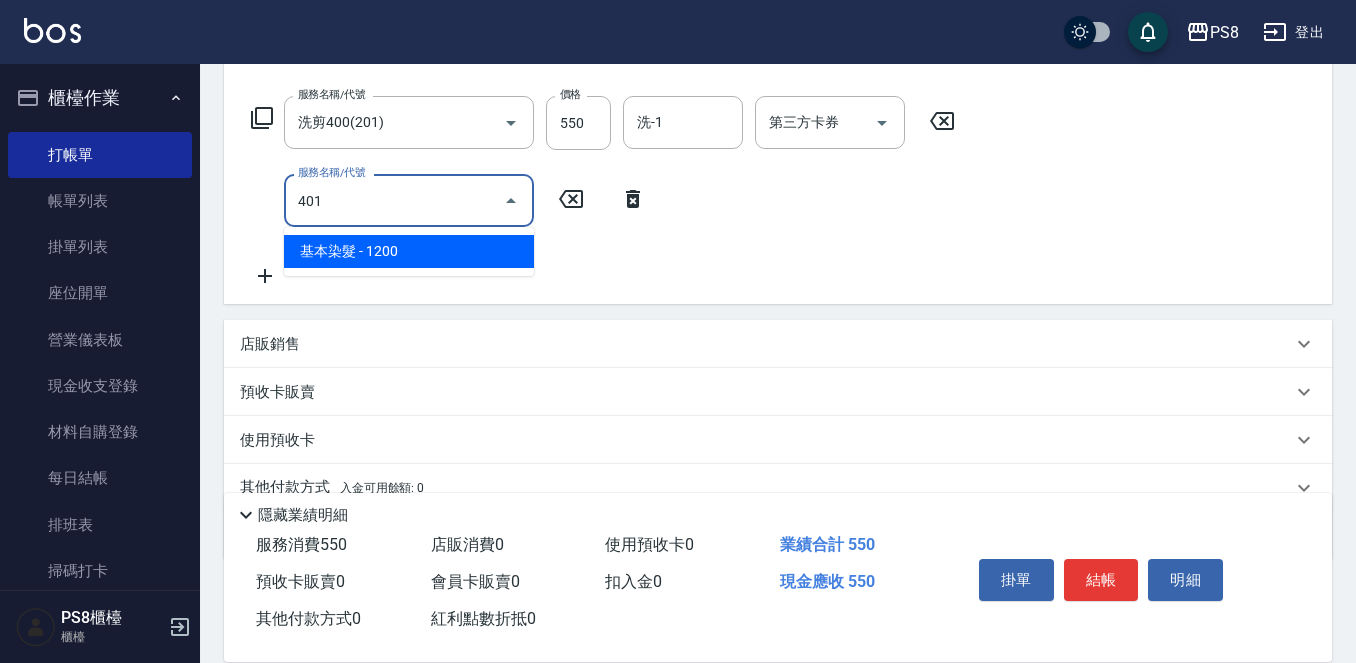 click on "基本染髮 - 1200" at bounding box center [409, 251] 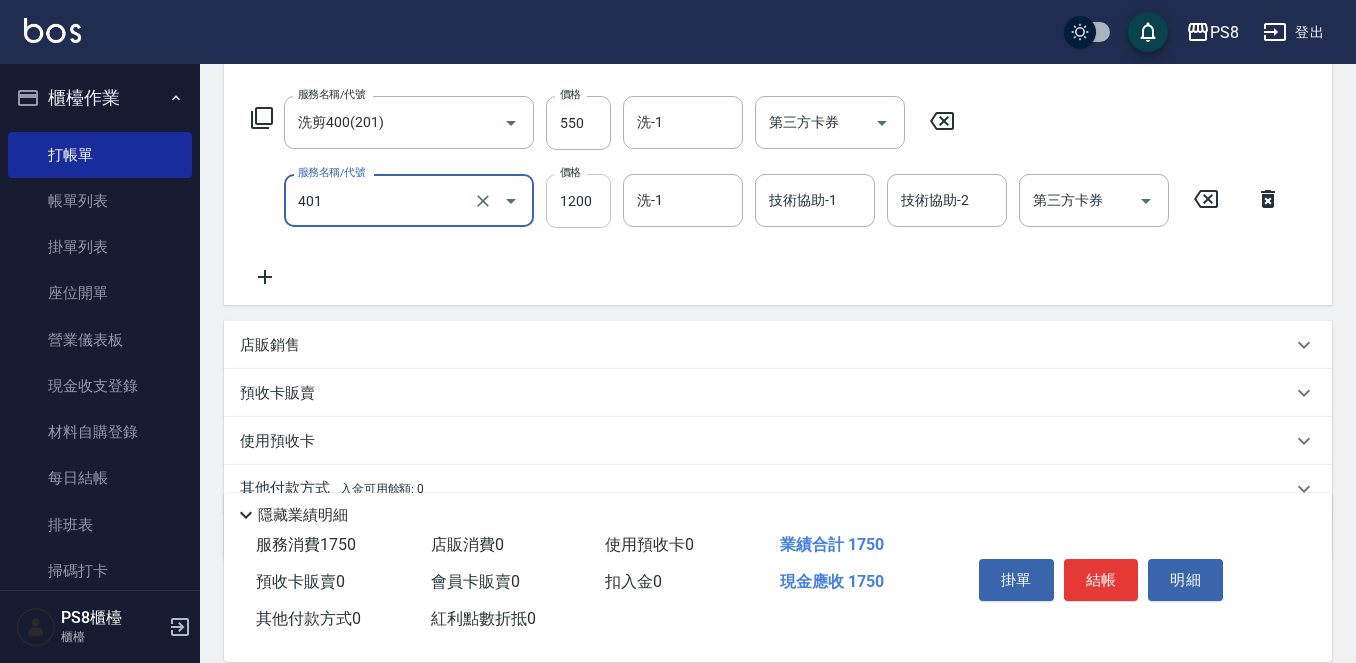type on "基本染髮(401)" 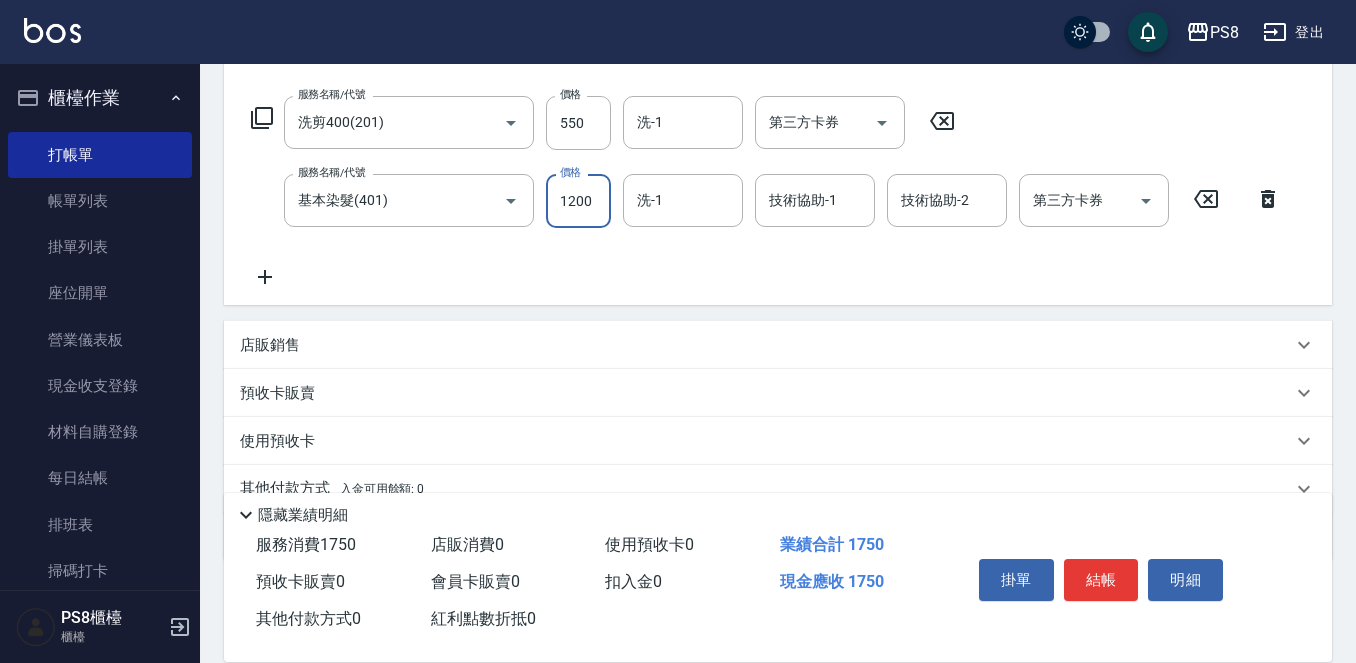 click on "1200" at bounding box center [578, 201] 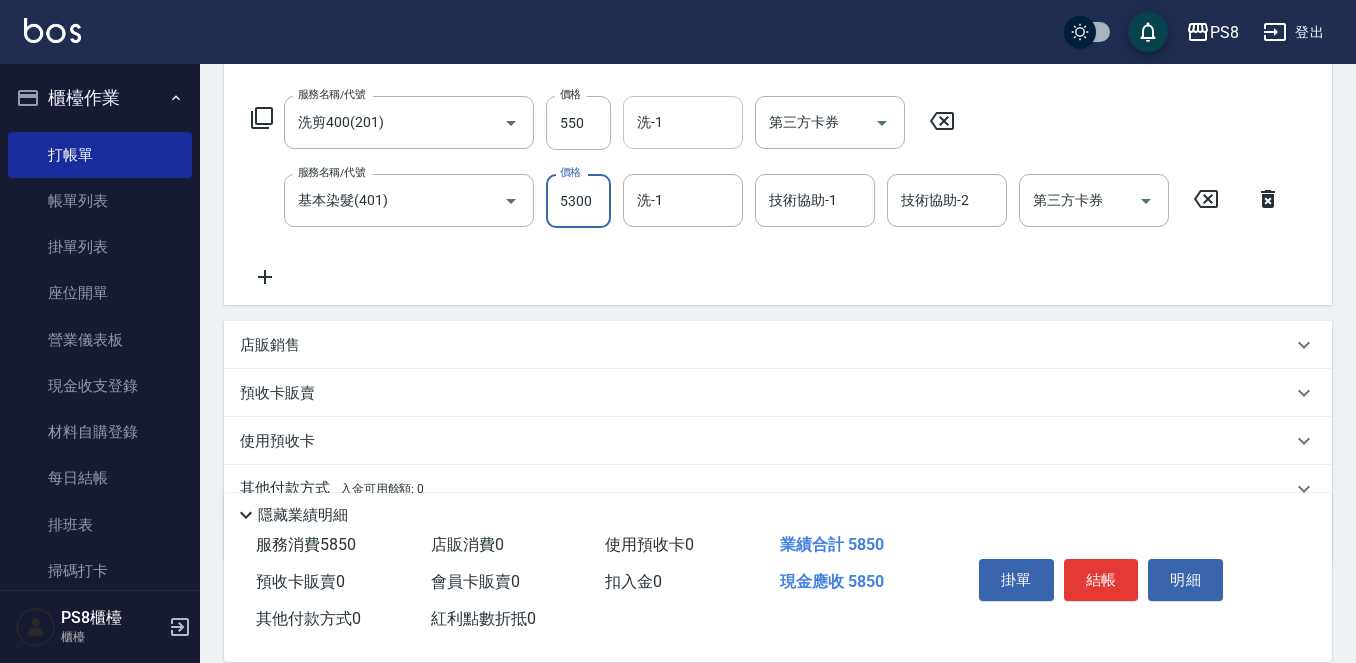 type on "5300" 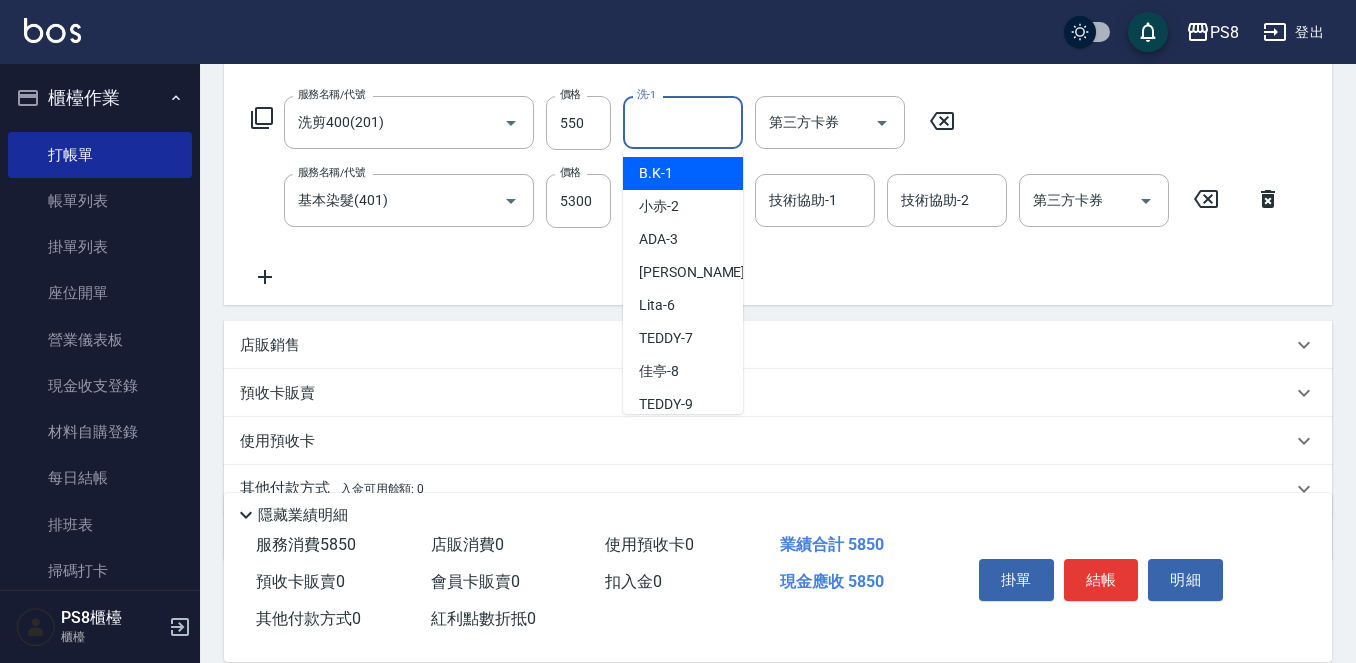 click on "洗-1" at bounding box center [683, 122] 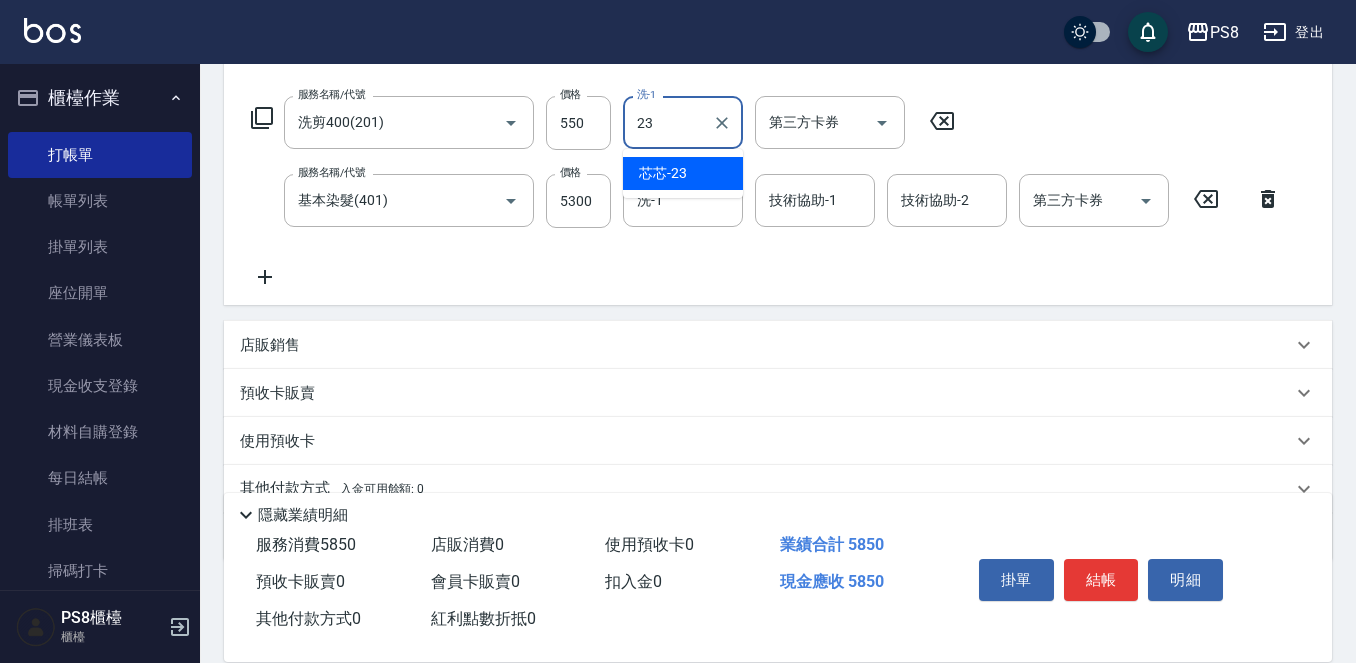 click on "芯芯 -23" at bounding box center (663, 173) 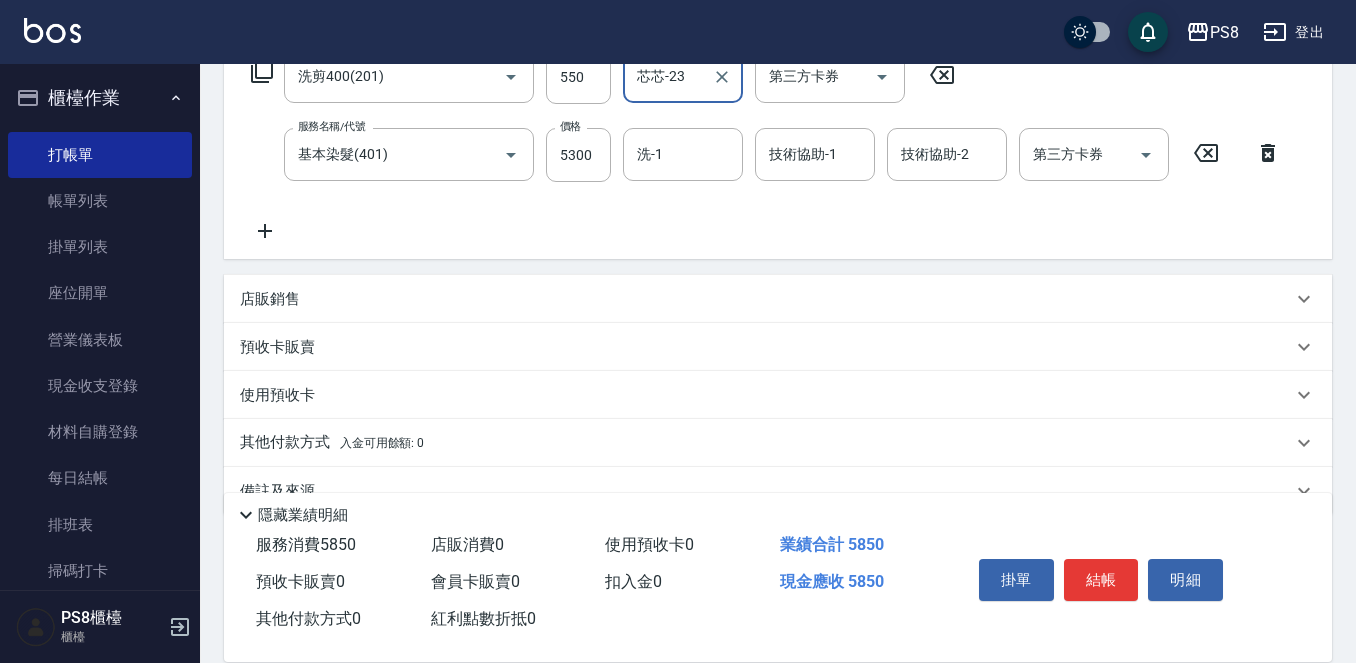 scroll, scrollTop: 390, scrollLeft: 0, axis: vertical 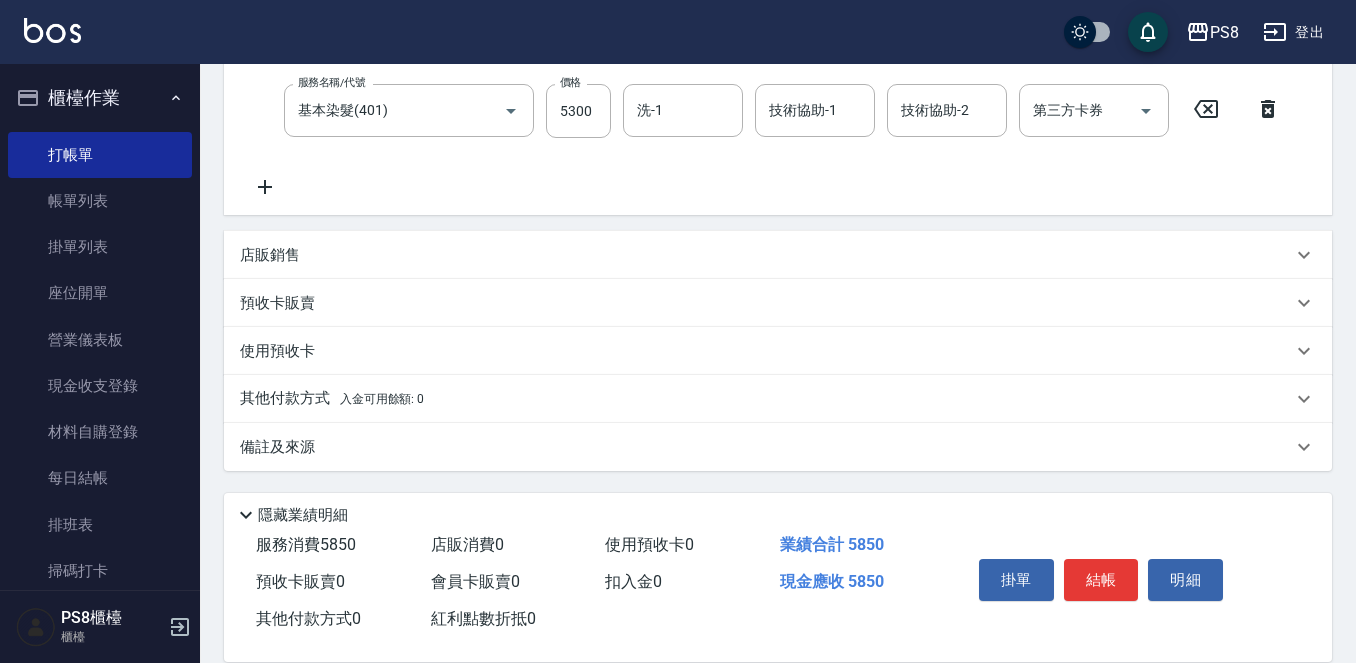 type on "芯芯-23" 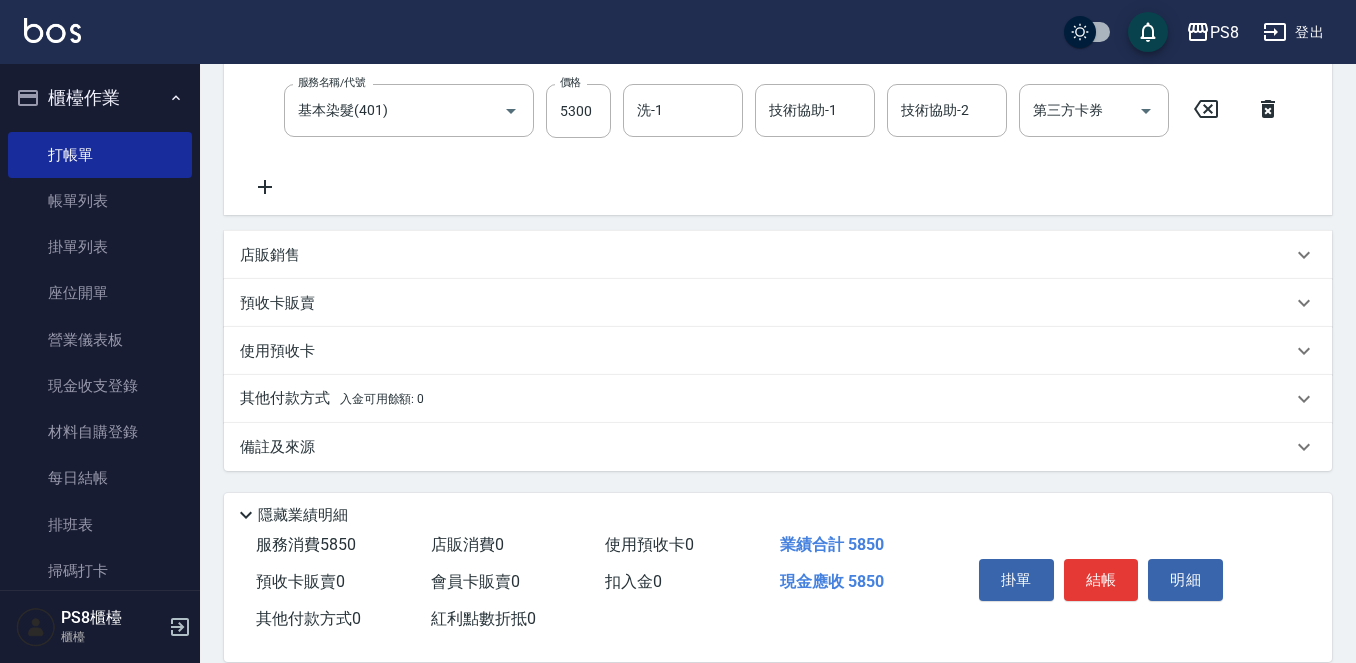 click on "其他付款方式 入金可用餘額: 0" at bounding box center [332, 399] 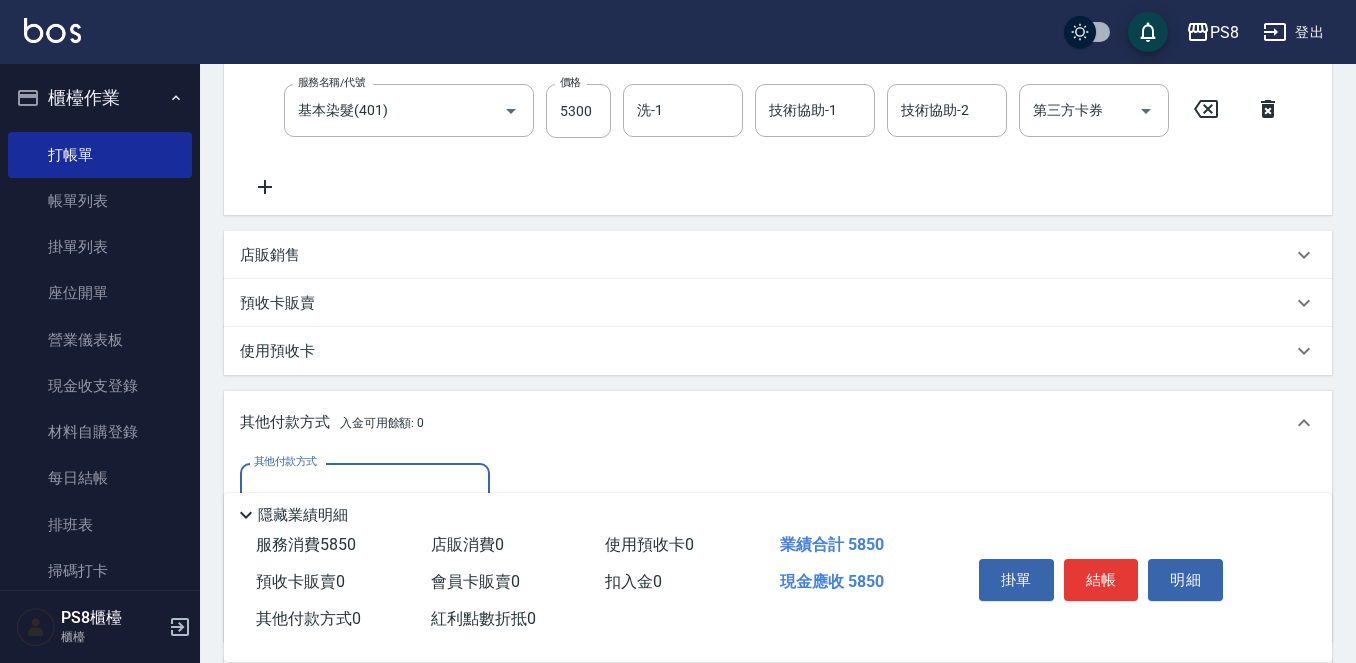 scroll, scrollTop: 0, scrollLeft: 0, axis: both 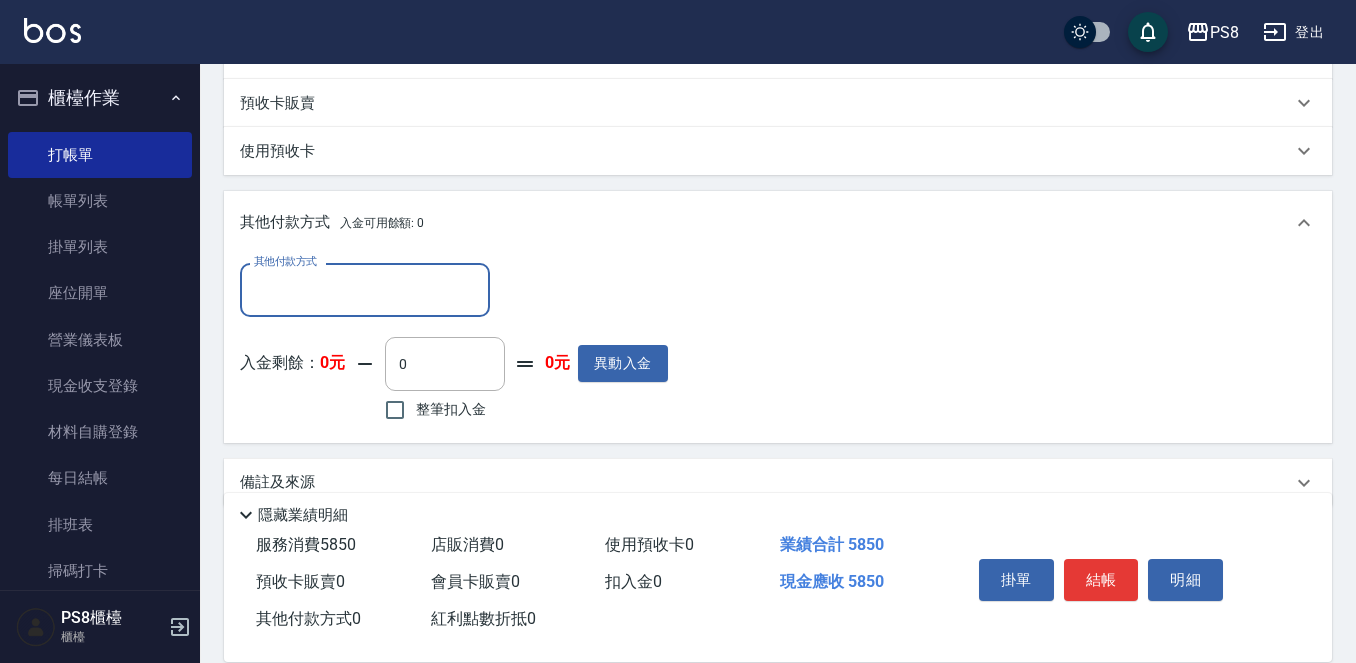 click on "其他付款方式" at bounding box center (365, 289) 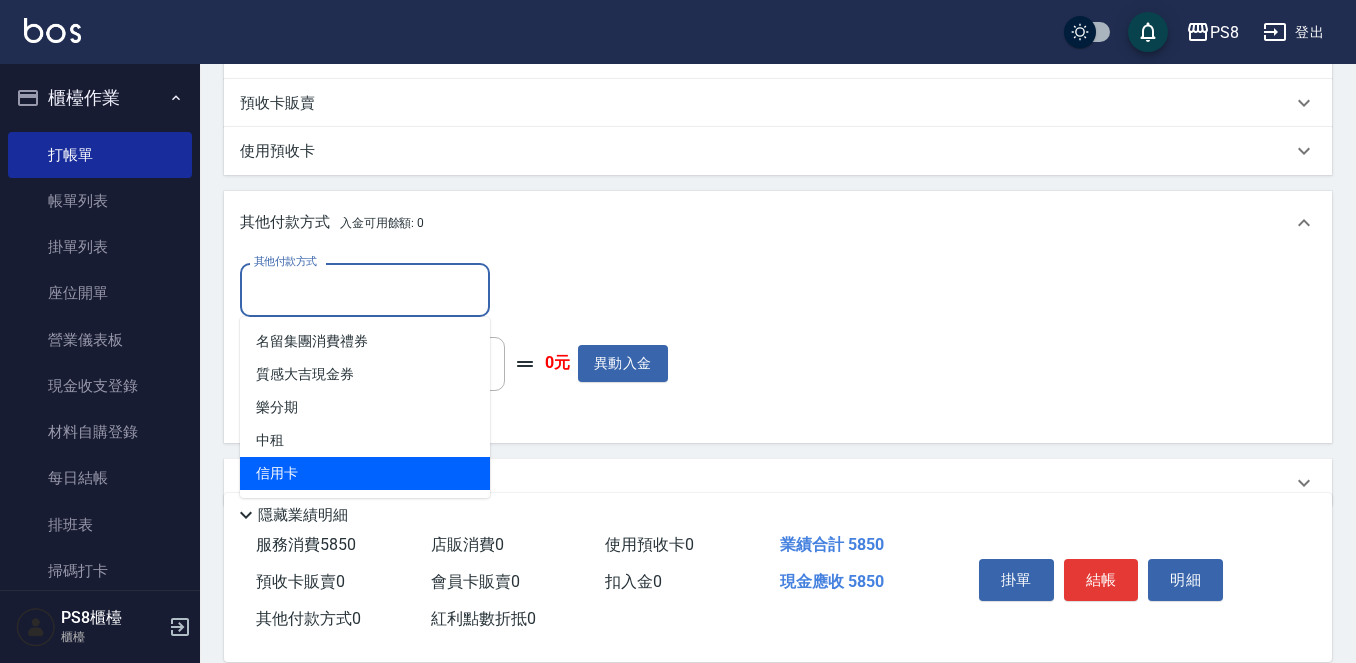 click on "信用卡" at bounding box center (365, 473) 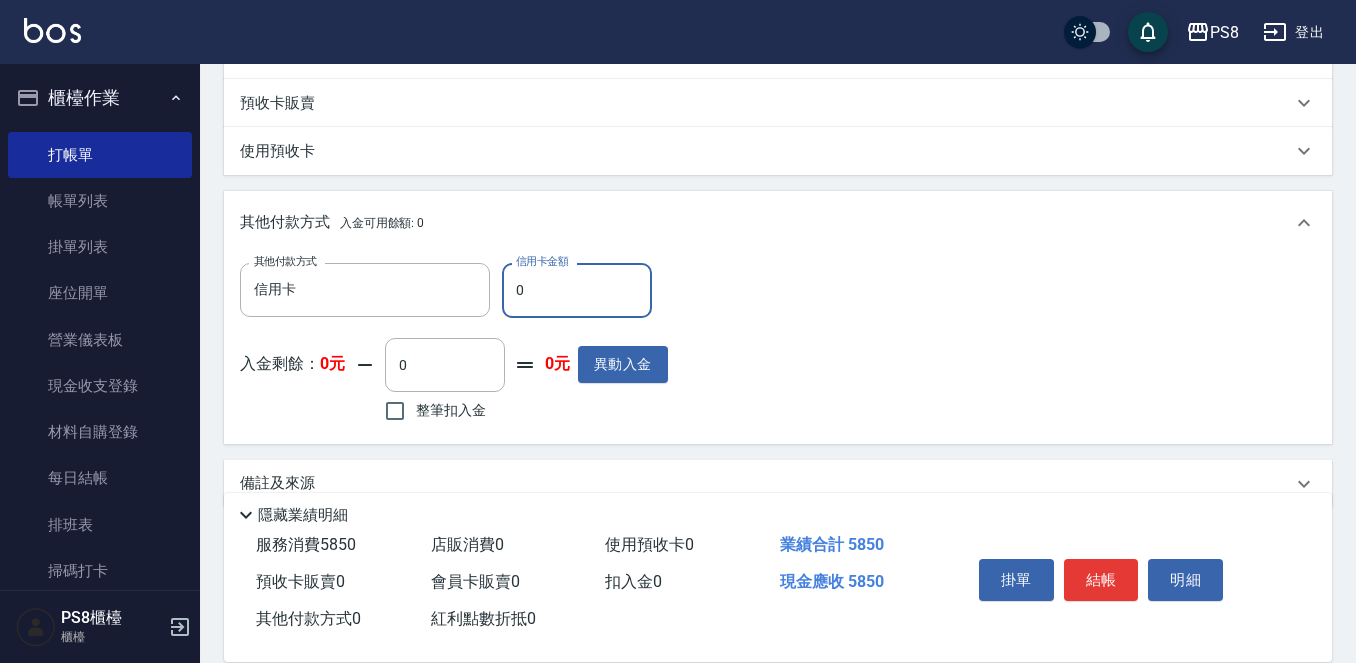 click on "0" at bounding box center (577, 290) 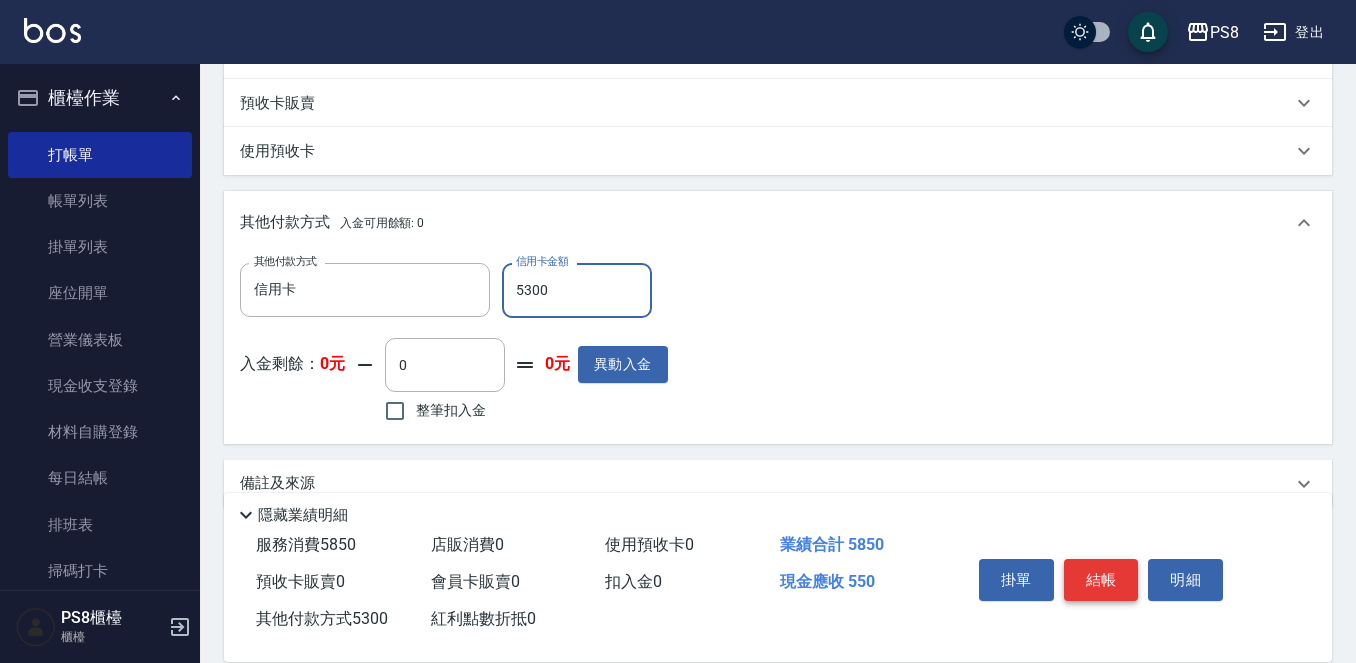 type on "5300" 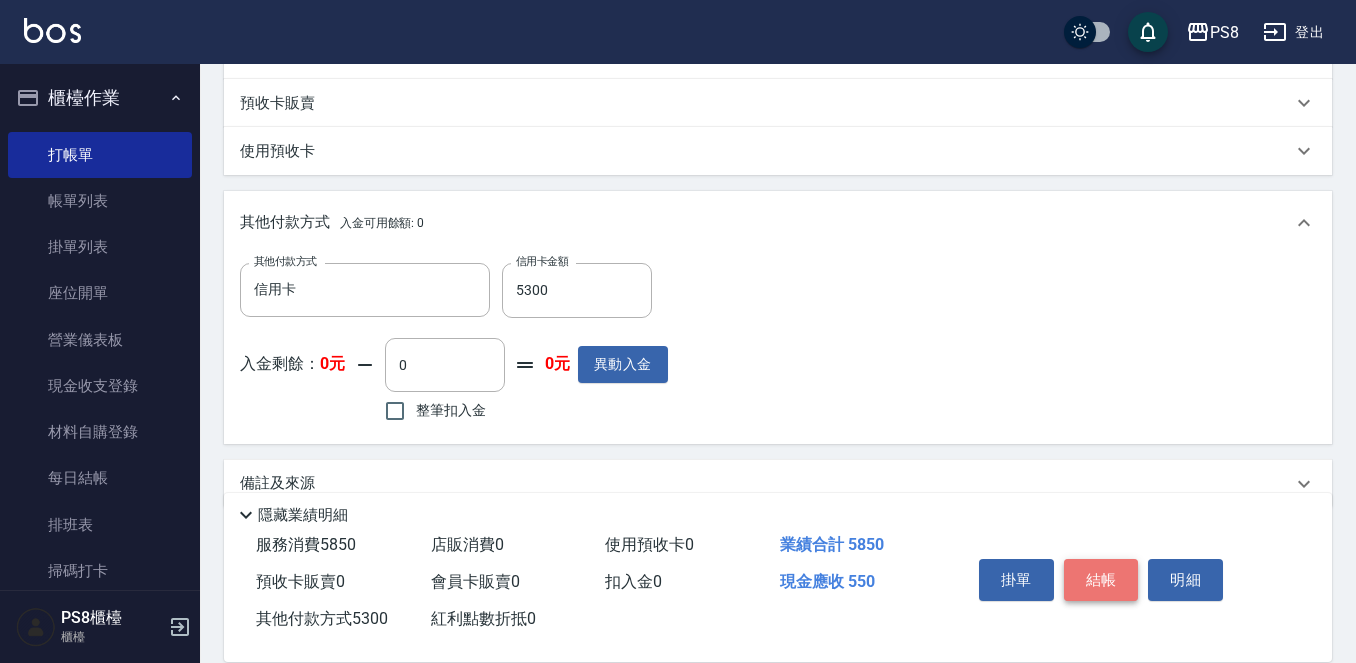 click on "結帳" at bounding box center (1101, 580) 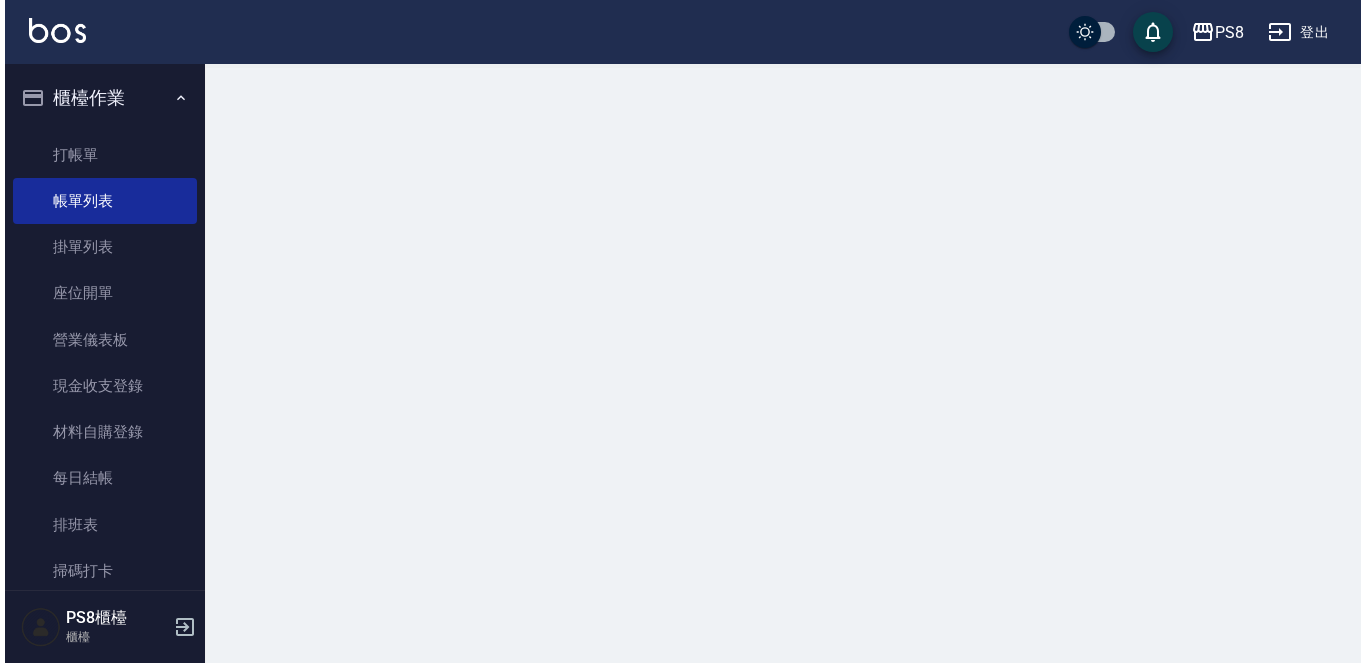 scroll, scrollTop: 0, scrollLeft: 0, axis: both 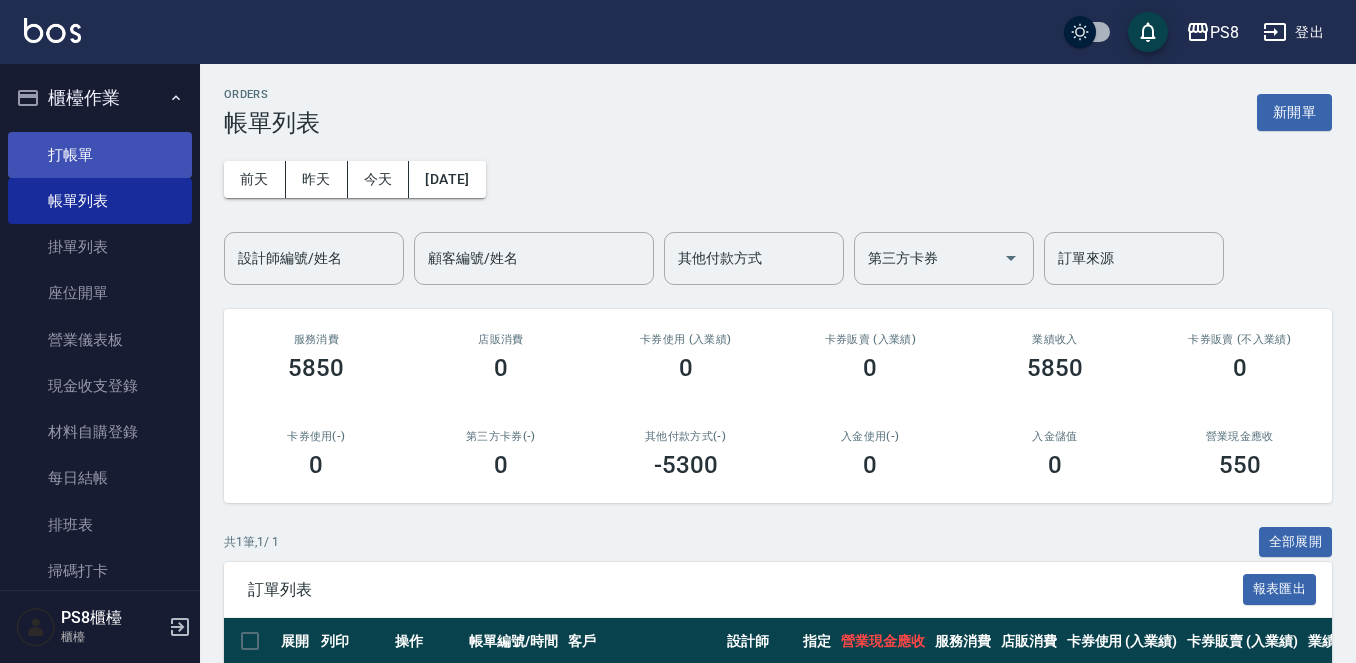click on "打帳單" at bounding box center [100, 155] 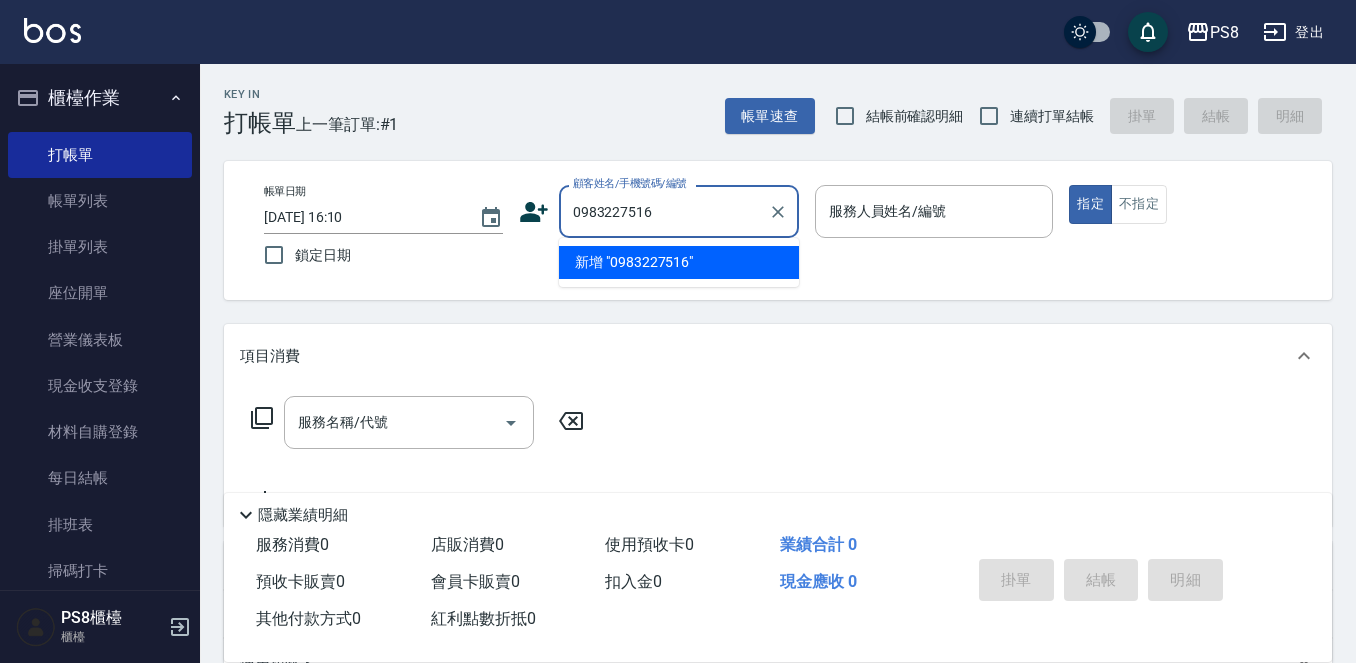 click on "新增 "0983227516"" at bounding box center [679, 262] 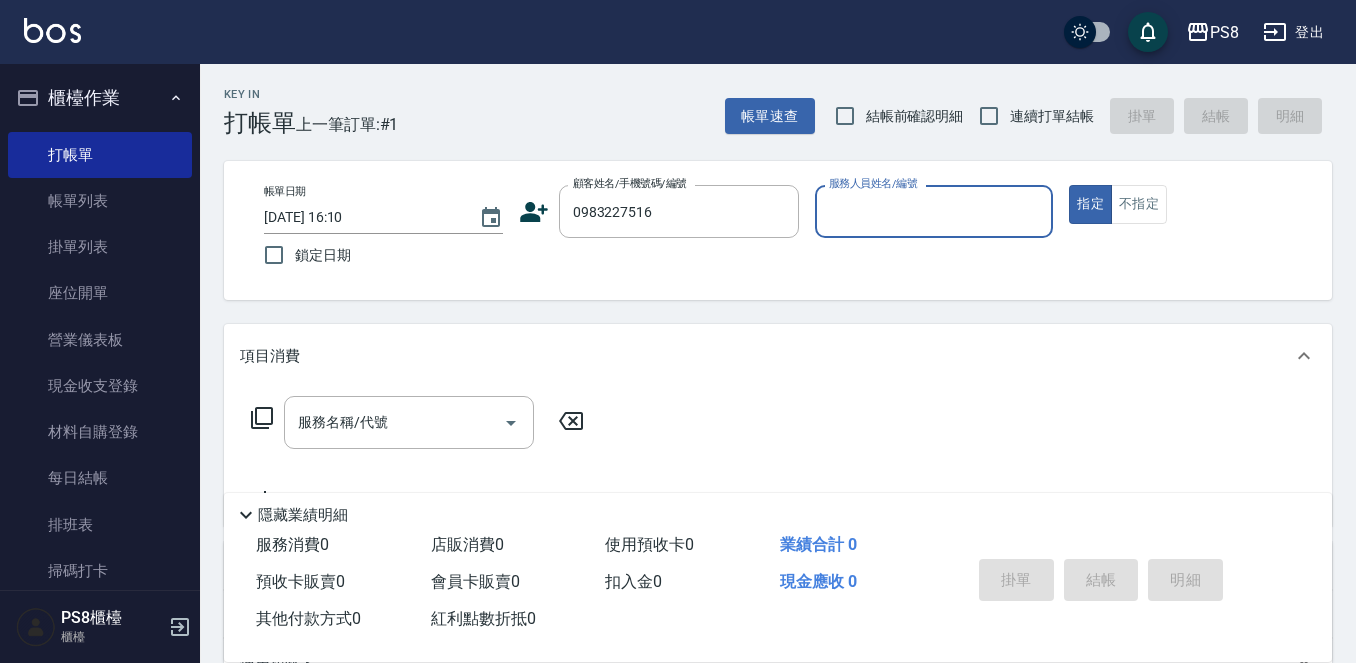 click 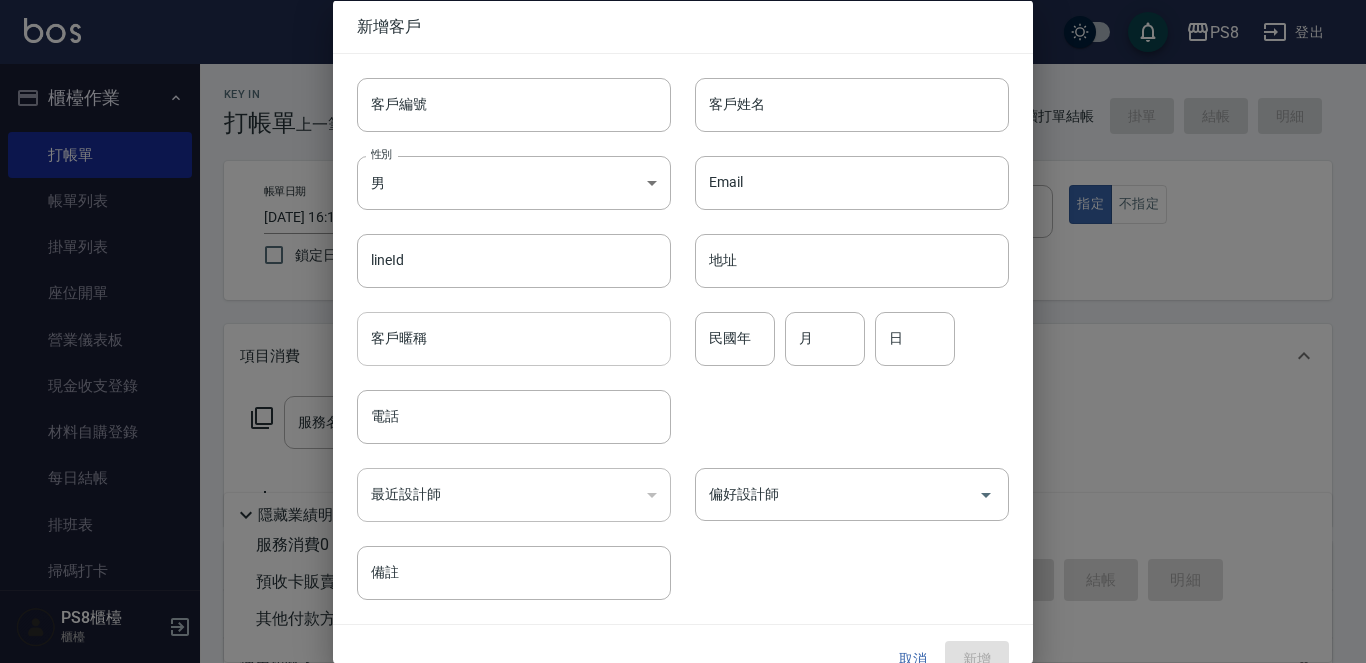 type on "0983227516" 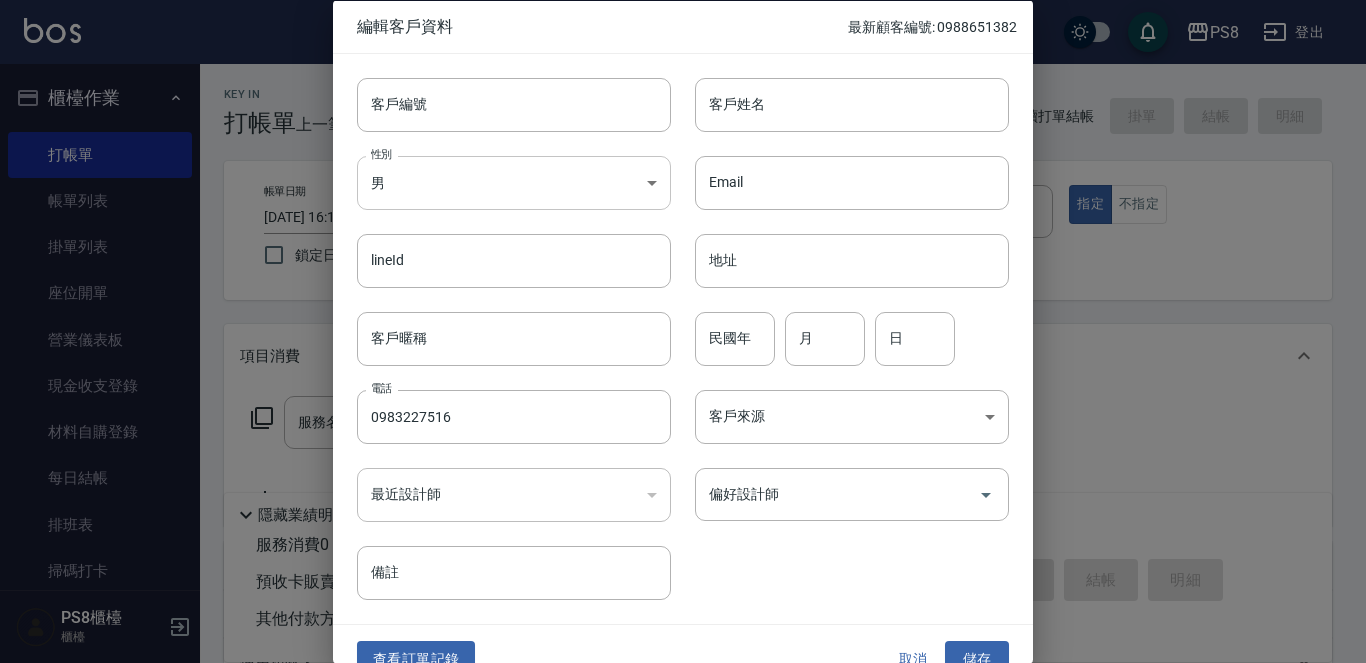 click on "PS8 登出 櫃檯作業 打帳單 帳單列表 掛單列表 座位開單 營業儀表板 現金收支登錄 材料自購登錄 每日結帳 排班表 掃碼打卡 預約管理 預約管理 單日預約紀錄 單週預約紀錄 報表及分析 報表目錄 店家日報表 互助日報表 互助排行榜 互助點數明細 全店業績分析表 設計師日報表 設計師業績分析表 設計師業績月報表 設計師排行榜 每日收支明細 收支分類明細表 客戶管理 客戶列表 卡券管理 入金管理 員工及薪資 員工列表 全店打卡記錄 商品管理 商品分類設定 商品列表 資料設定 服務分類設定 服務項目設定 預收卡設定 系統參數設定 業績抽成參數設定 收支科目設定 支付方式設定 第三方卡券設定 PS8櫃檯 櫃檯 Key In 打帳單 上一筆訂單:#1 帳單速查 結帳前確認明細 連續打單結帳 掛單 結帳 明細 帳單日期 2025/07/10 16:10 鎖定日期 顧客姓名/手機號碼/編號 0983227516 指定 不指定 0" at bounding box center (683, 487) 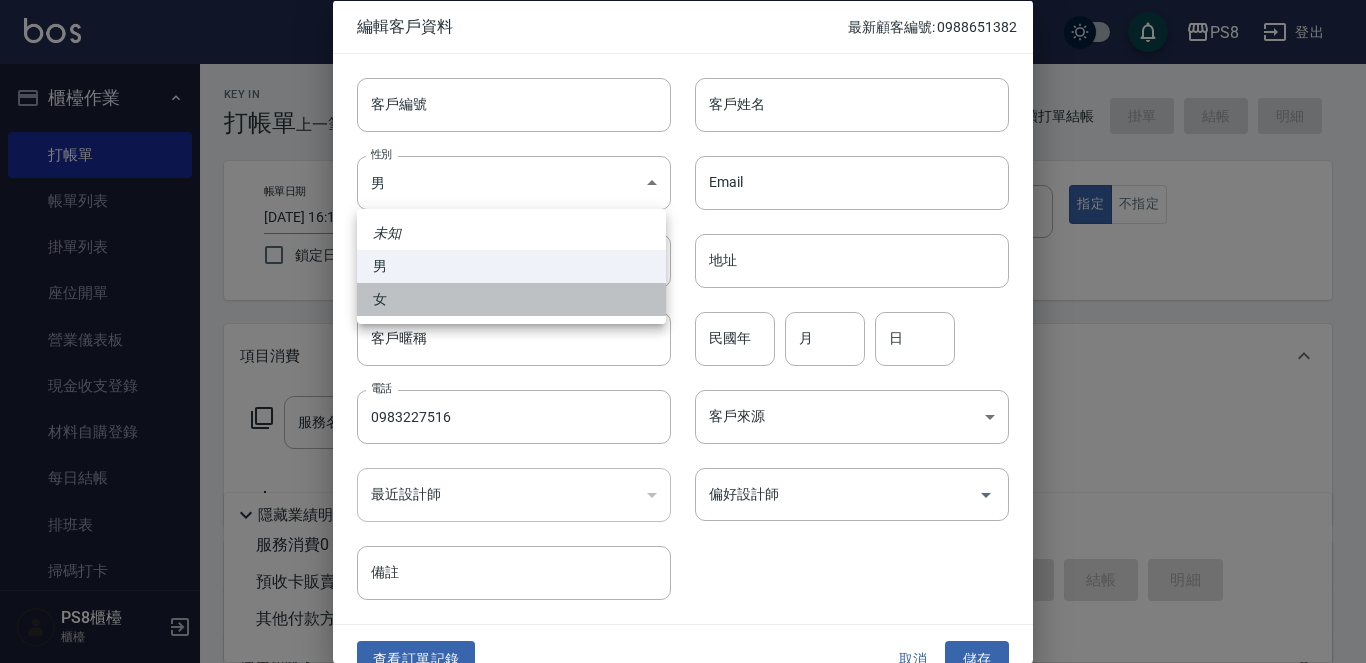 click on "女" at bounding box center (511, 299) 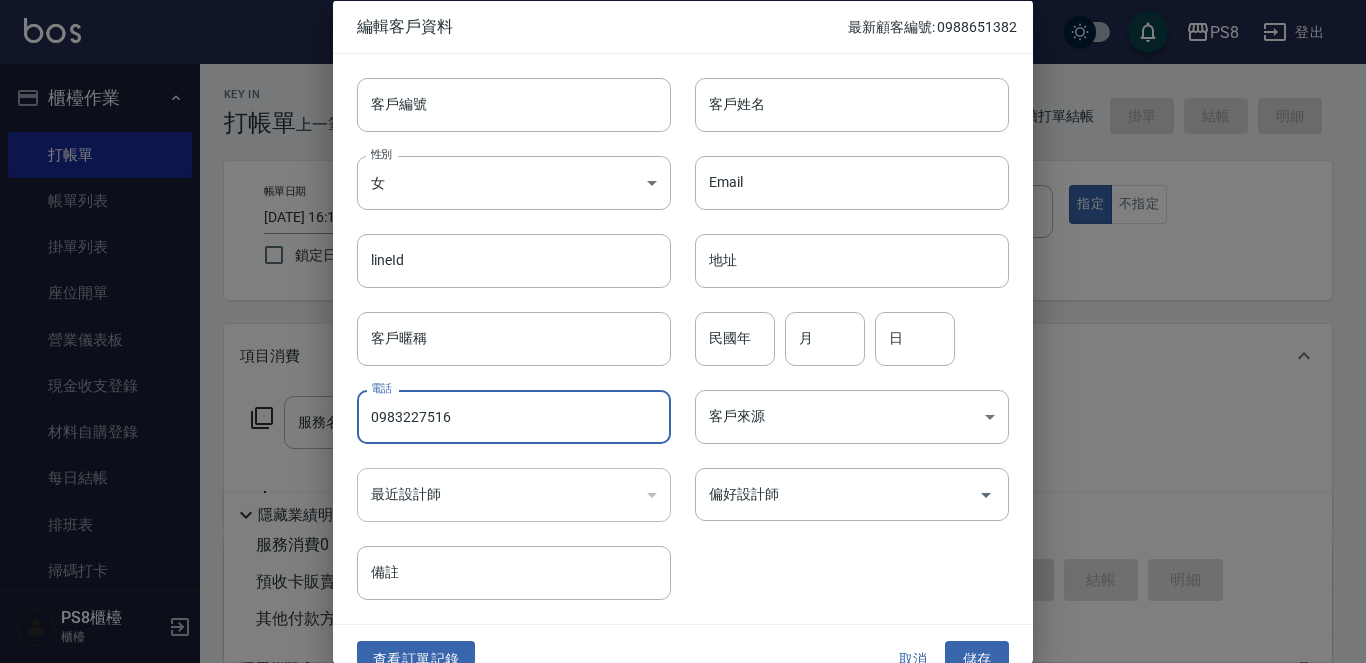 drag, startPoint x: 466, startPoint y: 412, endPoint x: 362, endPoint y: 422, distance: 104.47966 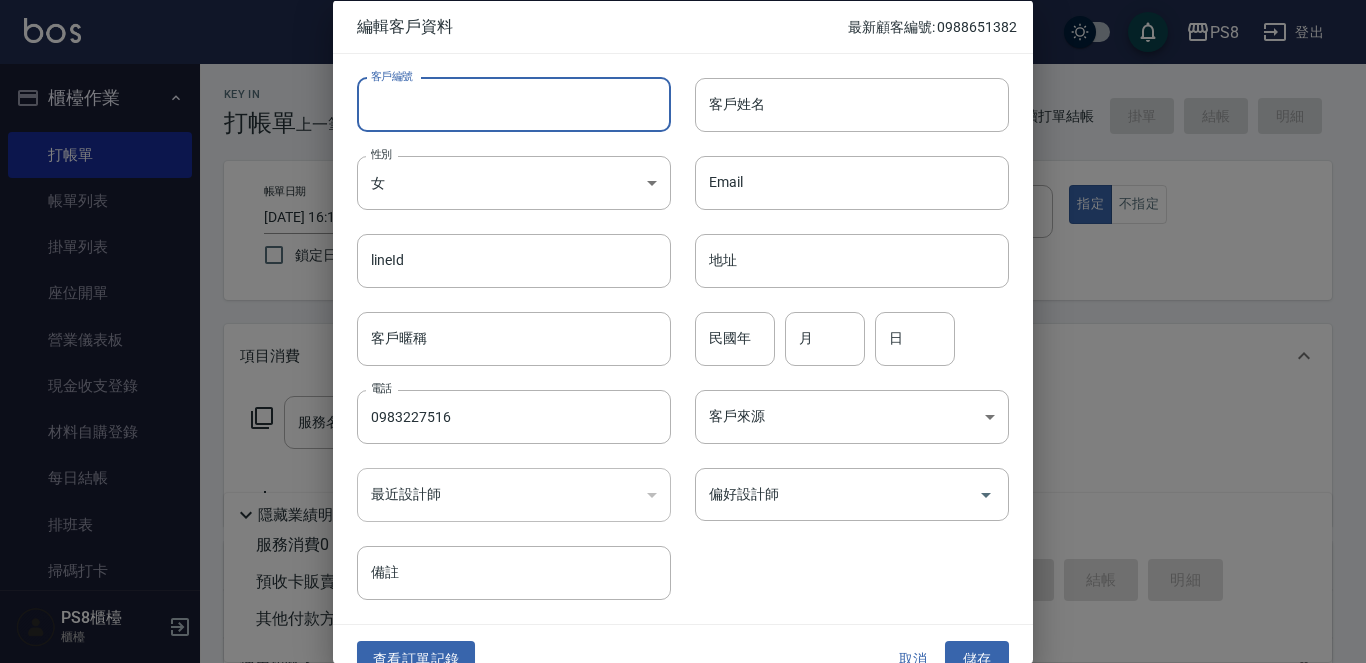 click on "客戶編號" at bounding box center [514, 104] 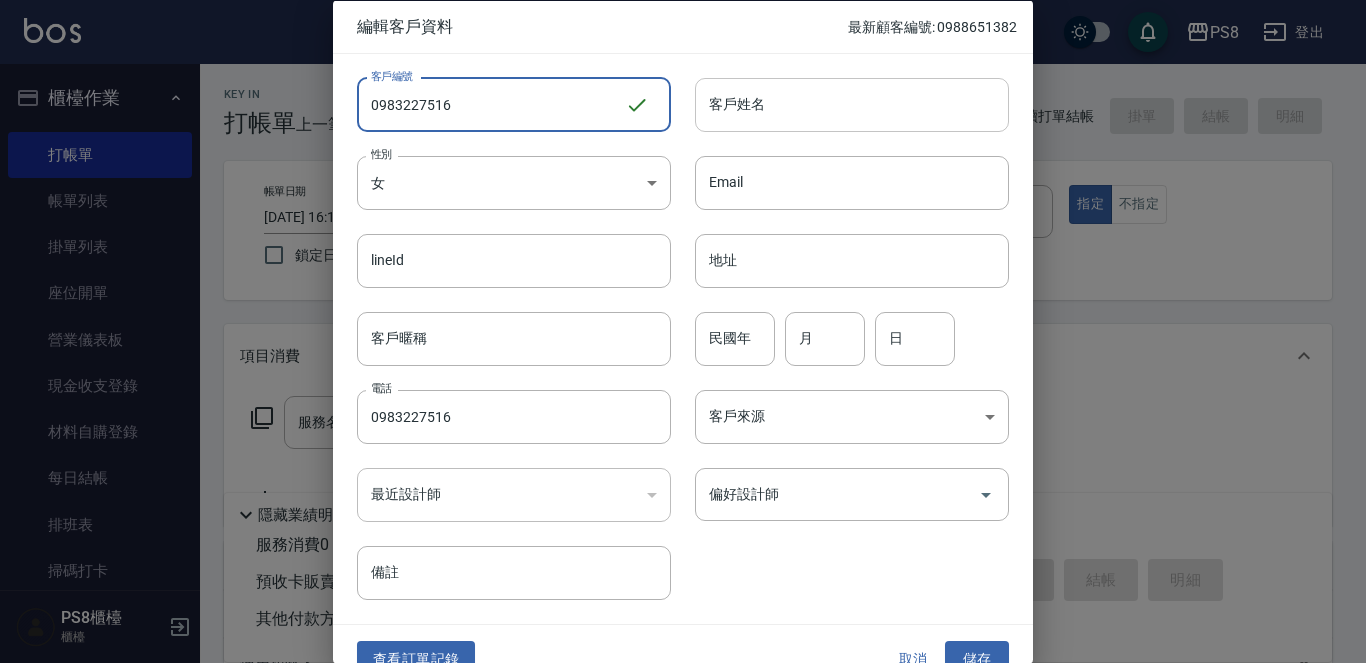 type on "0983227516" 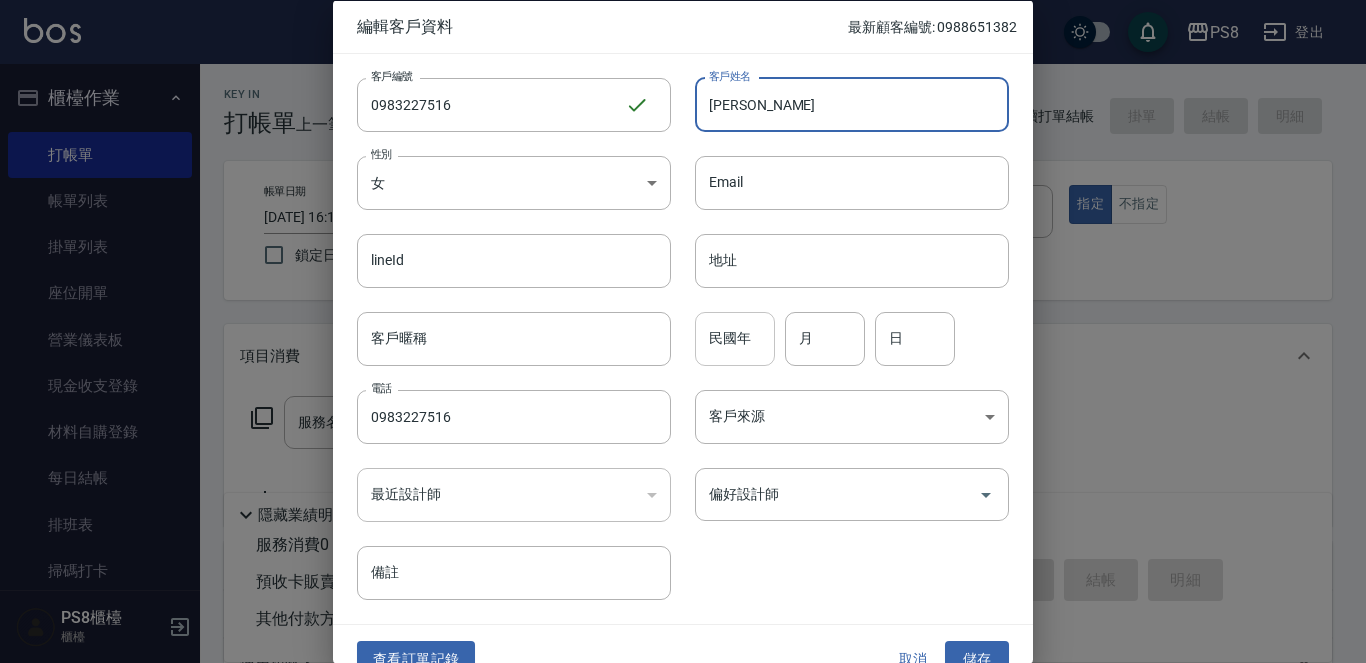 type on "王嘉萱" 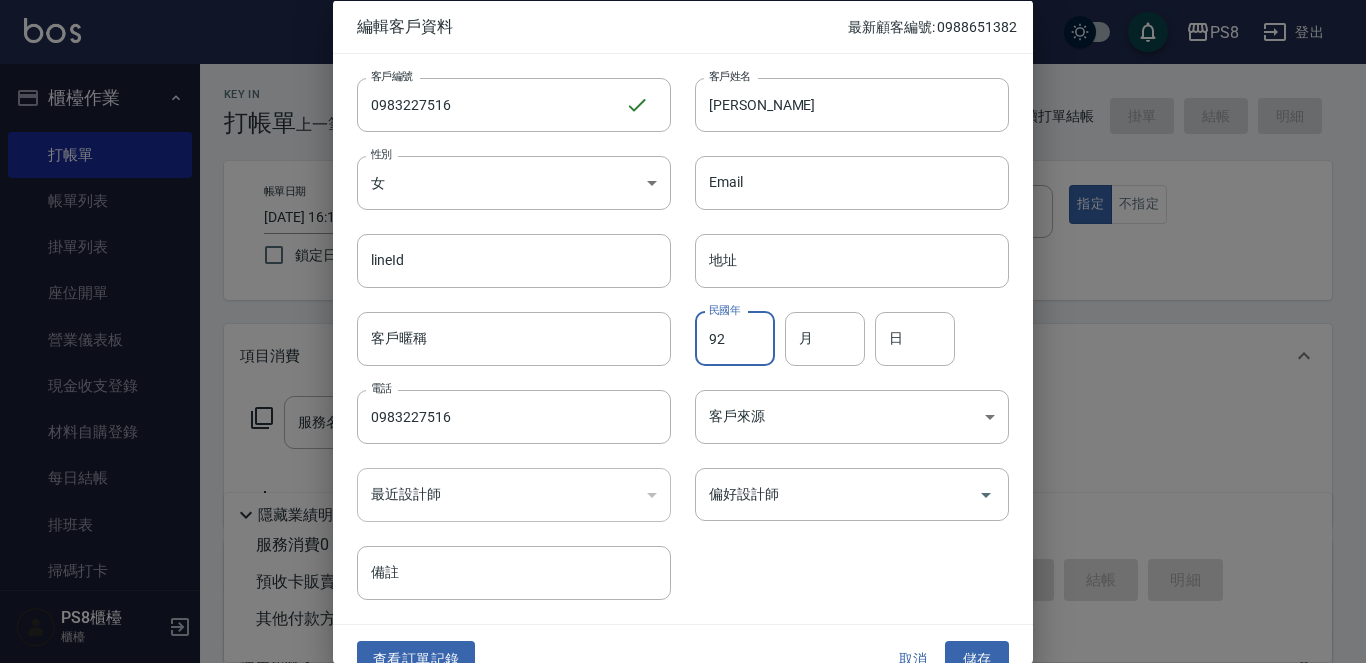 type on "92" 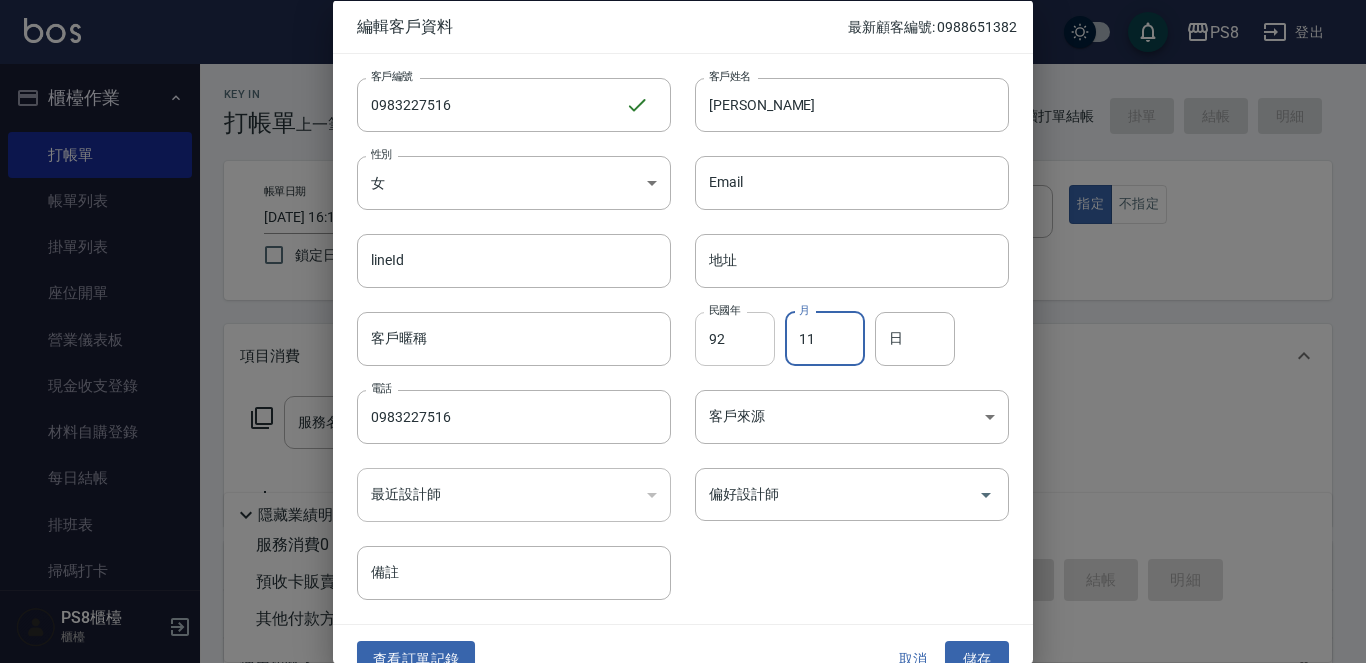 type on "11" 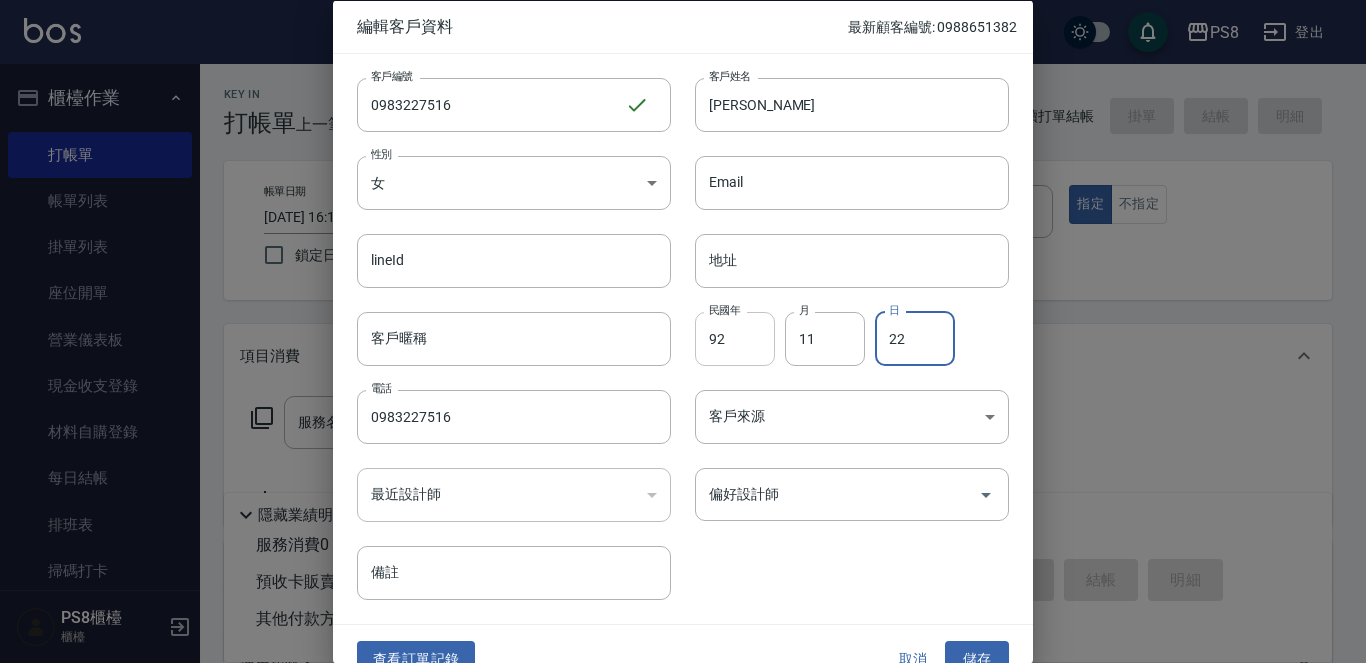 type on "22" 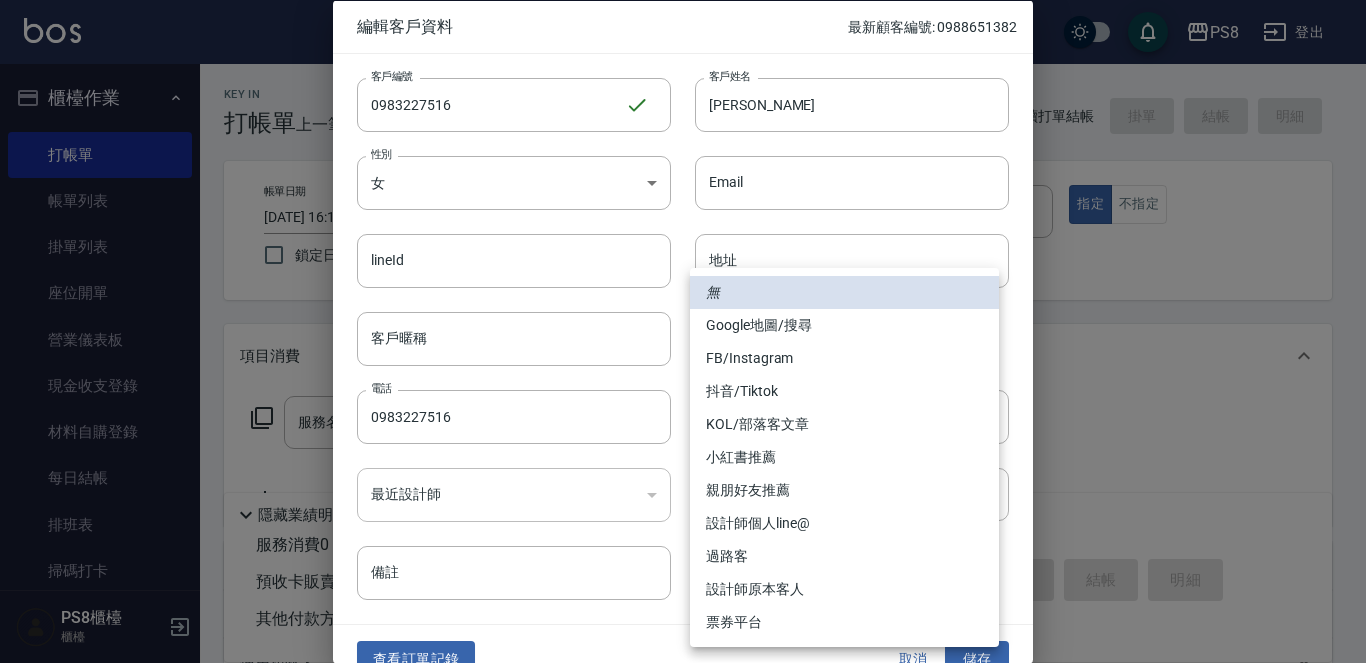click at bounding box center (683, 331) 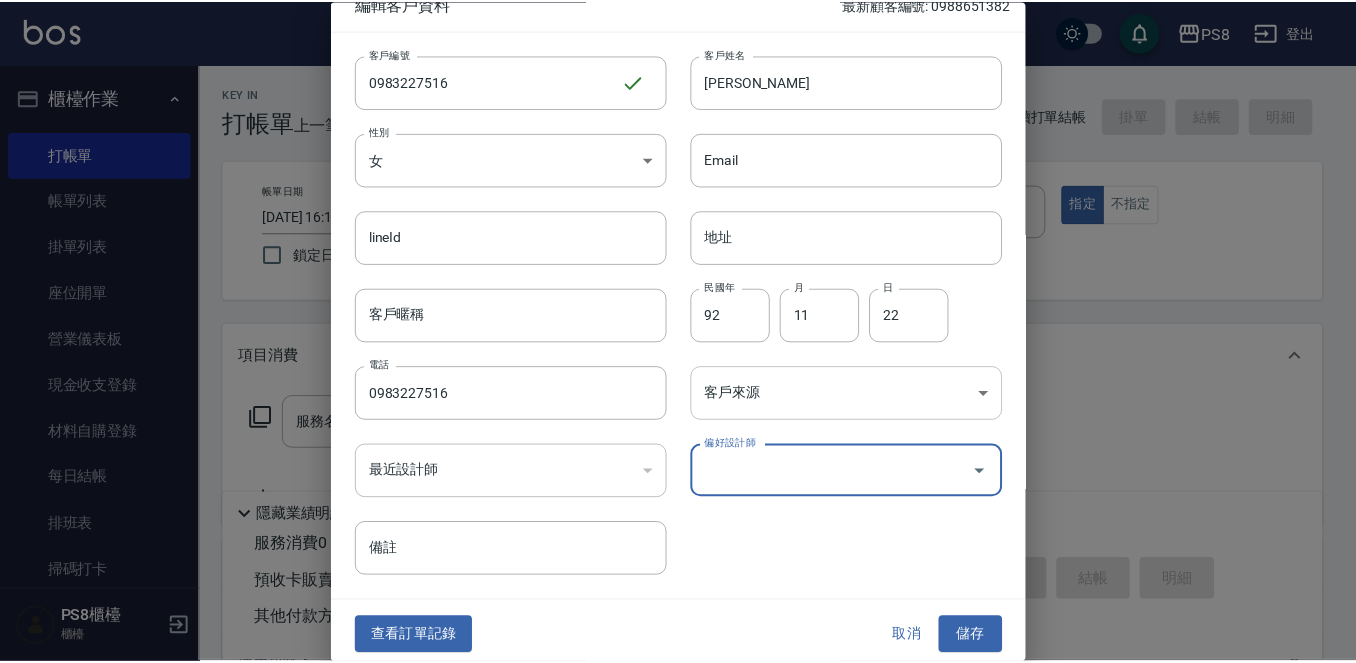 scroll, scrollTop: 30, scrollLeft: 0, axis: vertical 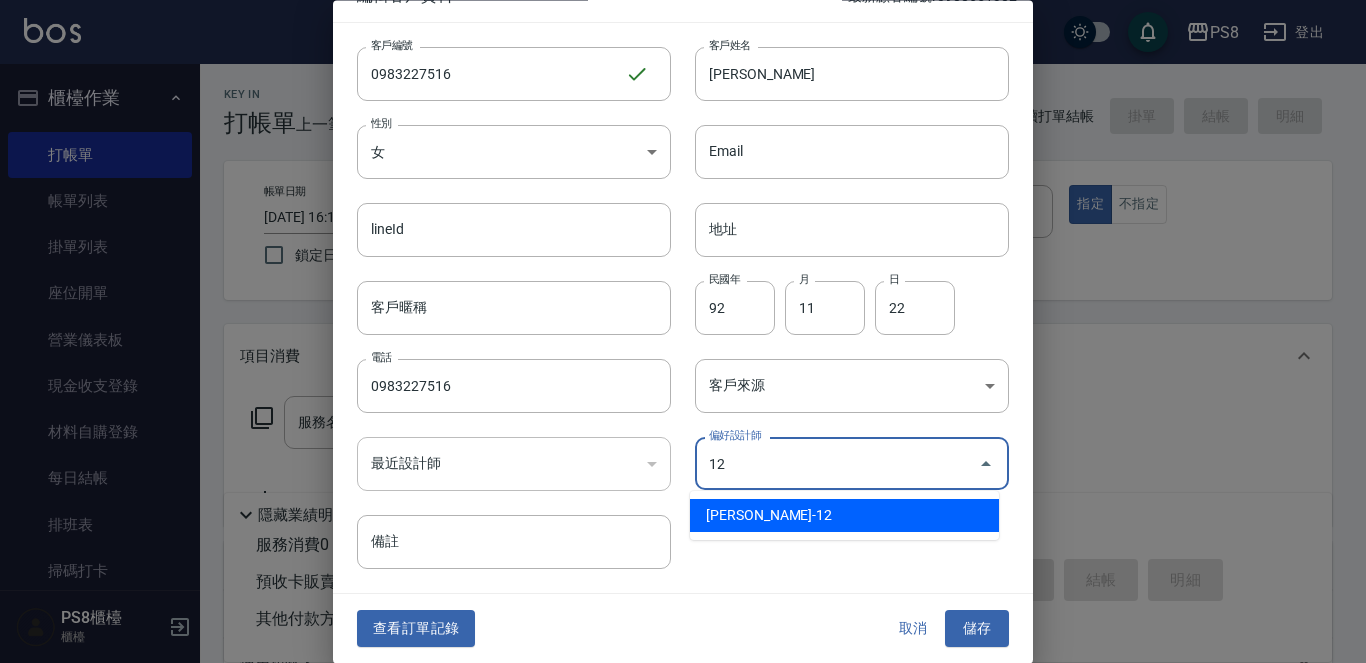type on "莊儀萱" 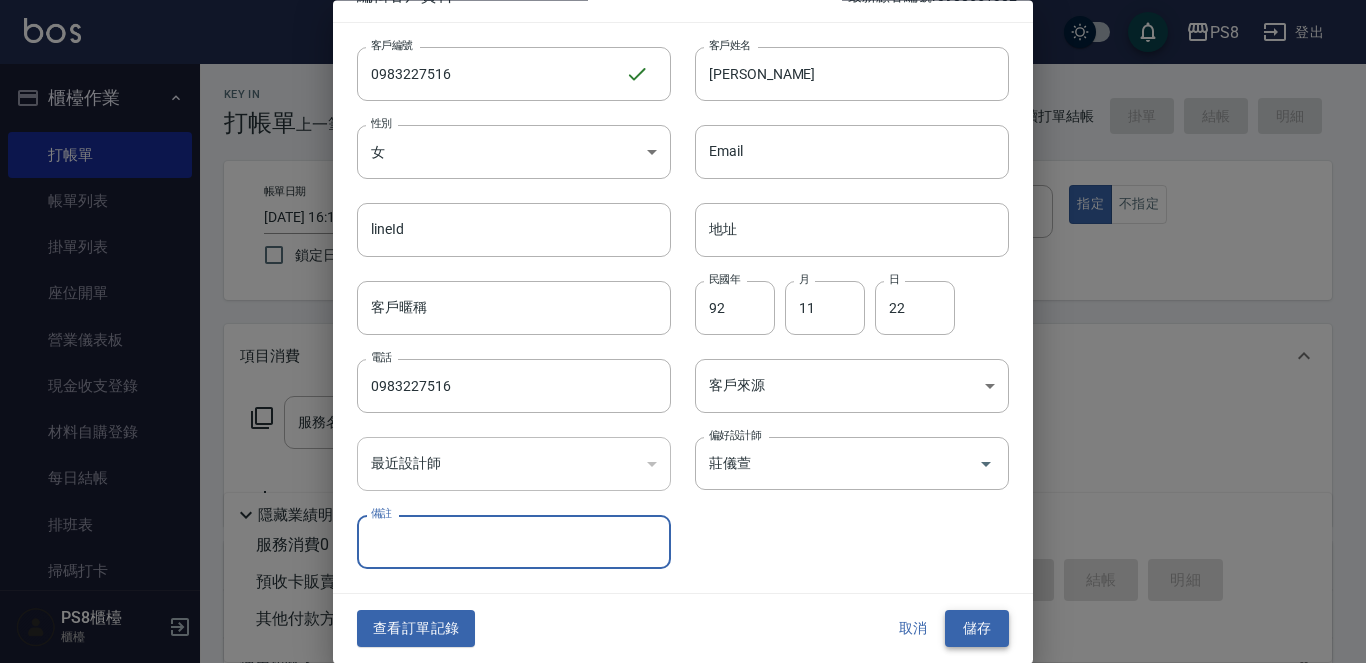 click on "儲存" at bounding box center (977, 629) 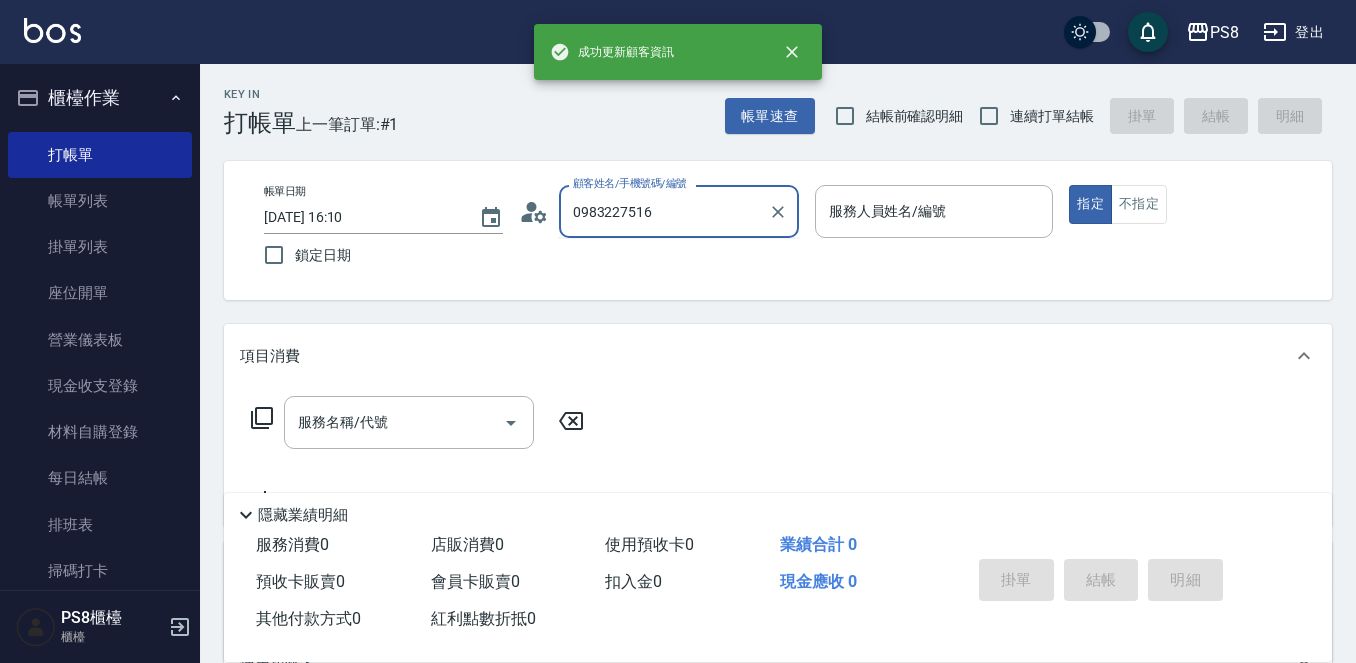 click on "0983227516" at bounding box center [664, 211] 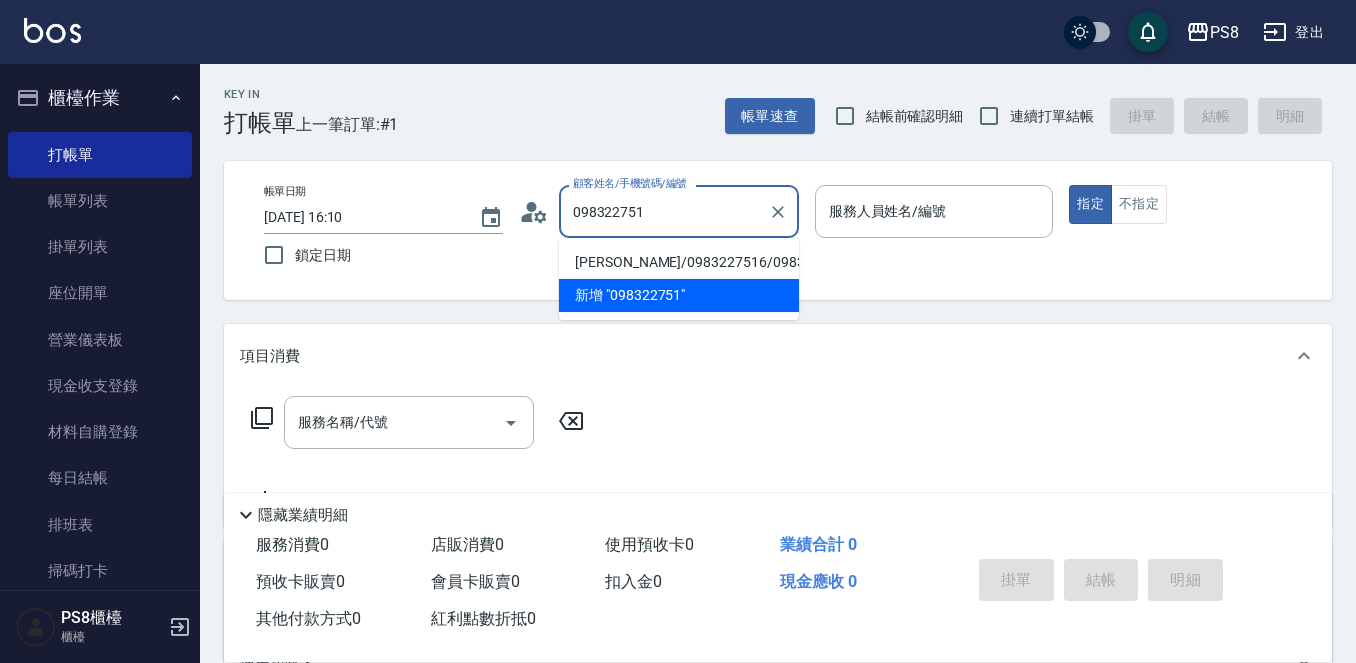 click on "王嘉萱/0983227516/0983227516" at bounding box center [679, 262] 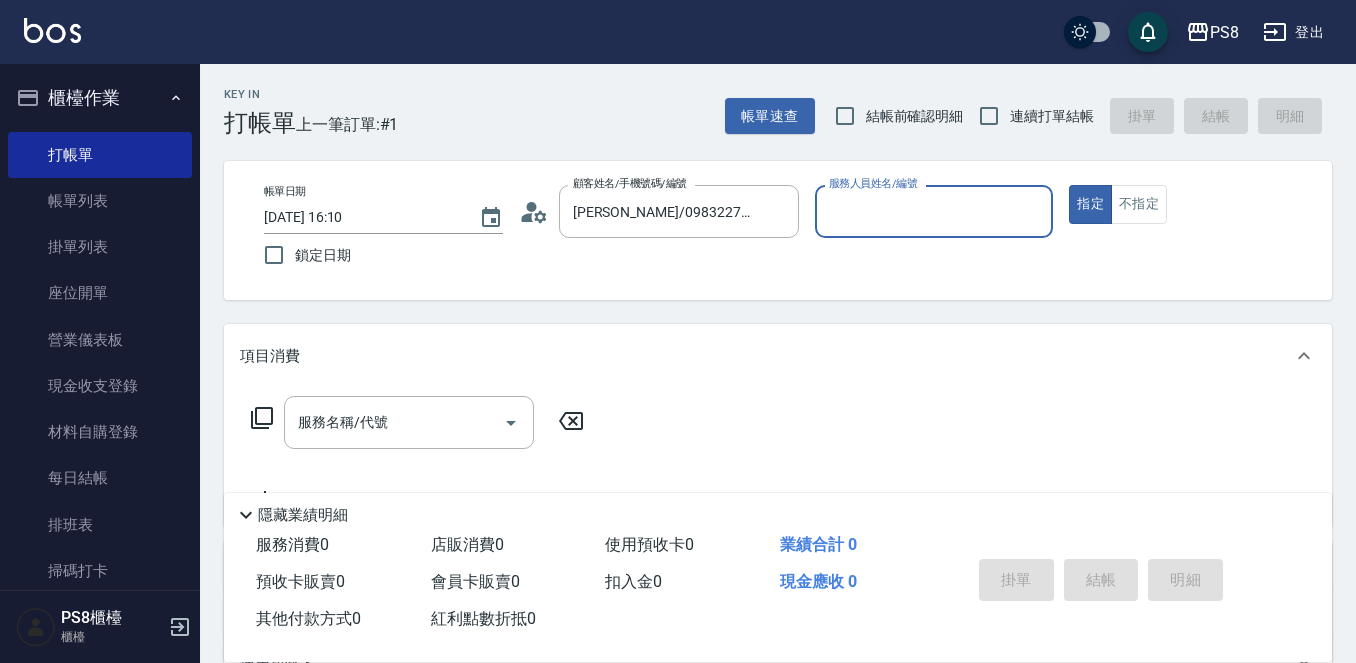 type on "VINA-12" 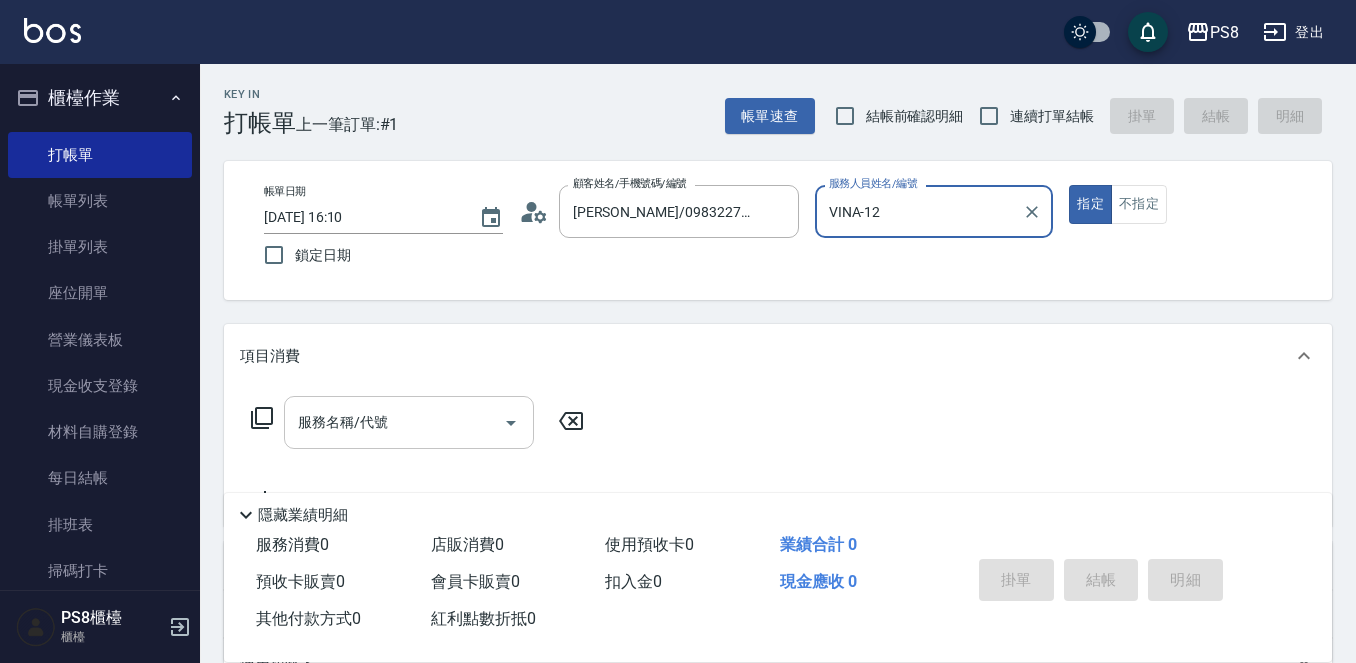 click on "服務名稱/代號" at bounding box center (409, 422) 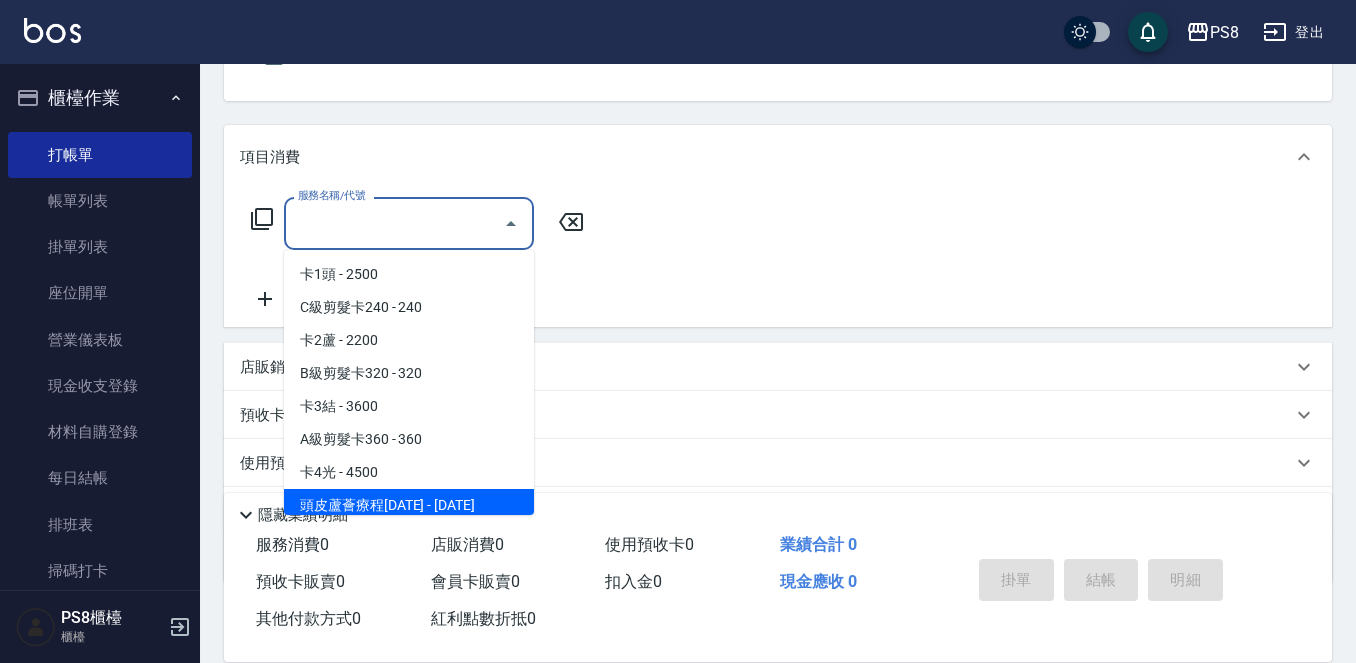 scroll, scrollTop: 200, scrollLeft: 0, axis: vertical 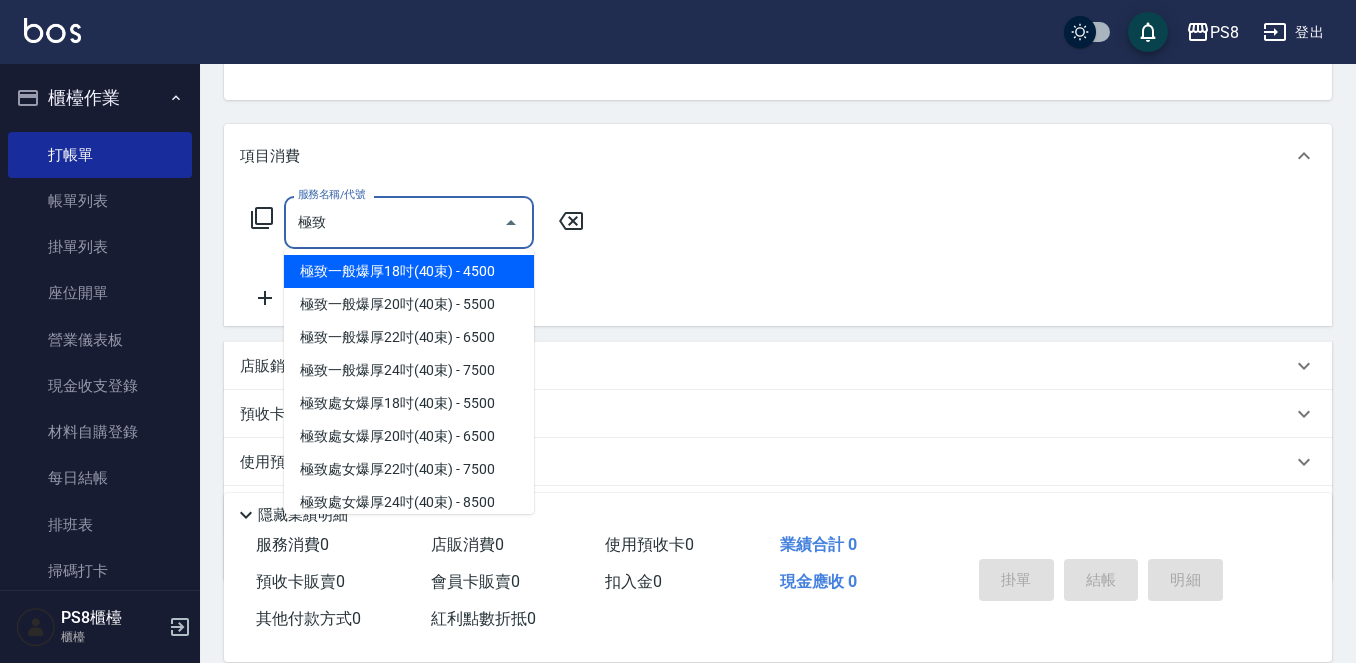 click on "極致一般爆厚18吋(40束) - 4500" at bounding box center (409, 271) 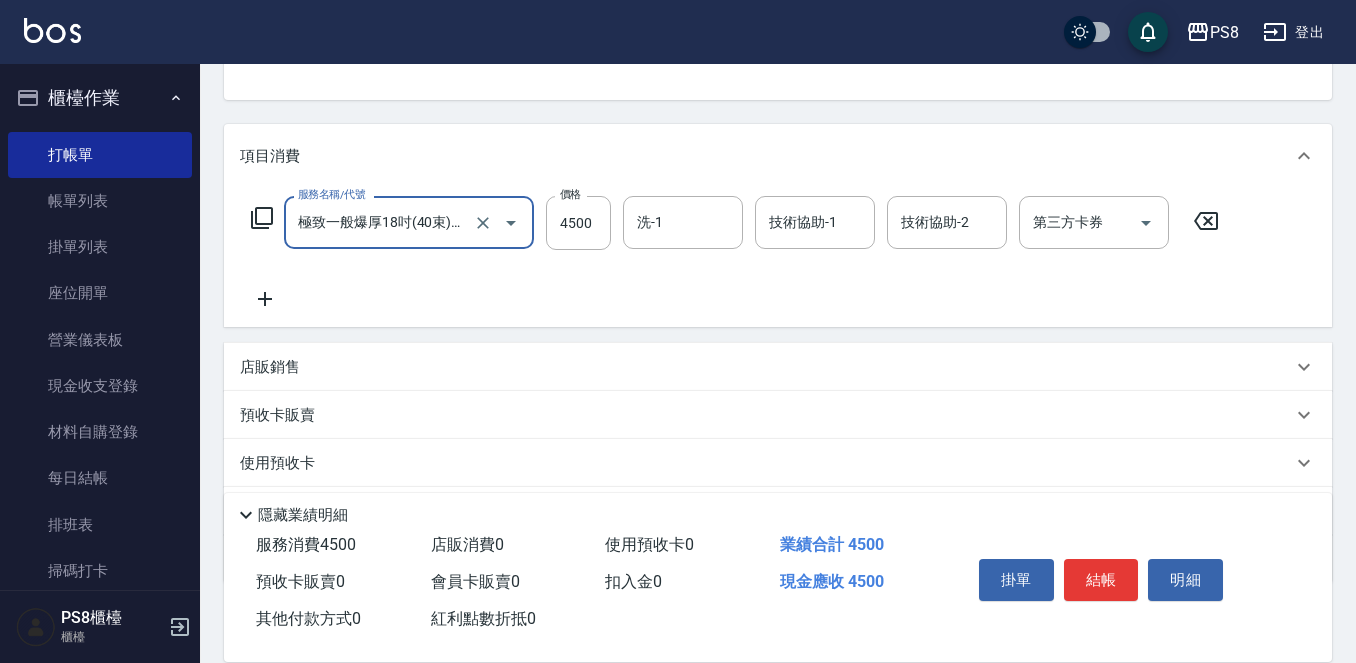 type on "極致一般爆厚18吋(40束)(G70)" 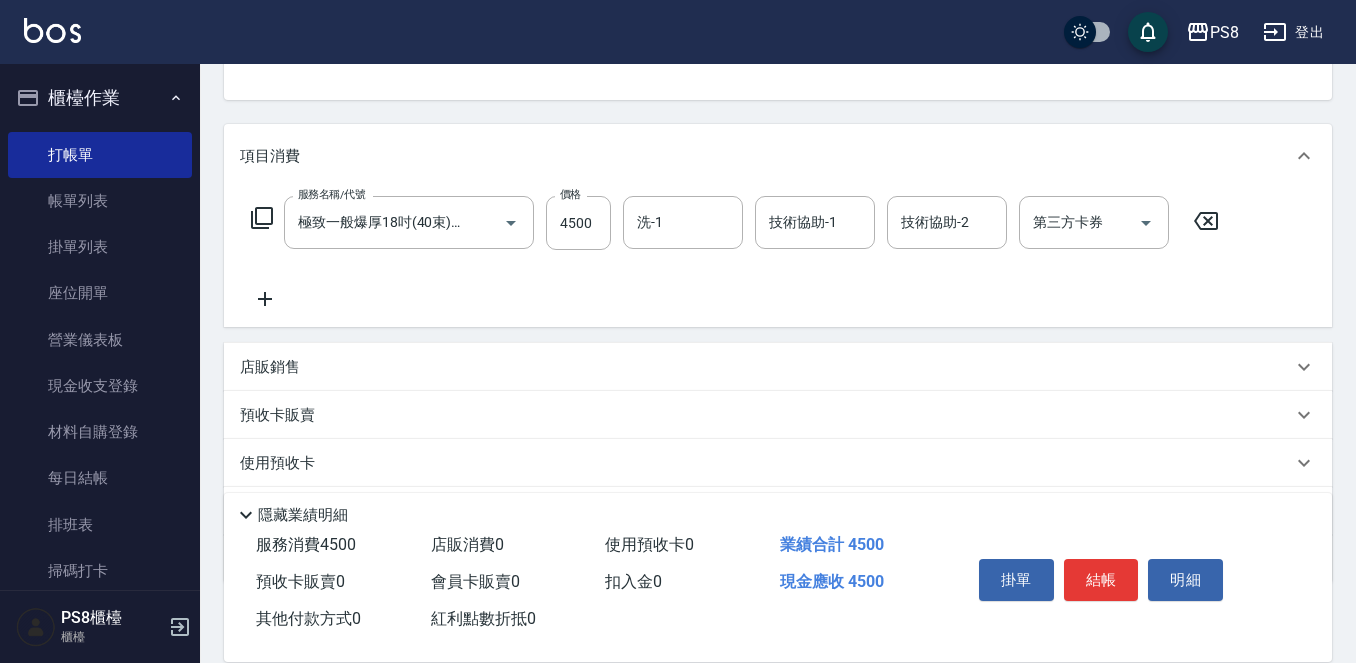 click 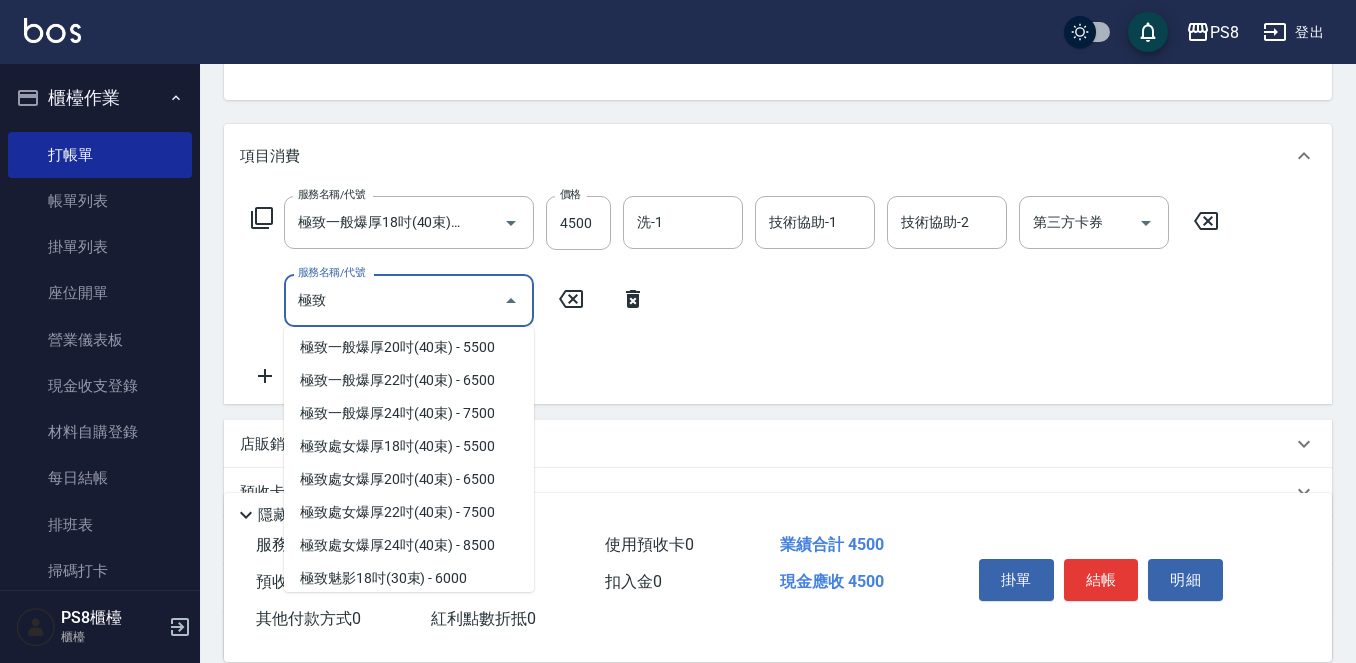 scroll, scrollTop: 200, scrollLeft: 0, axis: vertical 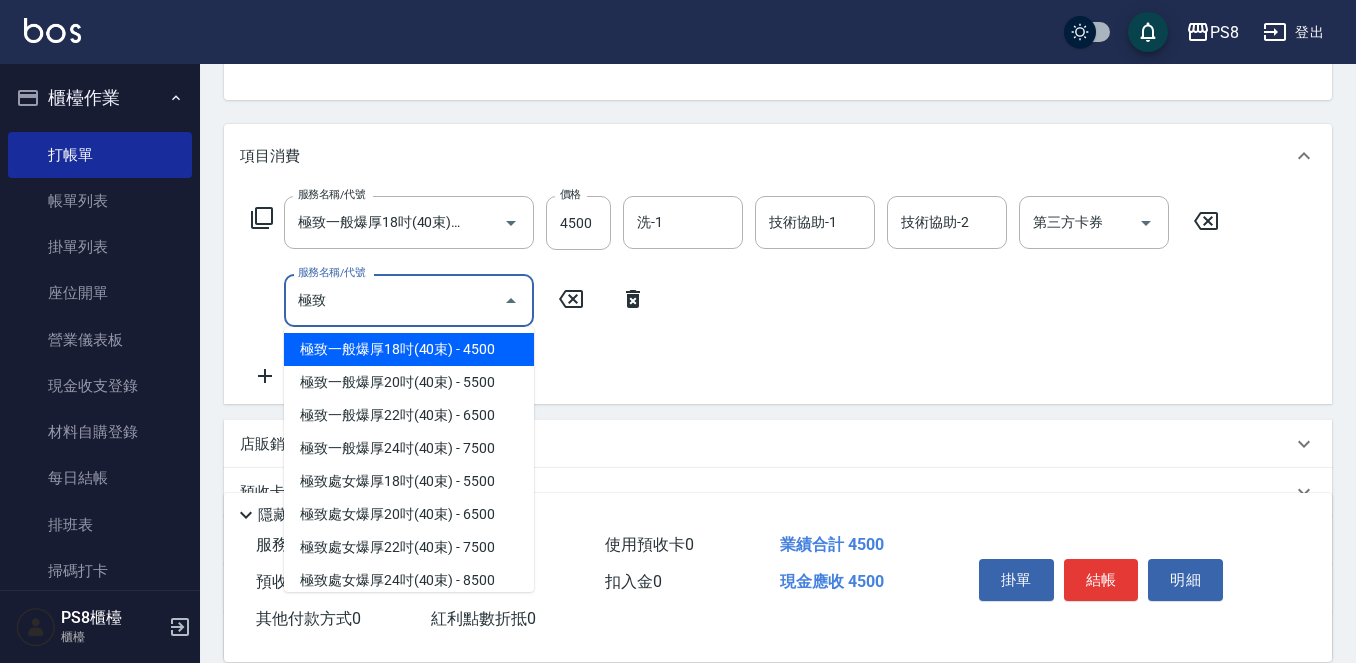 click on "極致一般爆厚18吋(40束) - 4500" at bounding box center [409, 349] 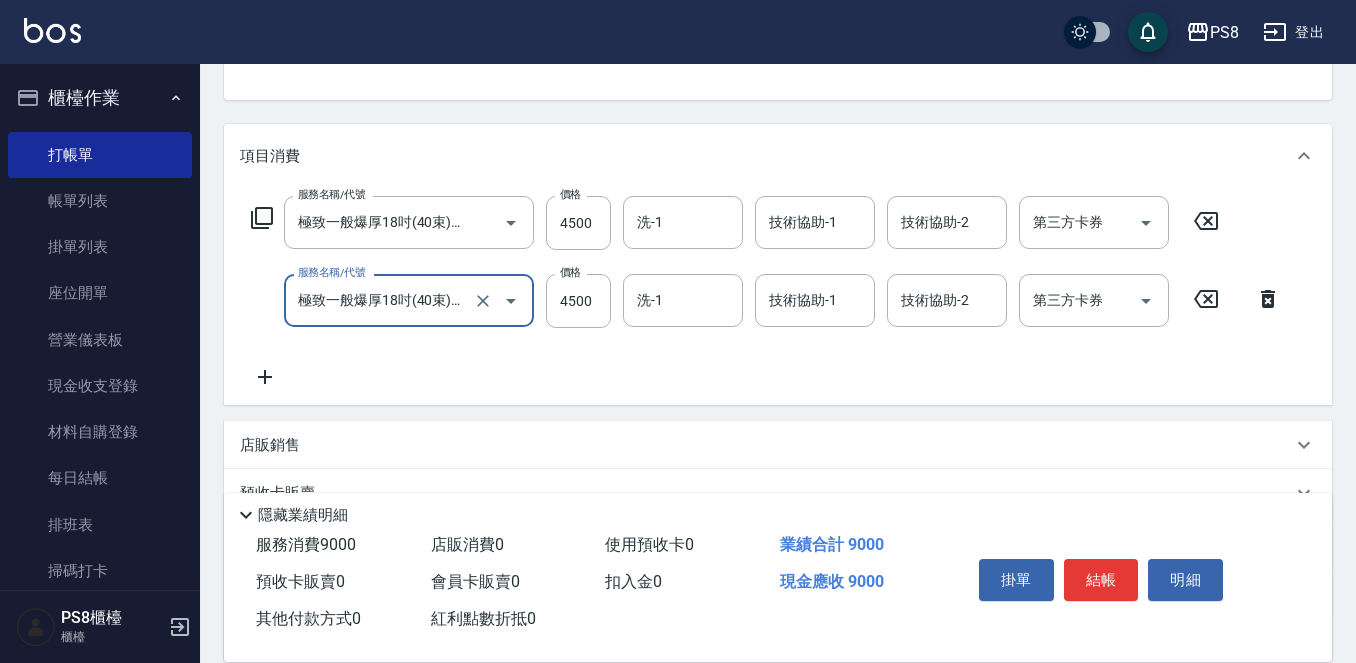 type on "極致一般爆厚18吋(40束)(G70)" 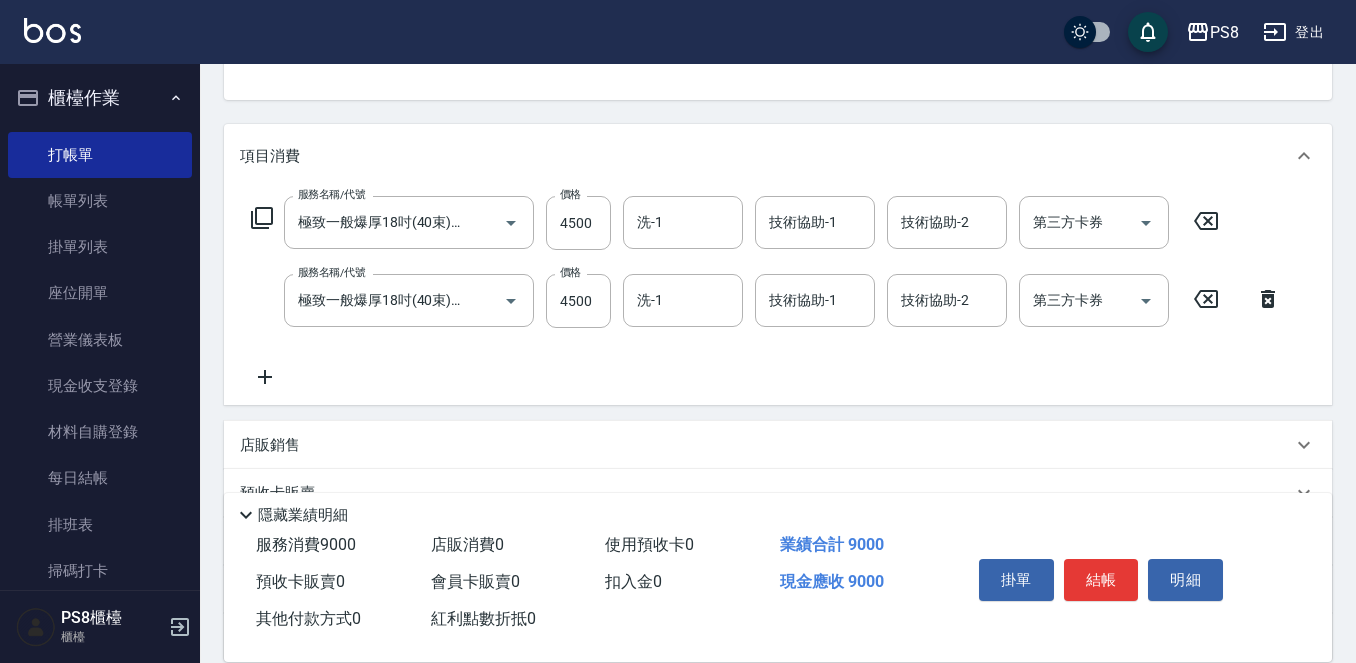 click 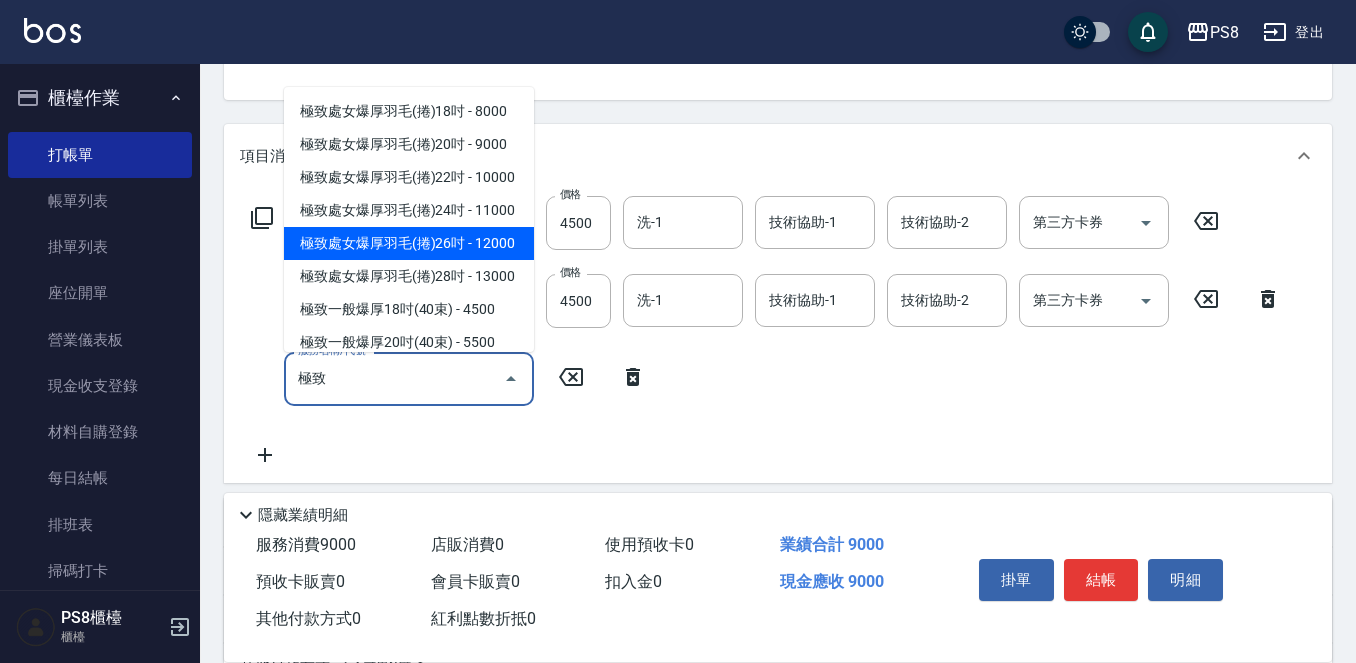 scroll, scrollTop: 100, scrollLeft: 0, axis: vertical 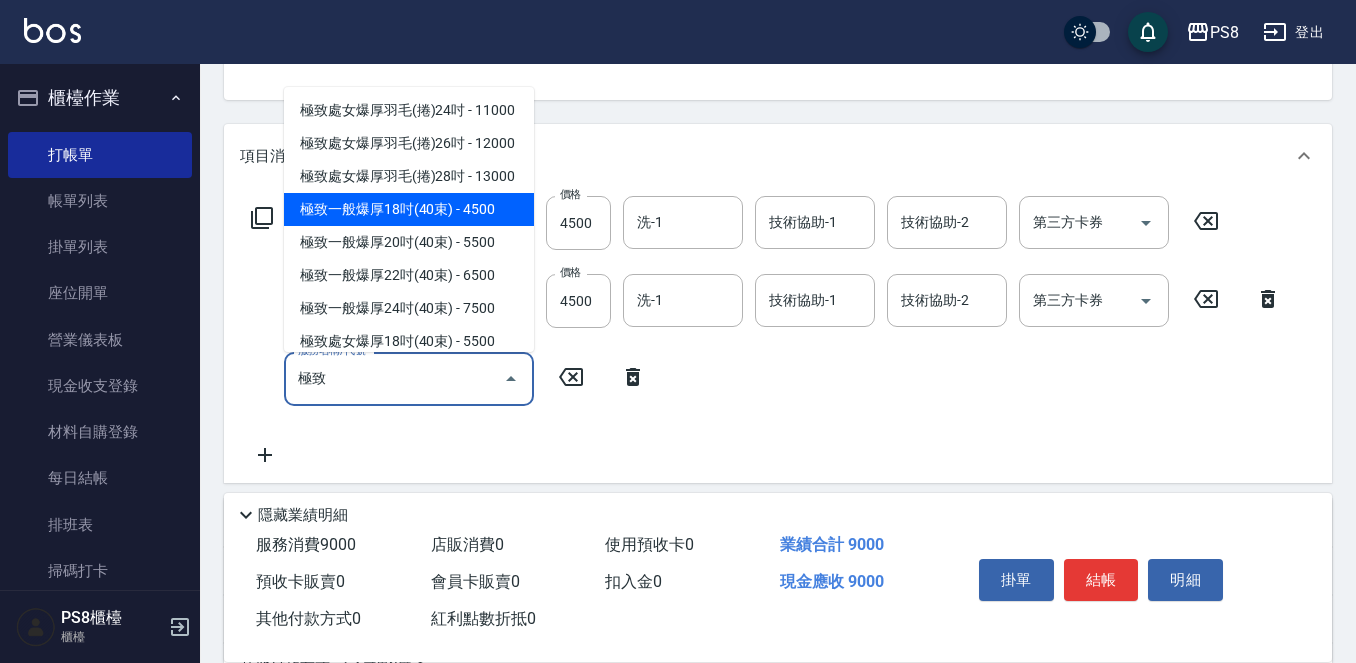 click on "極致一般爆厚18吋(40束) - 4500" at bounding box center (409, 209) 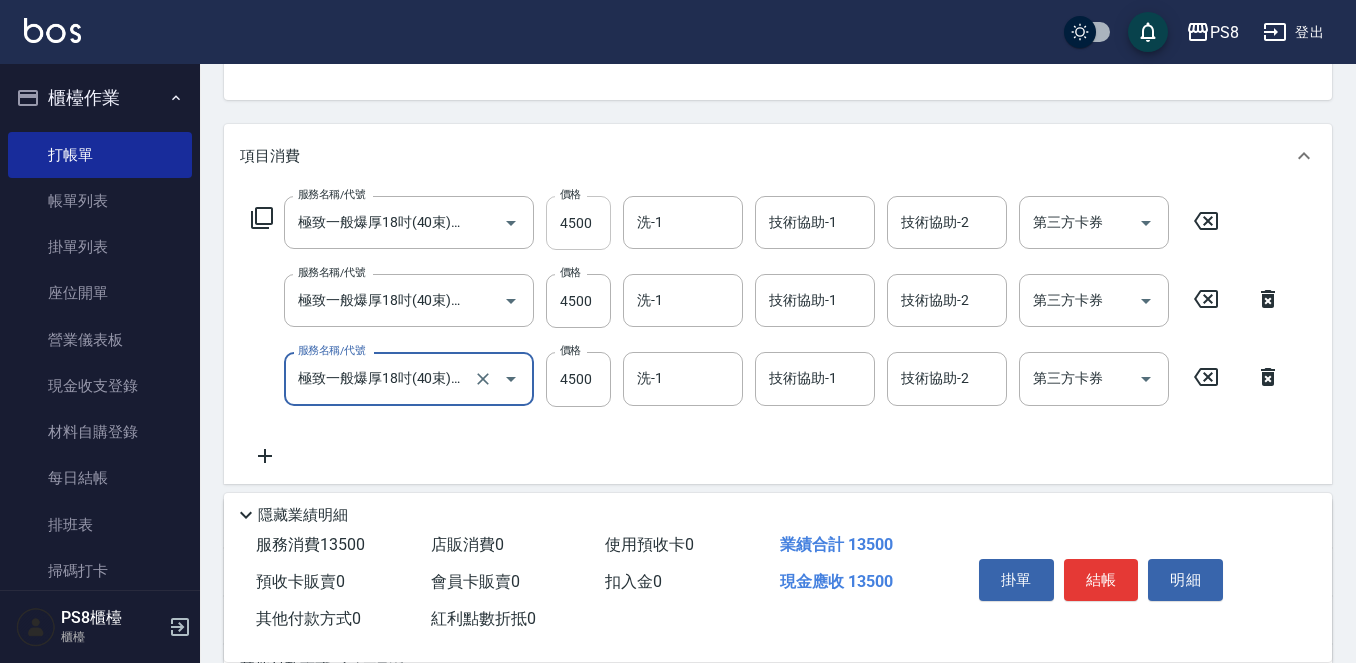 type on "極致一般爆厚18吋(40束)(G70)" 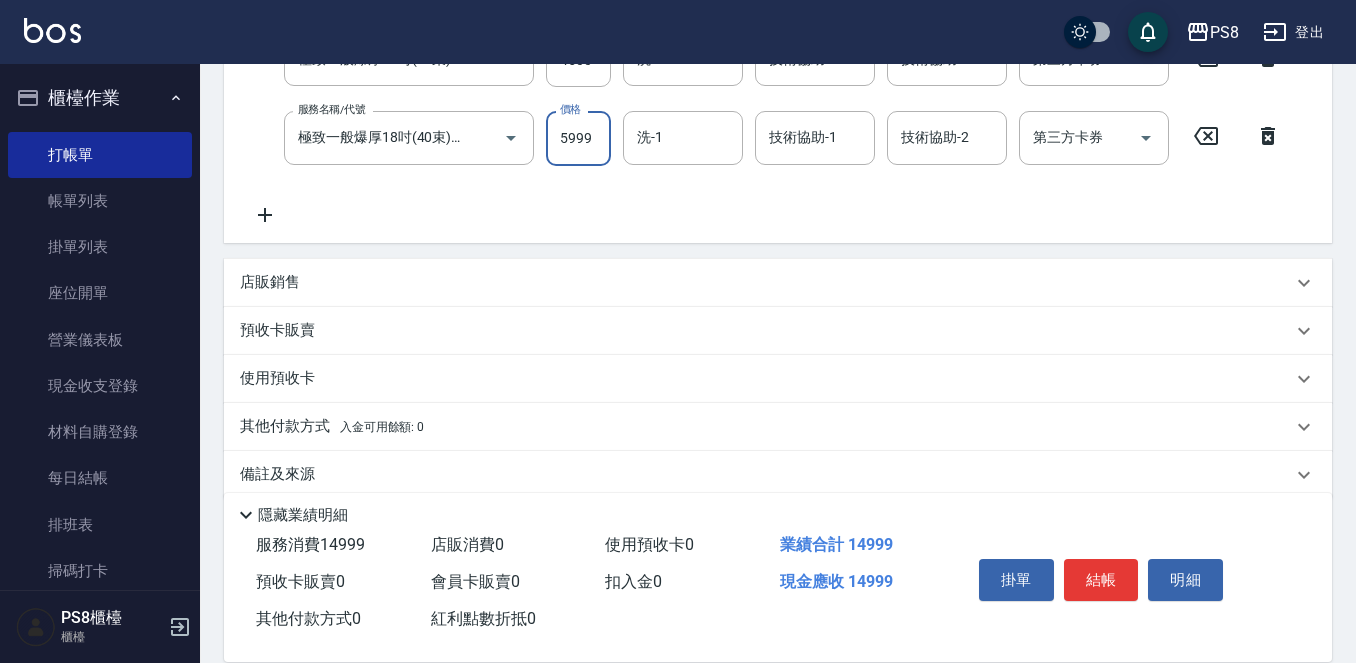 scroll, scrollTop: 469, scrollLeft: 0, axis: vertical 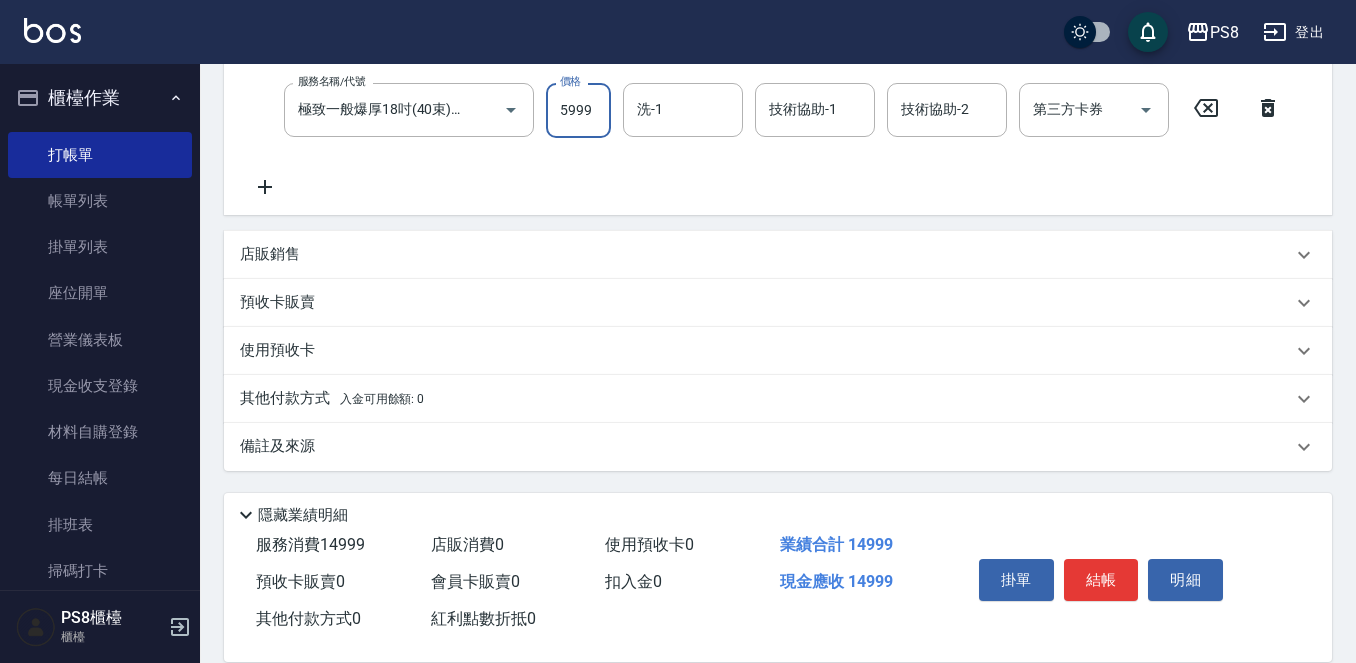 type on "5999" 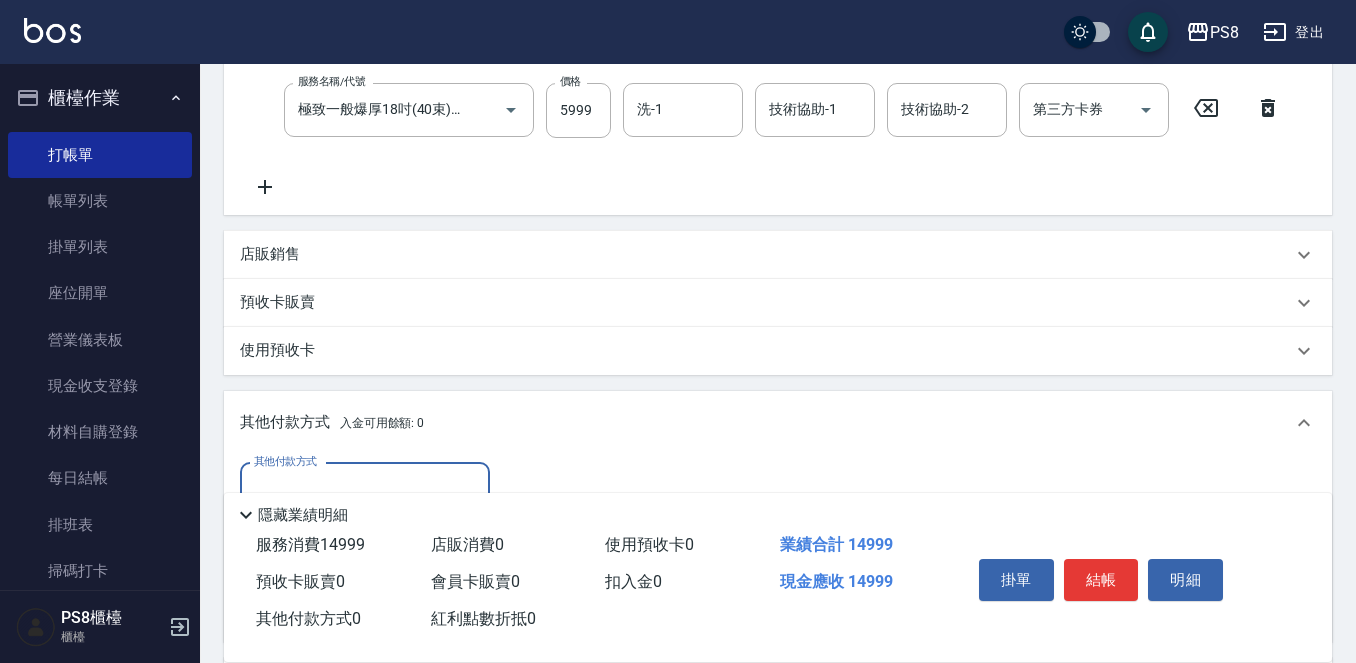 scroll, scrollTop: 0, scrollLeft: 0, axis: both 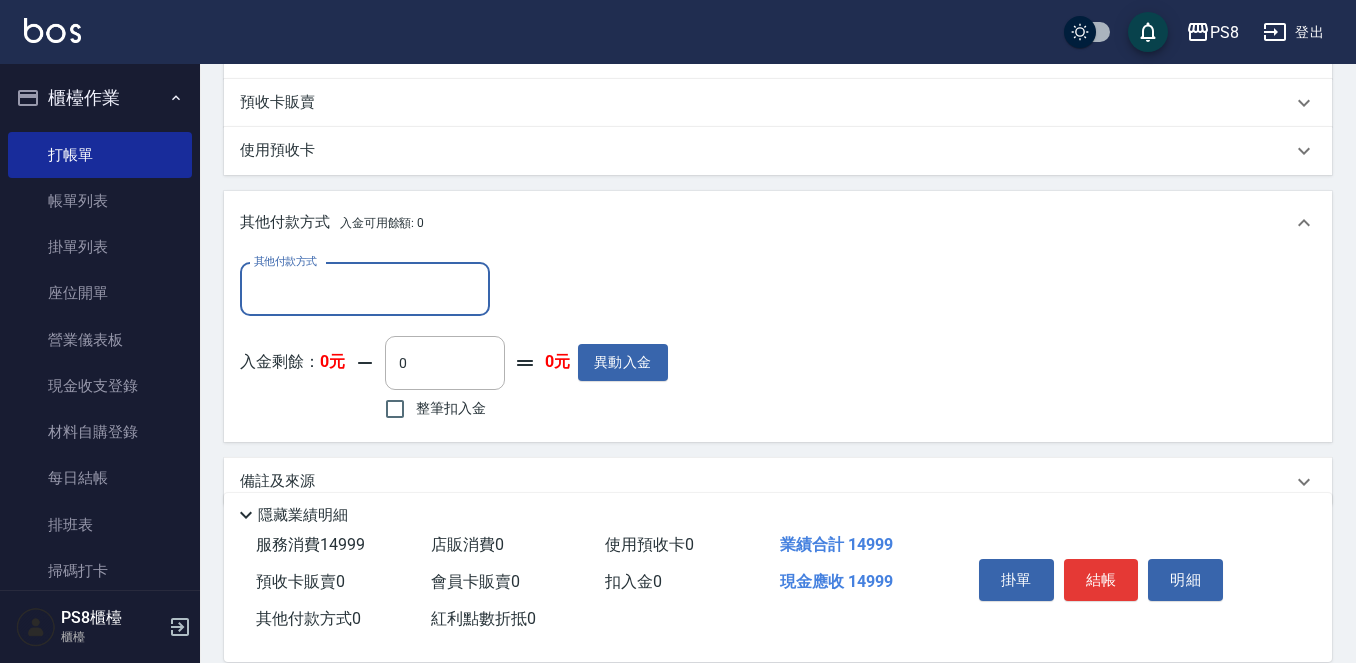 click on "其他付款方式" at bounding box center (365, 289) 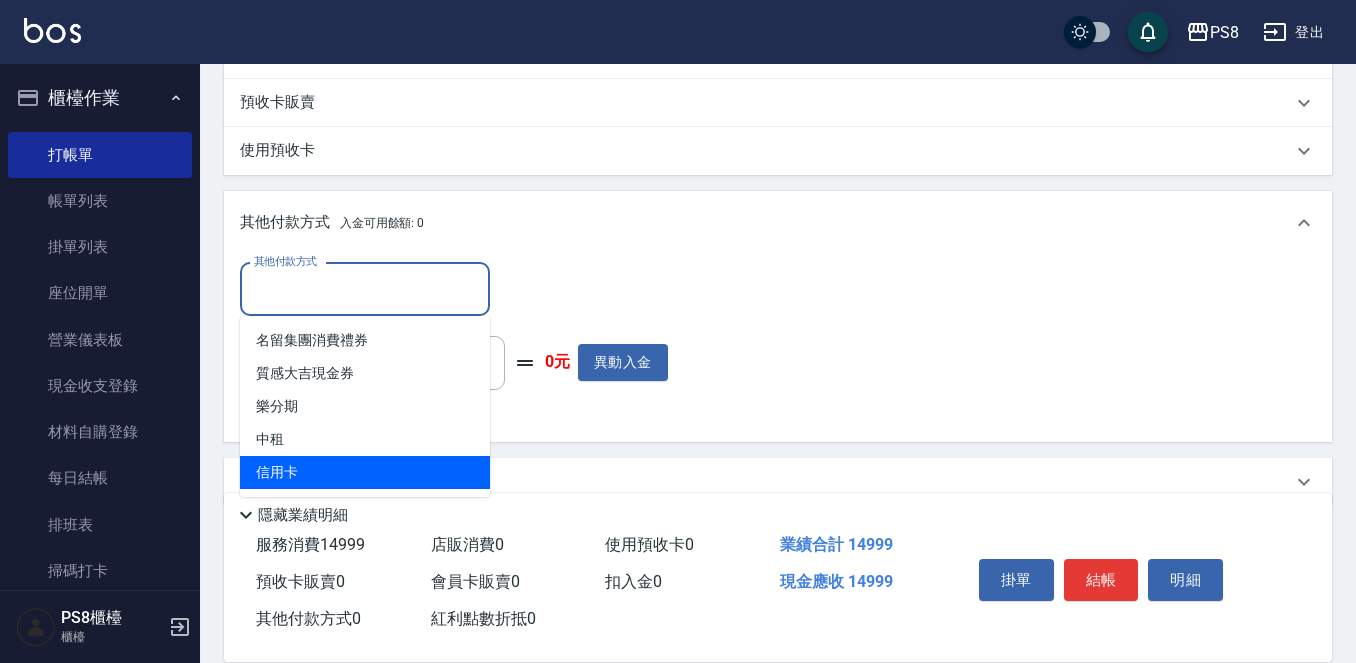 click on "信用卡" at bounding box center (365, 472) 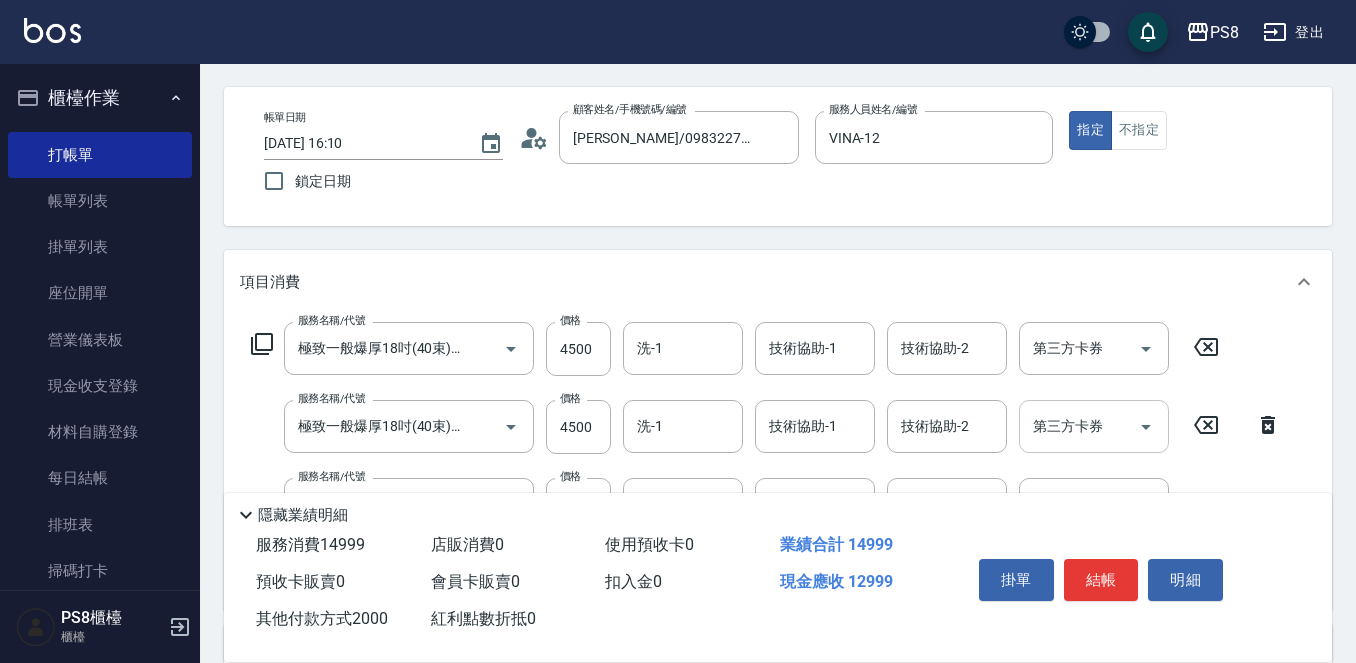 scroll, scrollTop: 69, scrollLeft: 0, axis: vertical 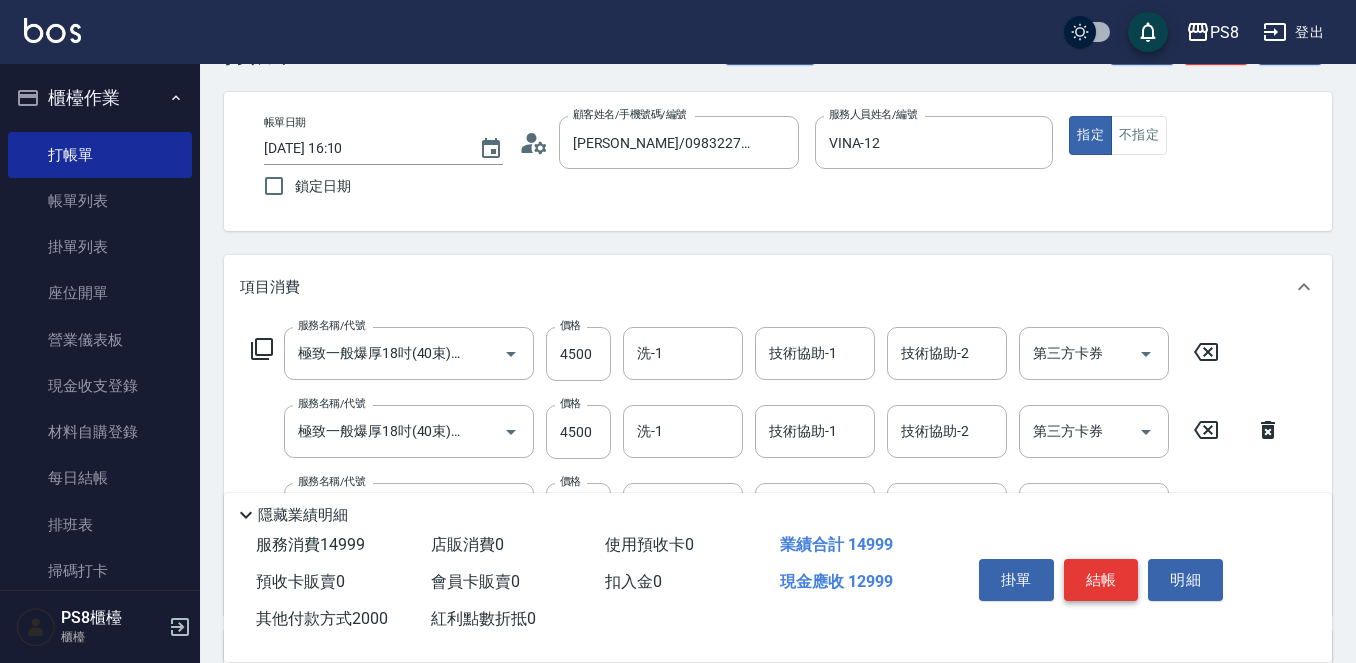type on "2000" 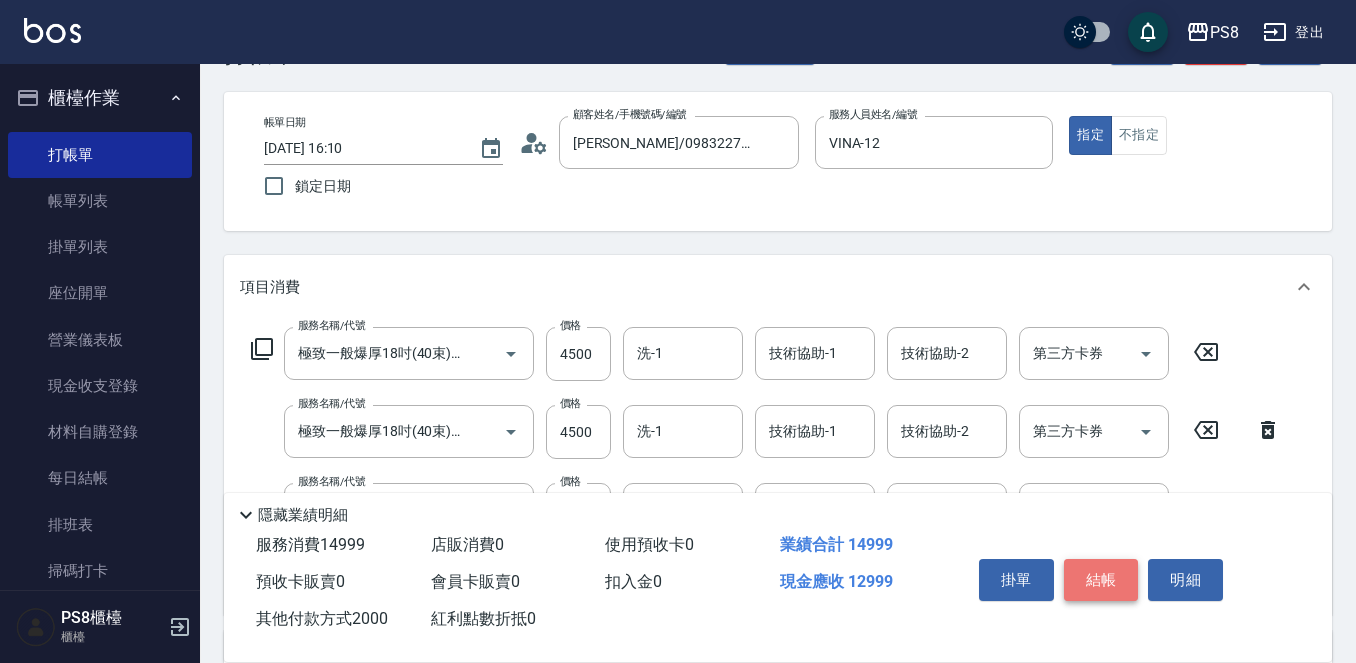 click on "結帳" at bounding box center (1101, 580) 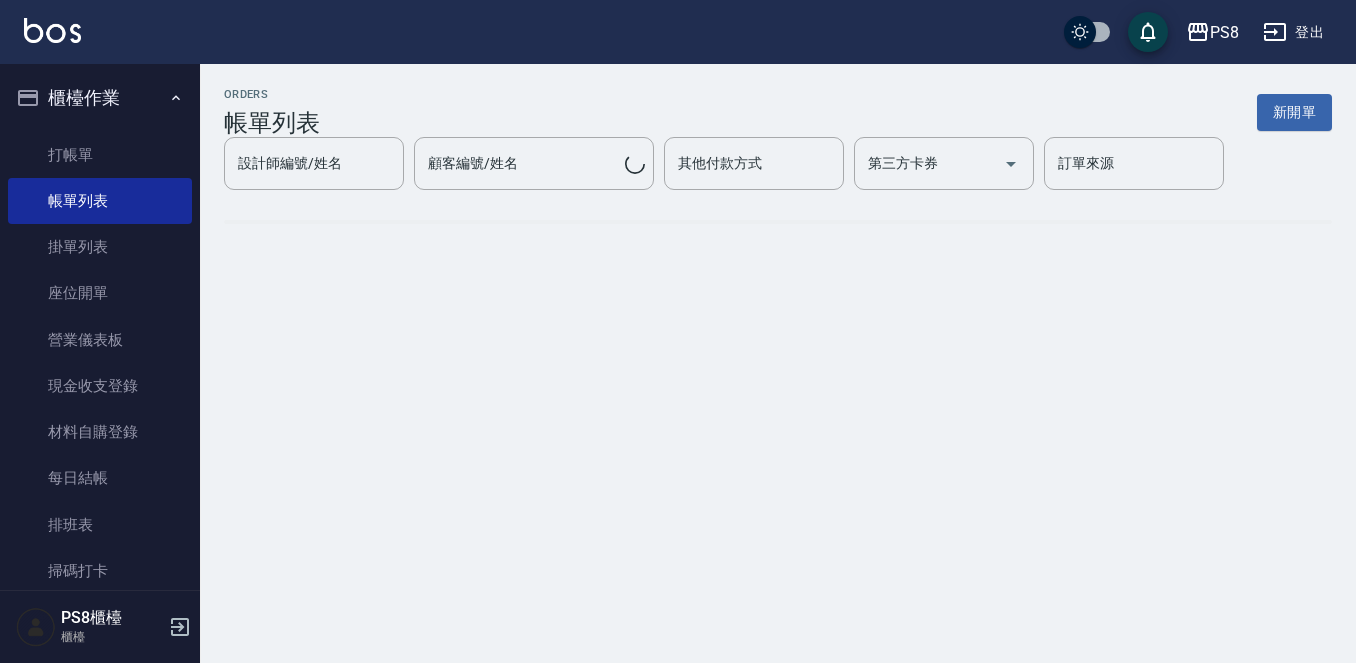 scroll, scrollTop: 0, scrollLeft: 0, axis: both 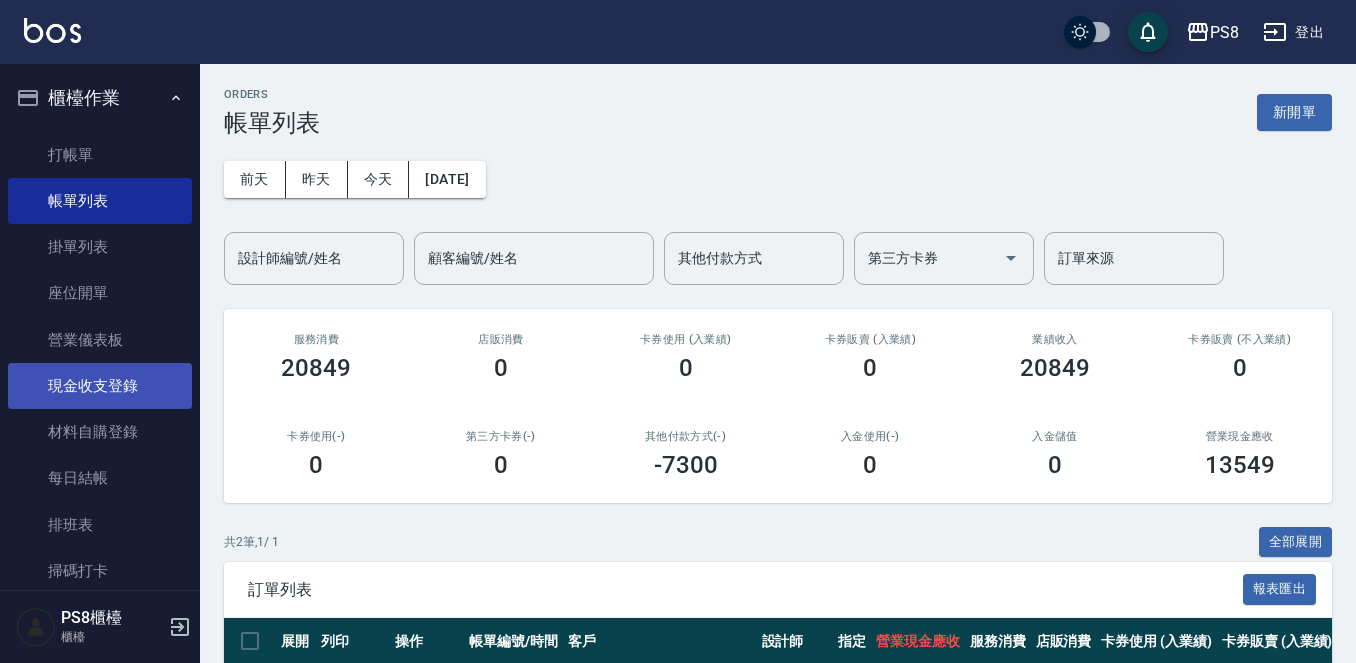 click on "現金收支登錄" at bounding box center [100, 386] 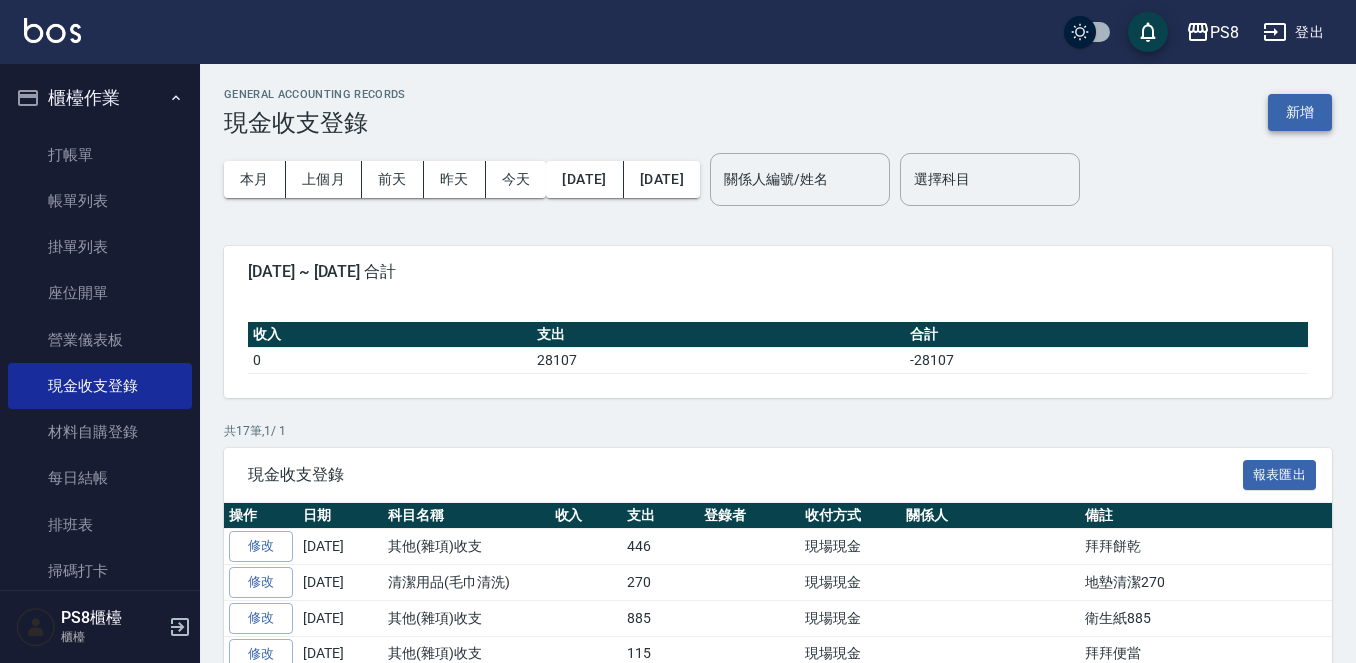 click on "新增" at bounding box center [1300, 112] 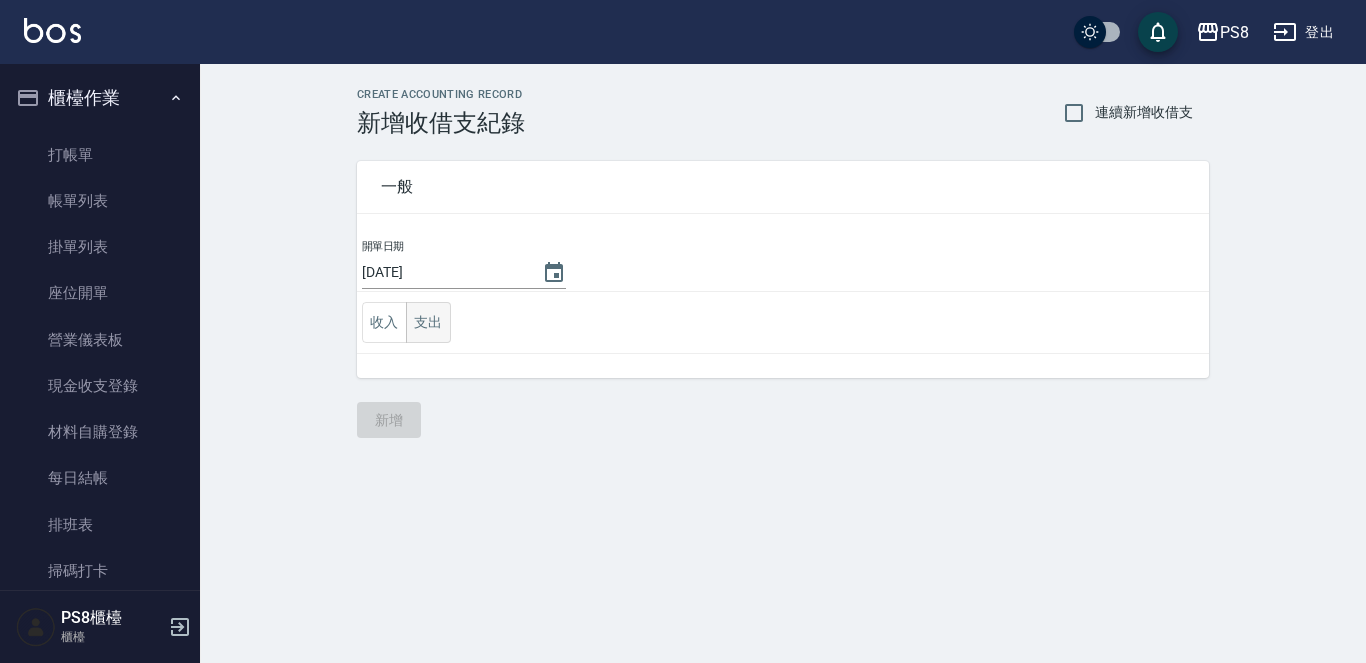 click on "支出" at bounding box center (428, 322) 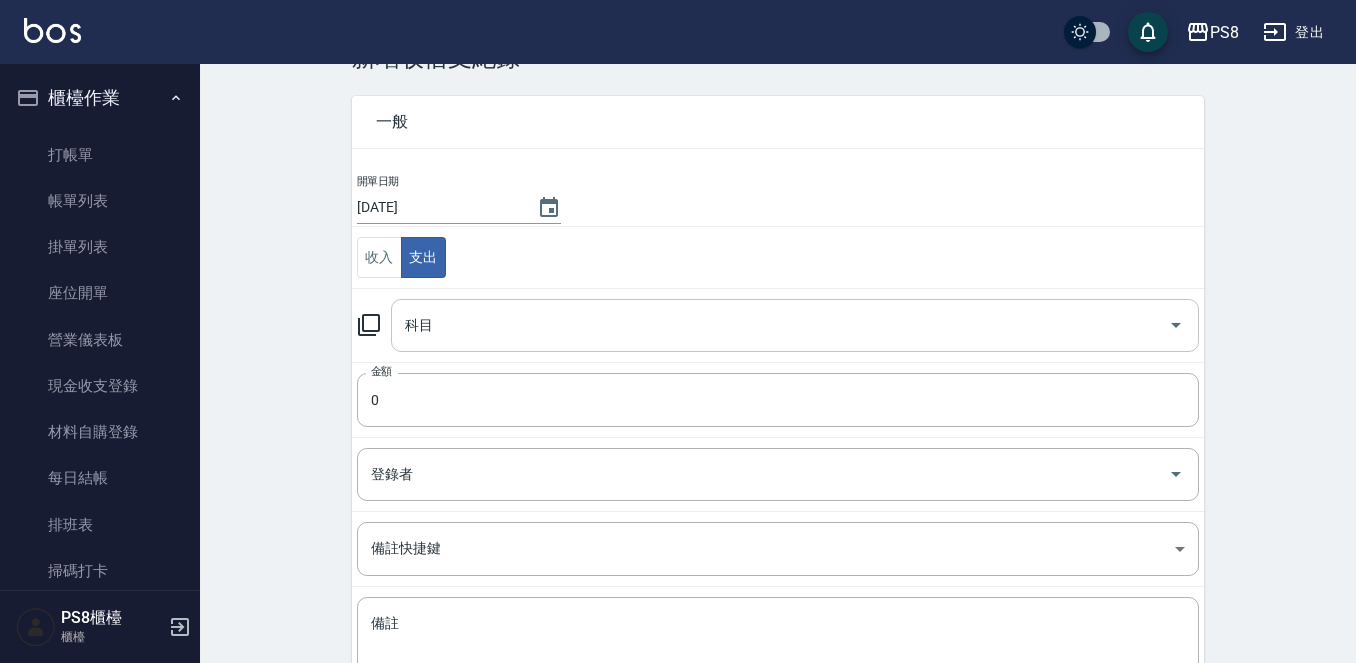 scroll, scrollTop: 100, scrollLeft: 0, axis: vertical 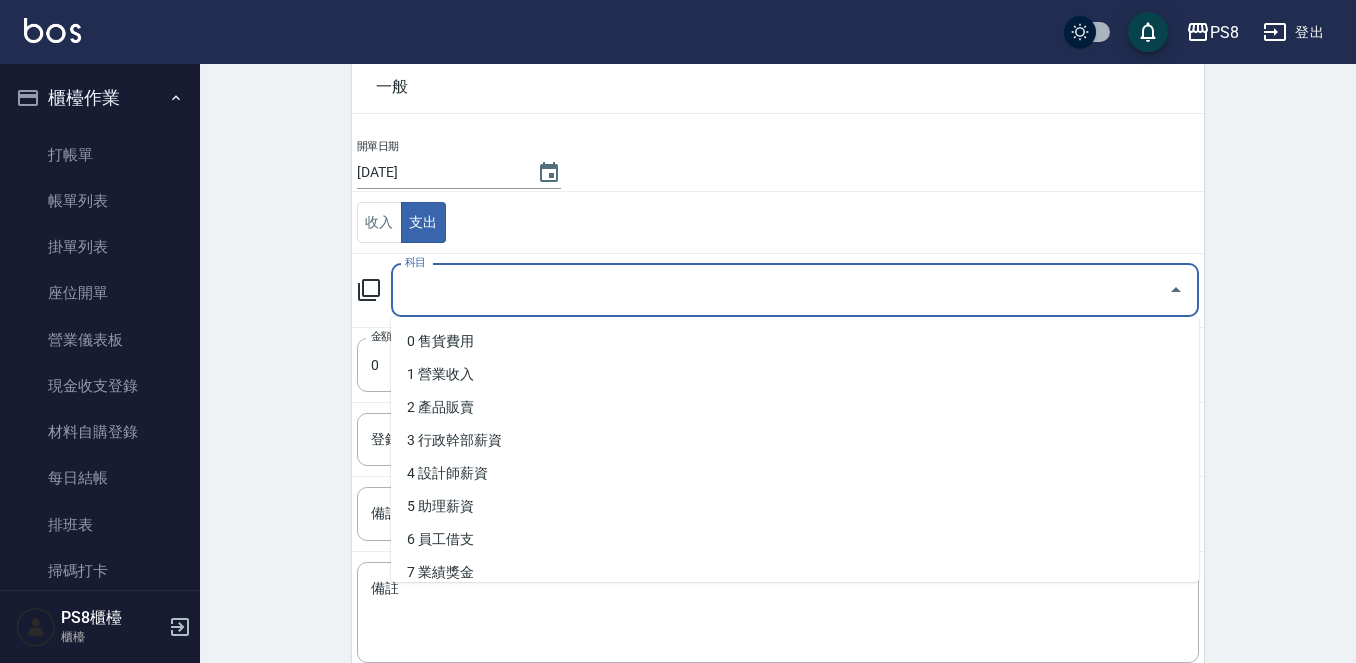 click on "科目" at bounding box center [780, 290] 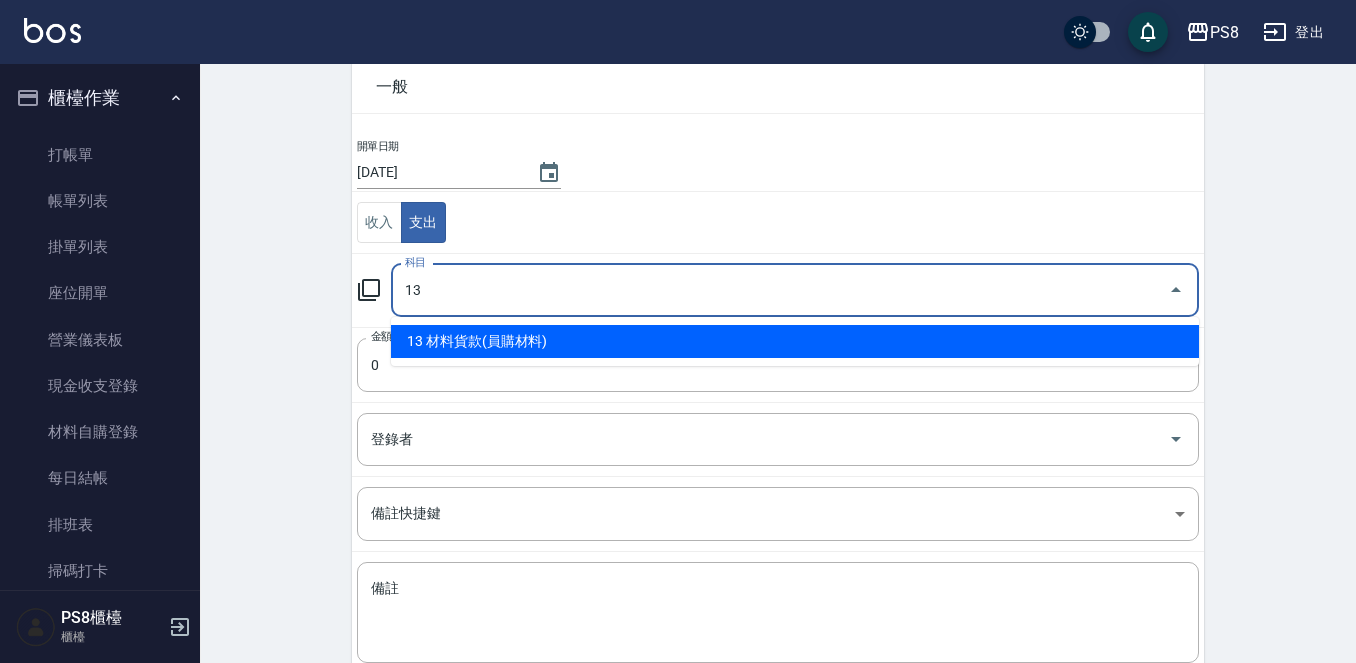 click on "13 材料貨款(員購材料)" at bounding box center (795, 341) 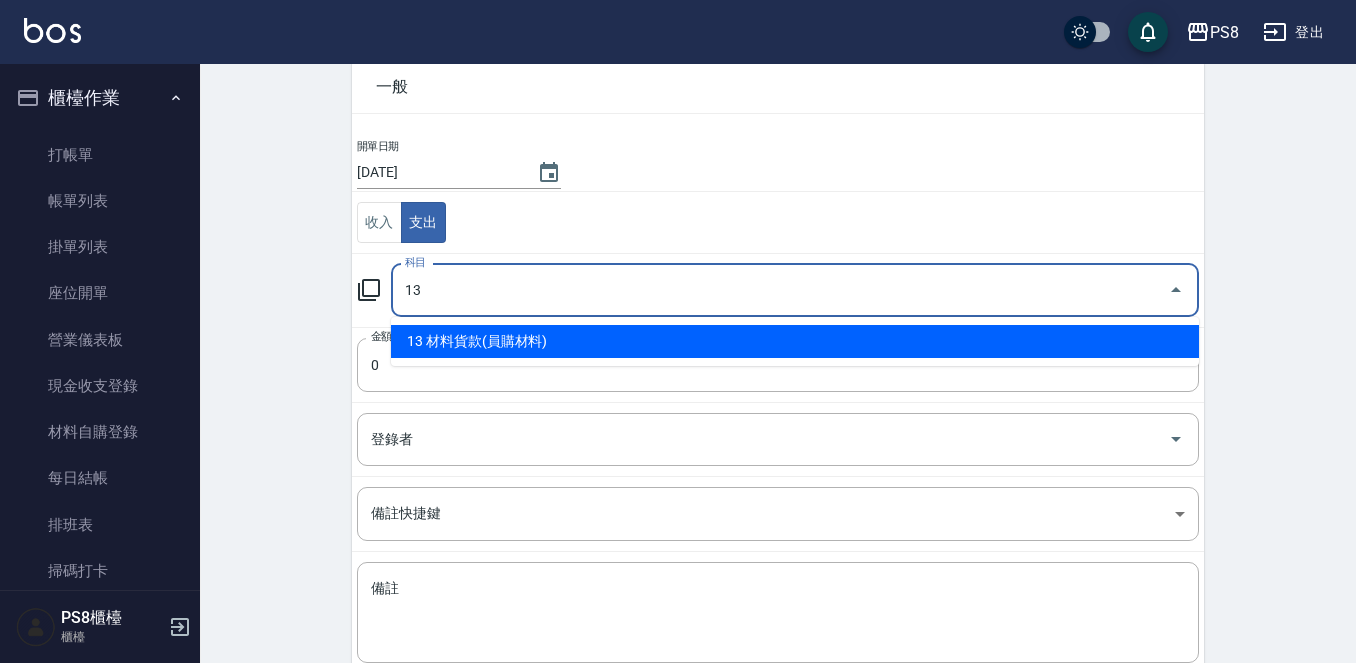 type on "13 材料貨款(員購材料)" 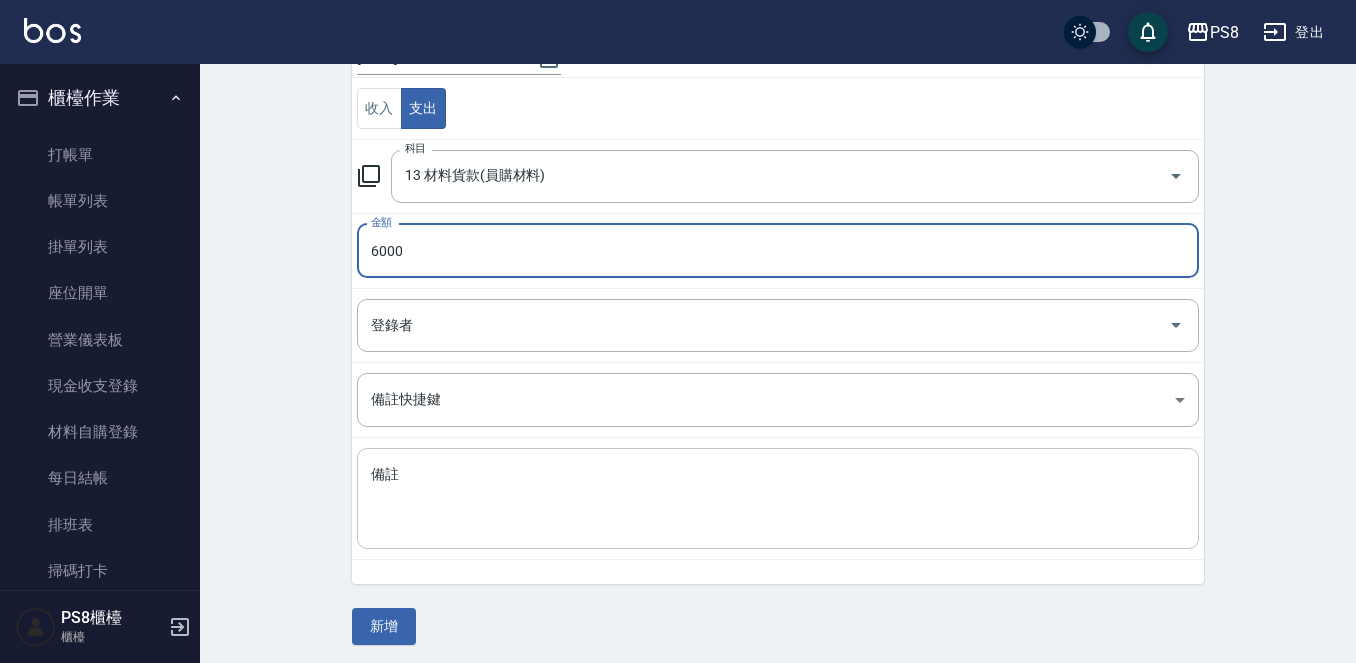 scroll, scrollTop: 220, scrollLeft: 0, axis: vertical 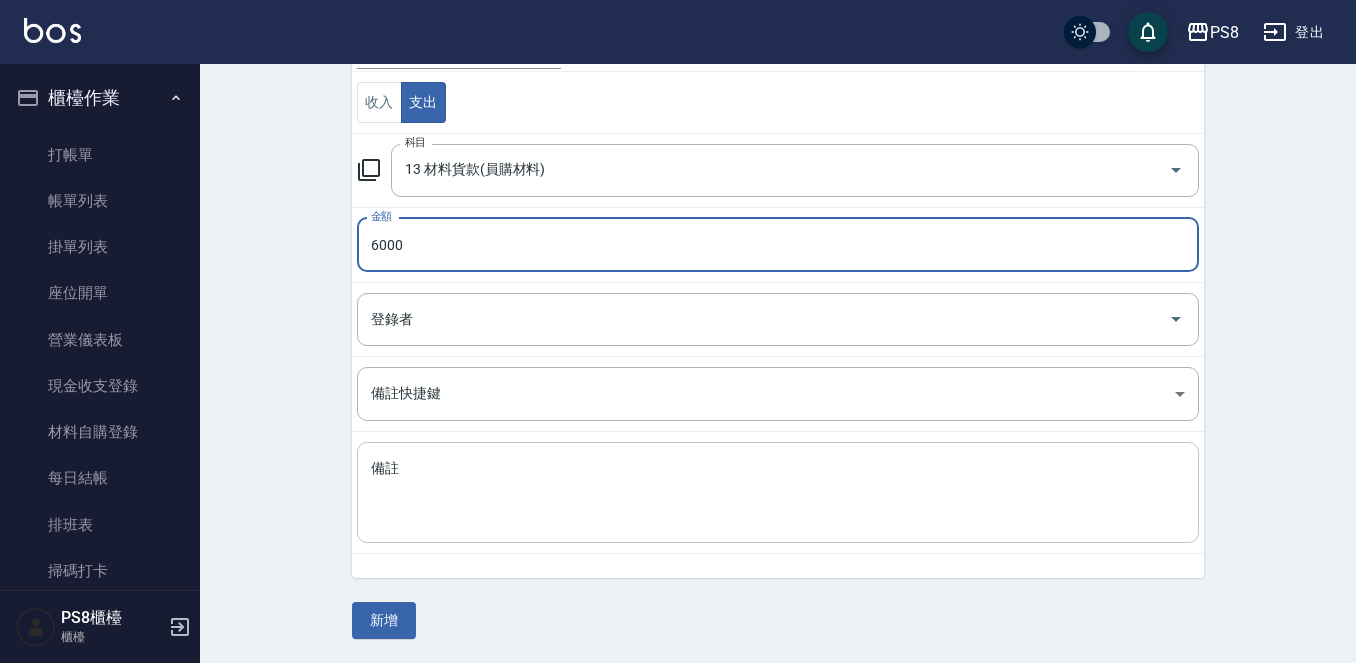 type on "6000" 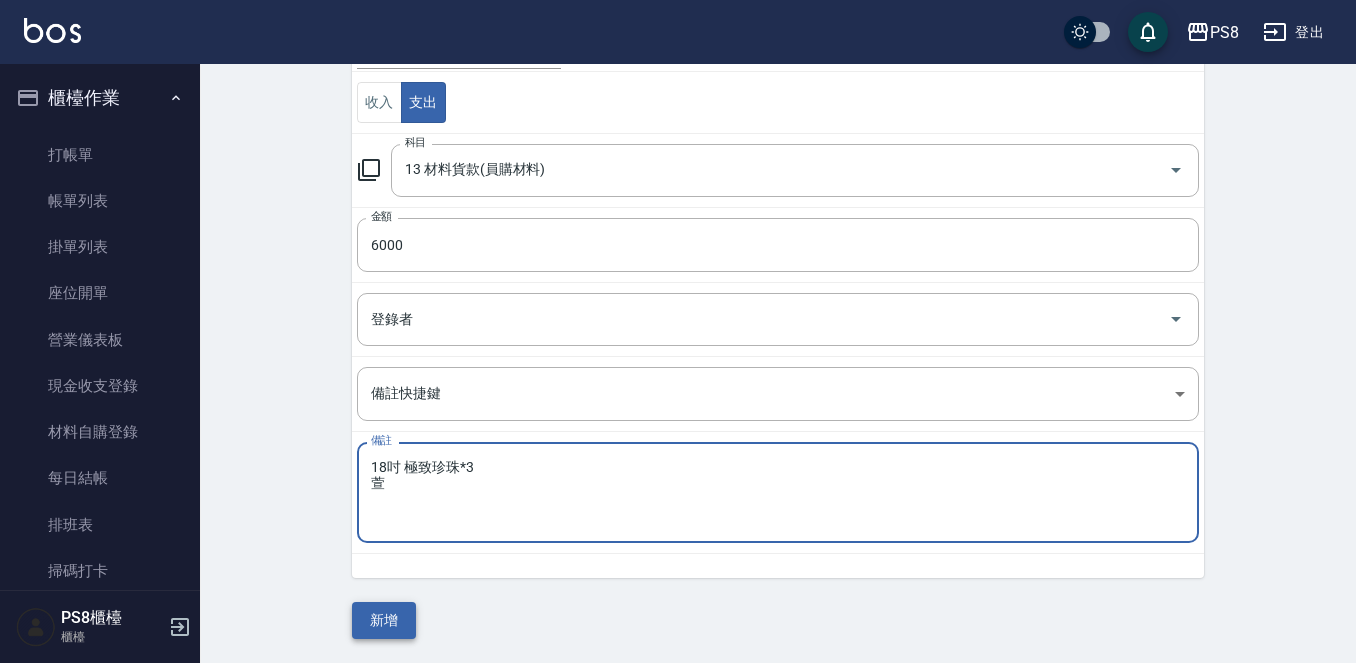 type on "18吋 極致珍珠*3
萱" 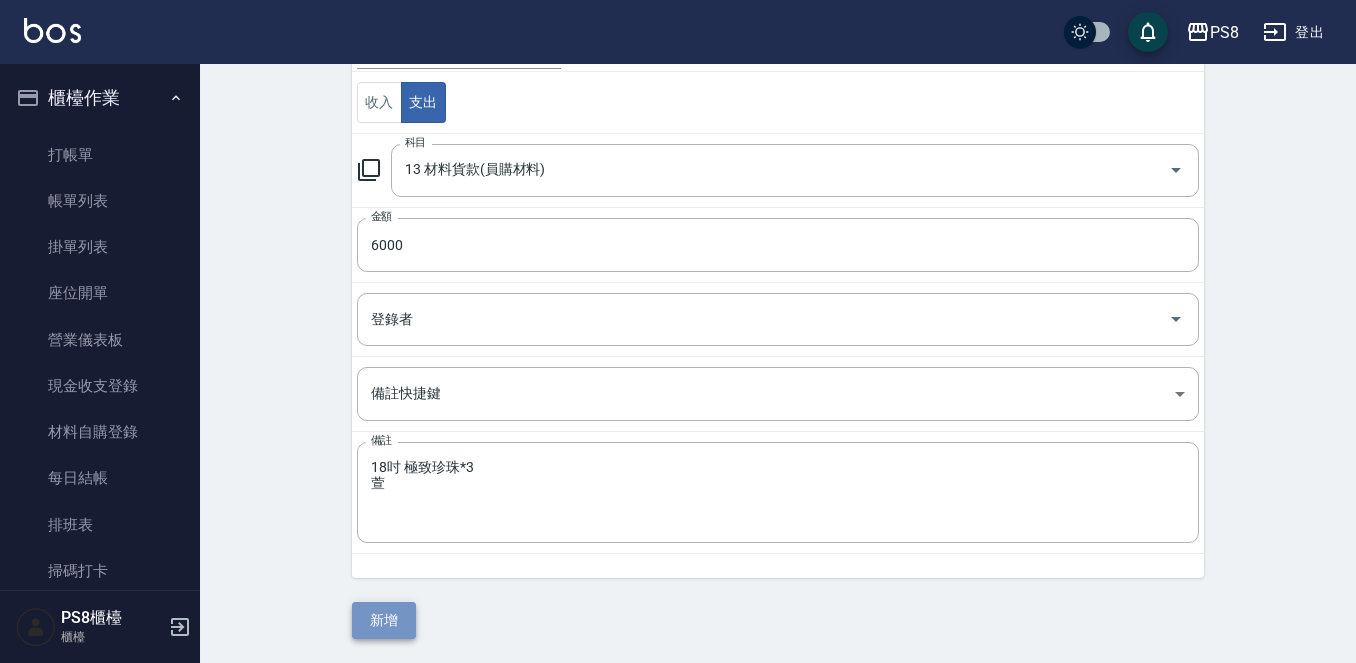 click on "新增" at bounding box center [384, 620] 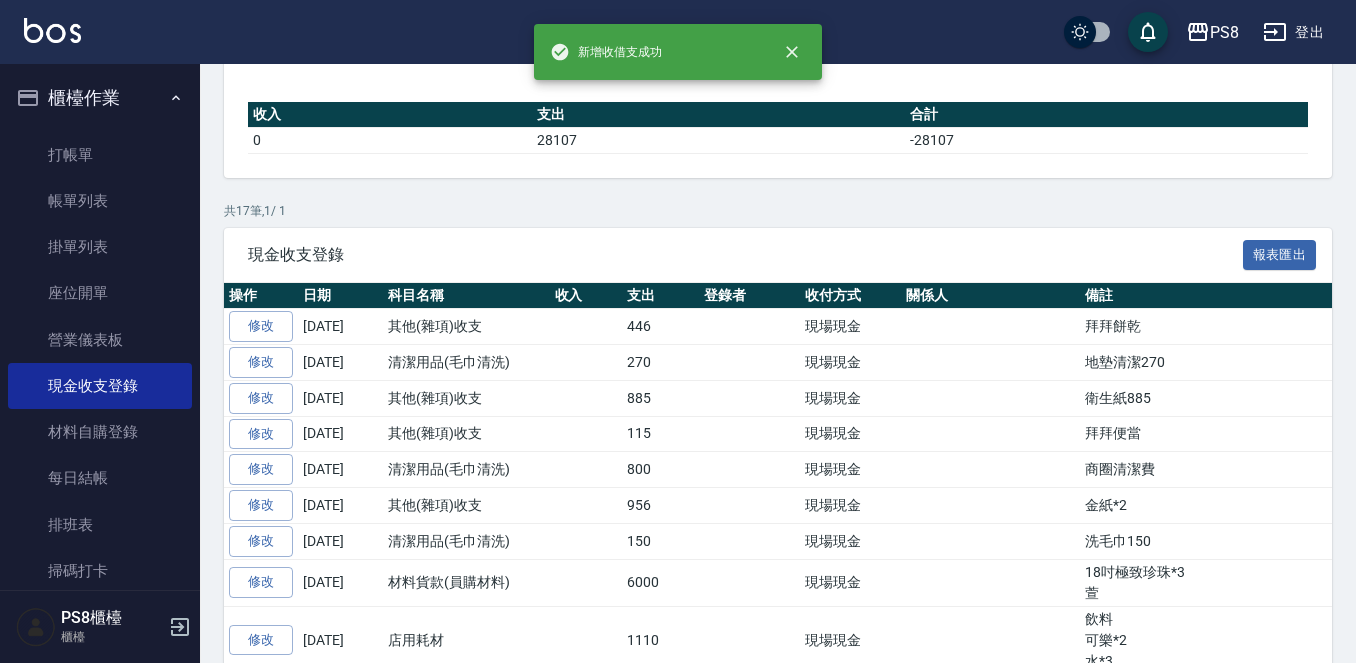 scroll, scrollTop: 0, scrollLeft: 0, axis: both 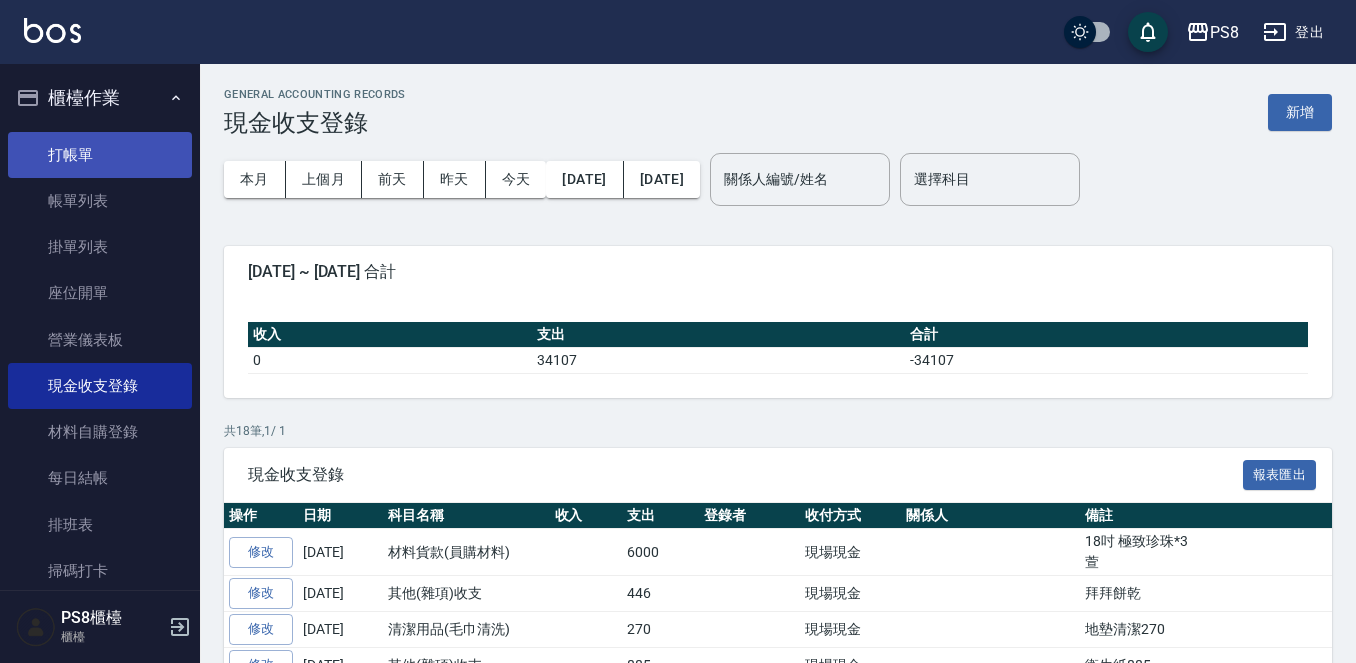 click on "打帳單" at bounding box center (100, 155) 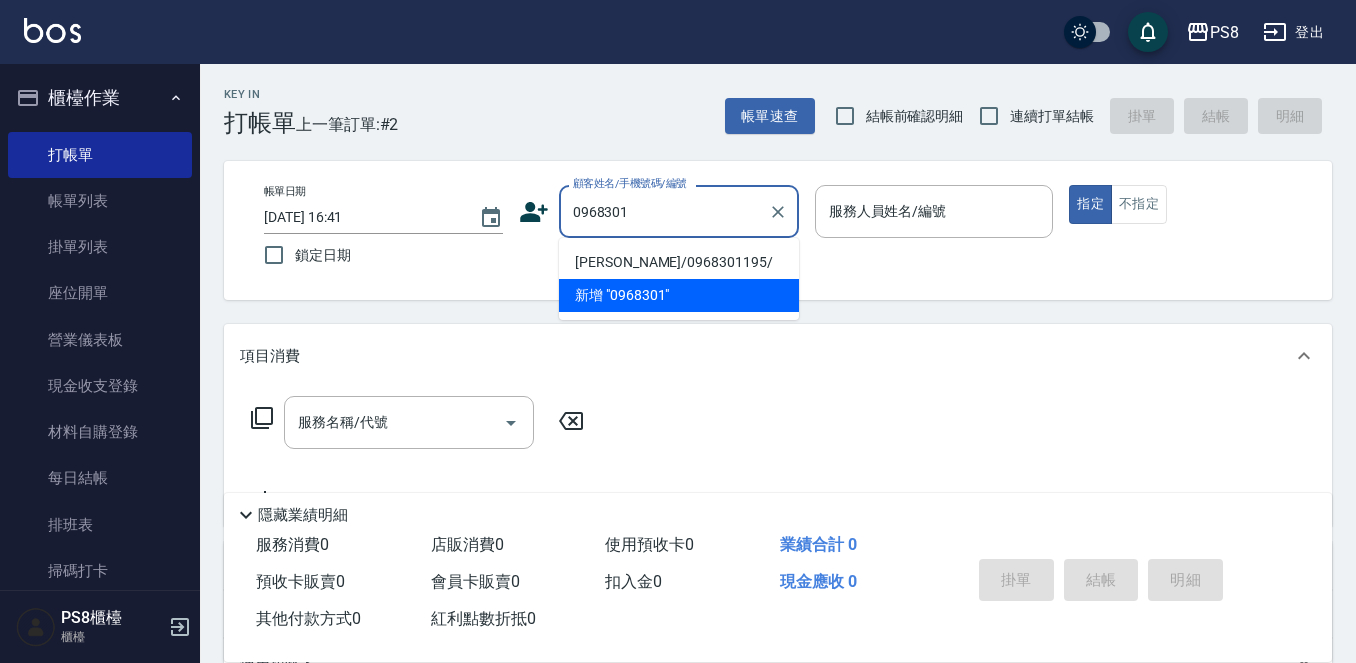 click on "周恩俊/0968301195/" at bounding box center (679, 262) 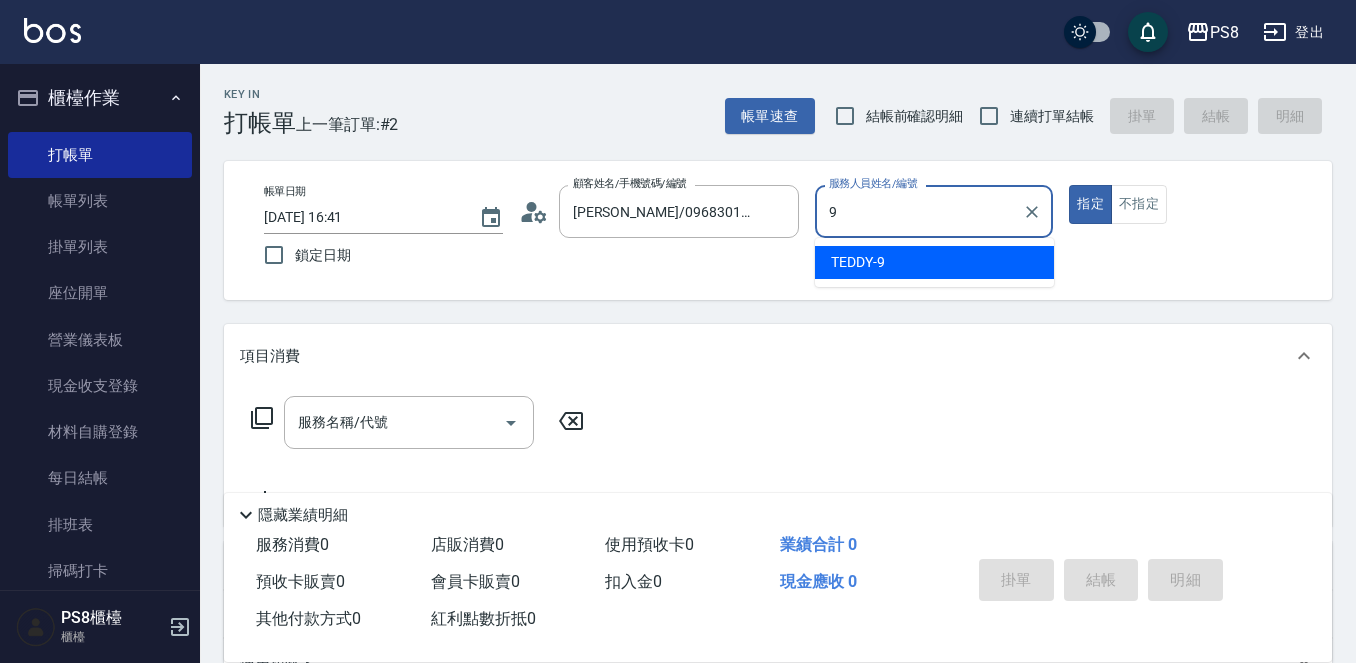 type on "TEDDY-9" 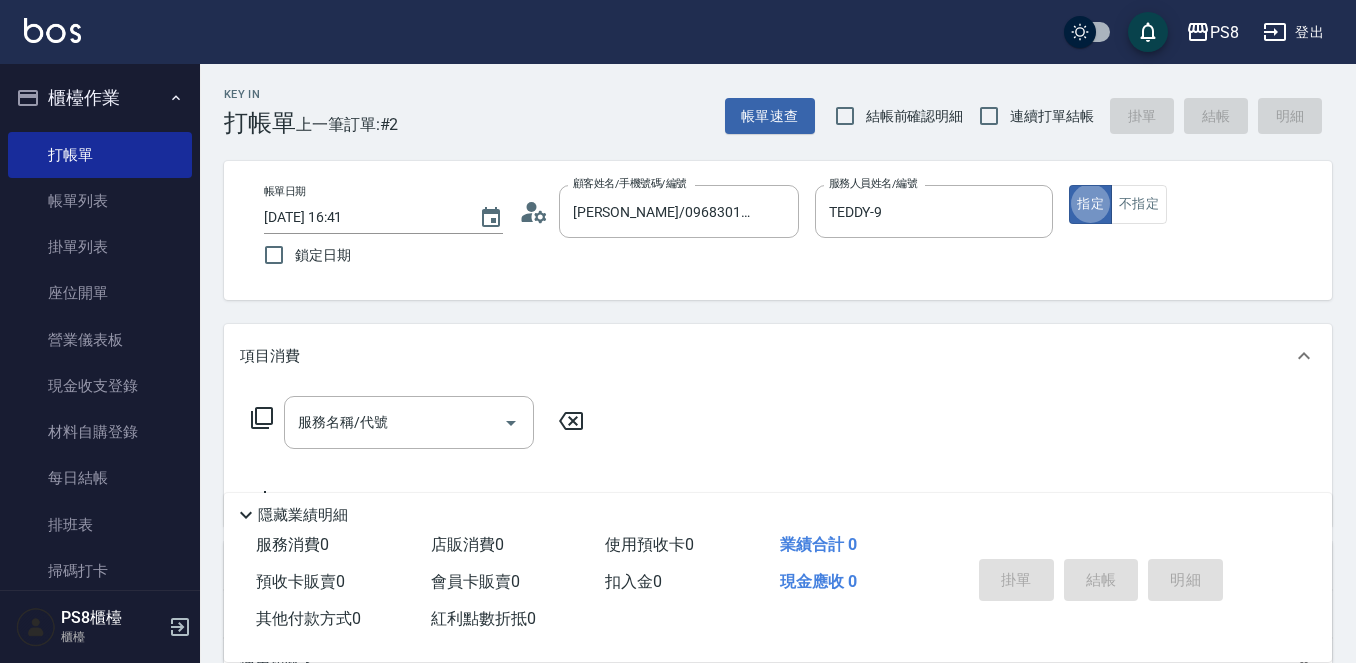 type on "true" 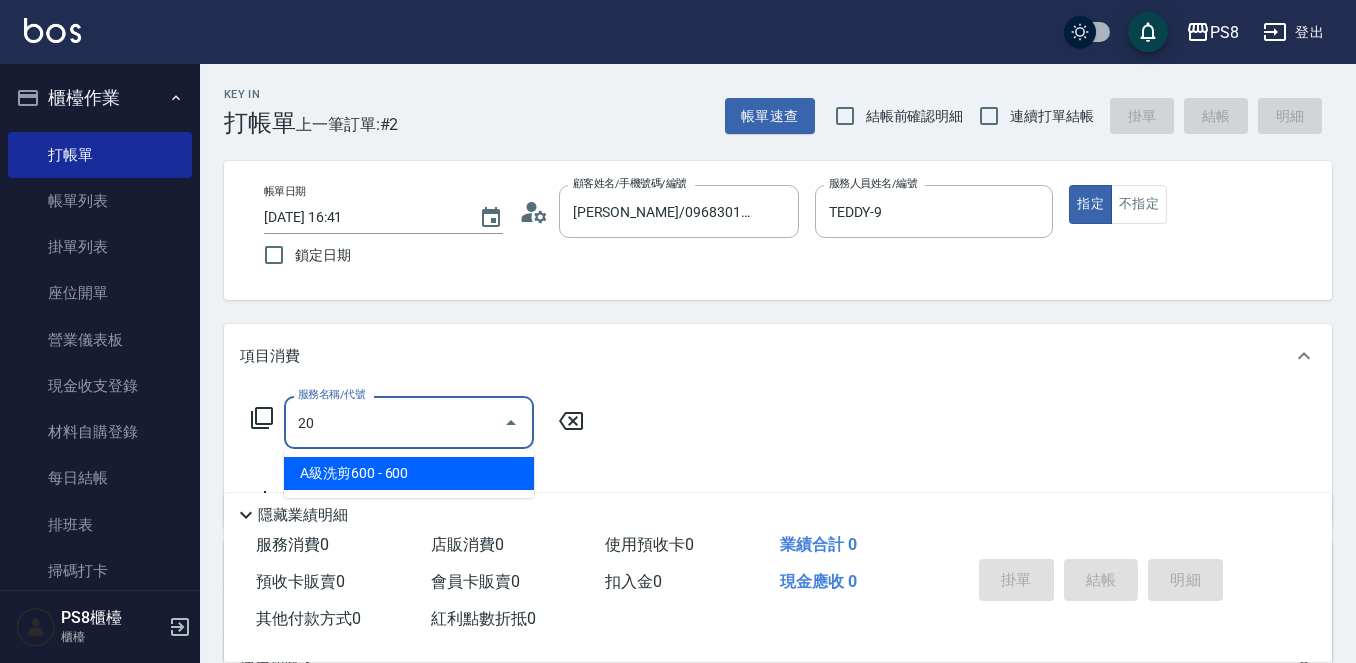 type on "2" 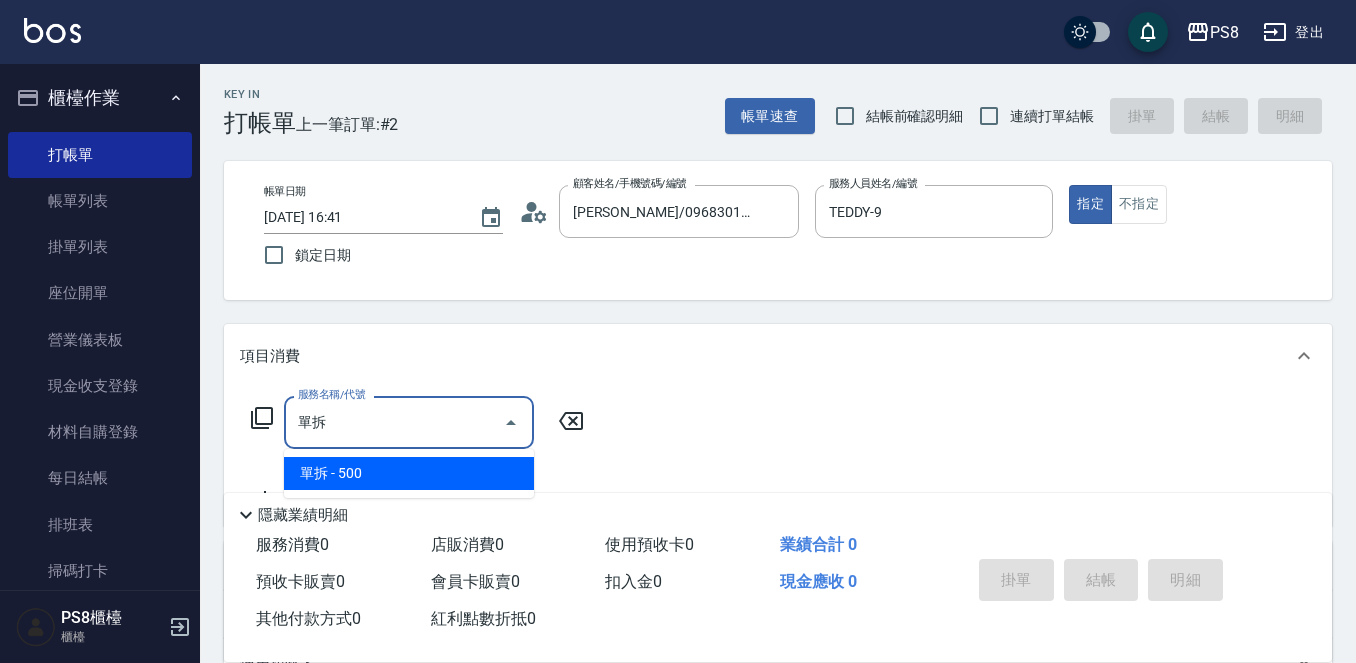 click on "單拆 - 500" at bounding box center (409, 473) 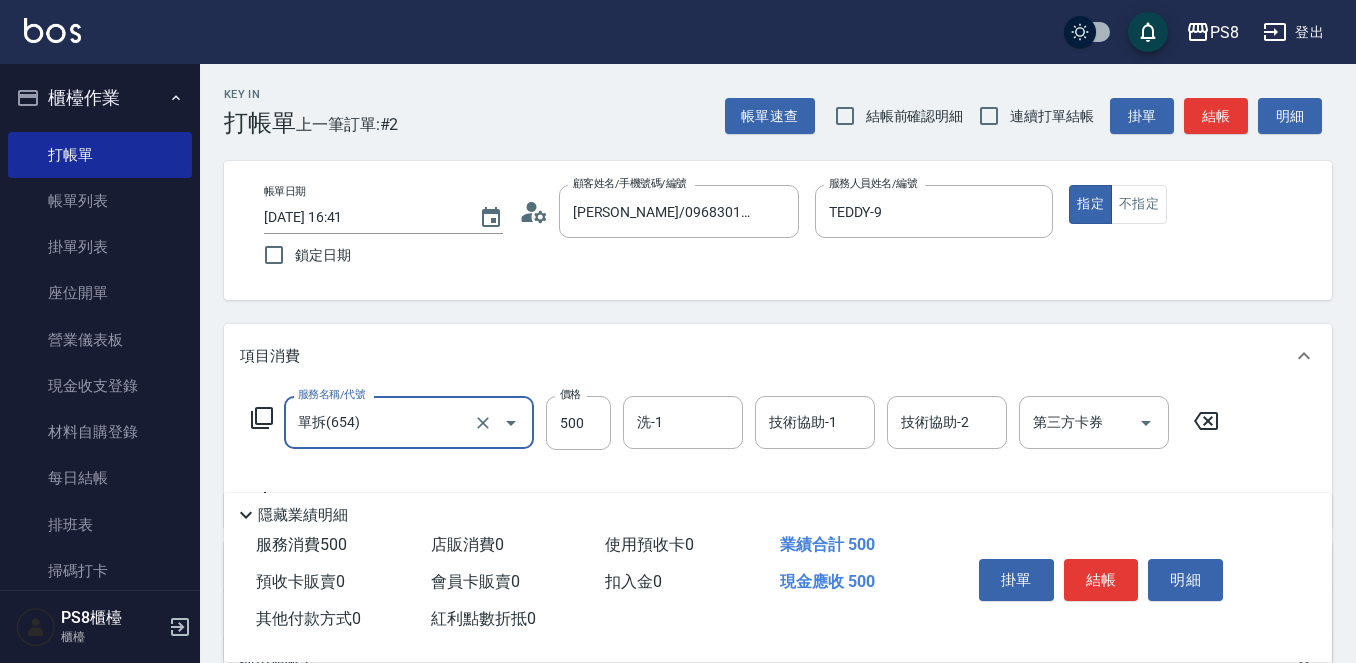 type on "單拆(654)" 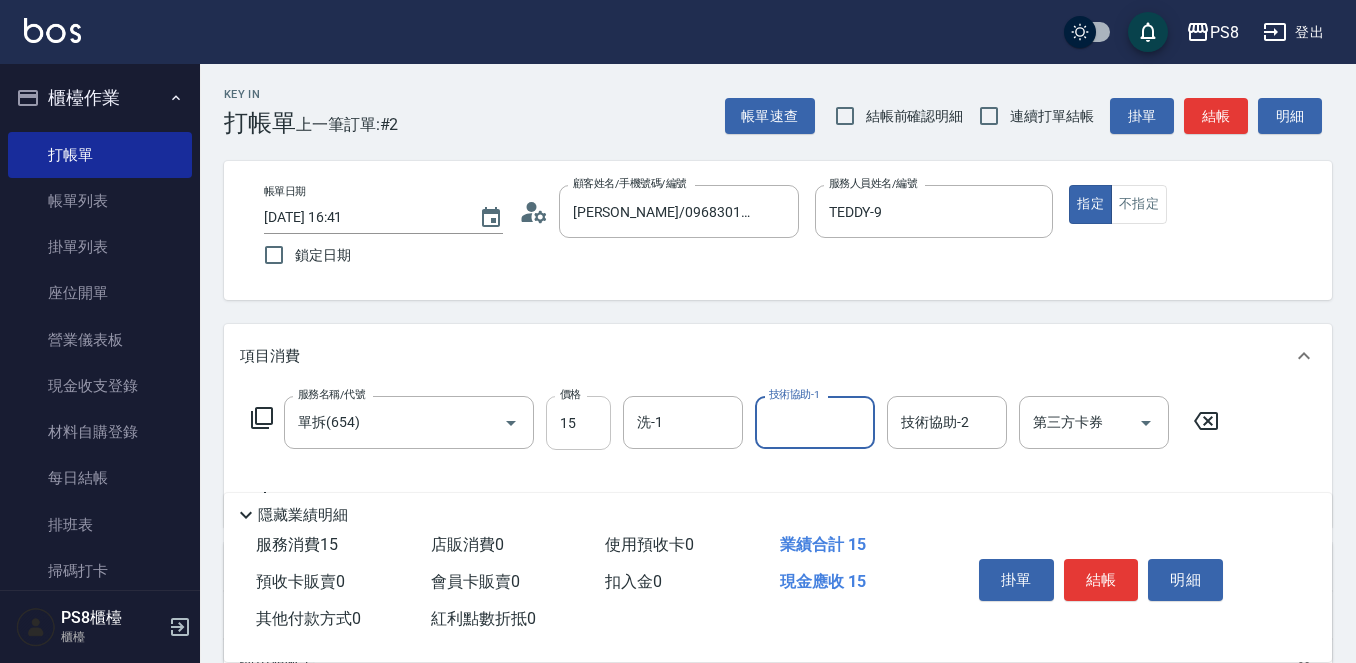 click on "15" at bounding box center [578, 423] 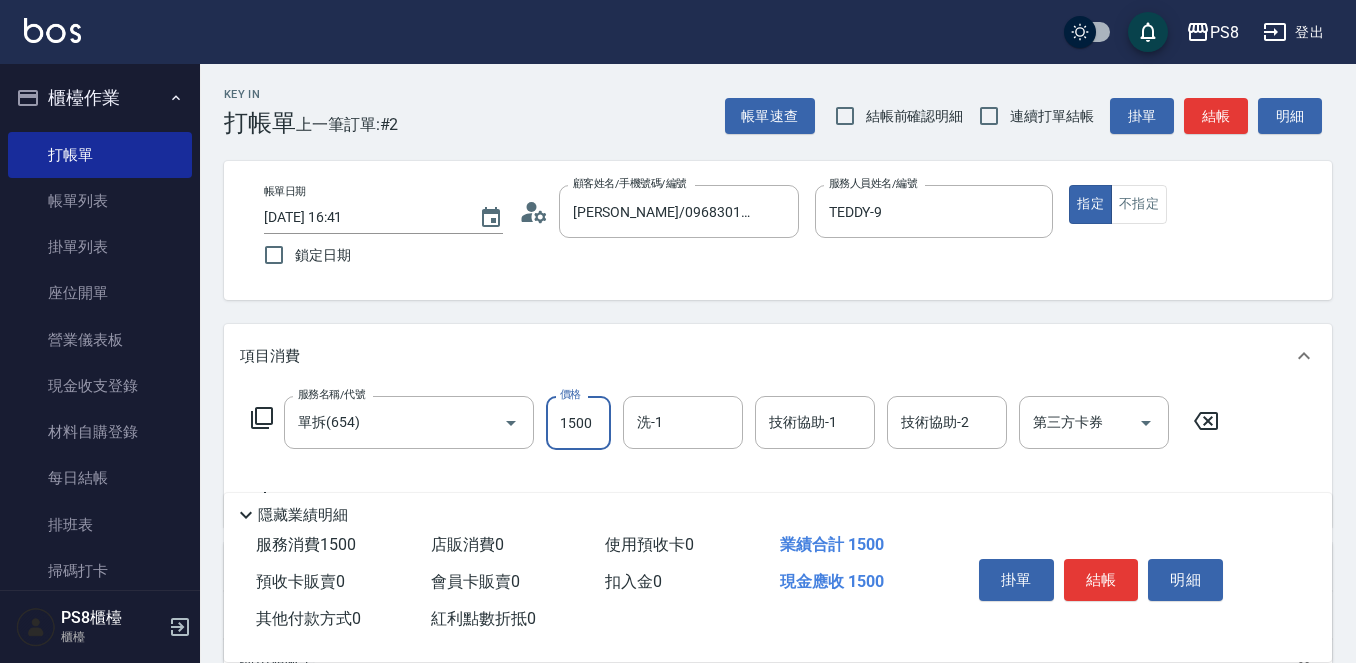 type on "1500" 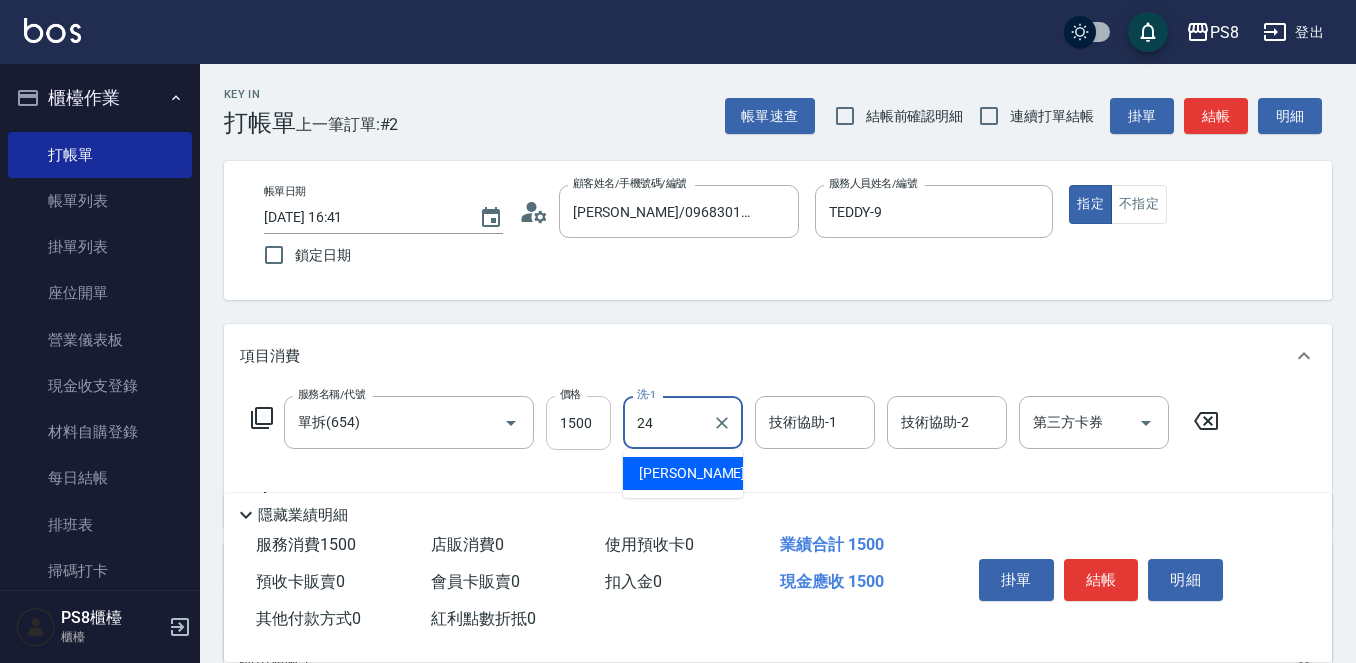 type on "婷婷-24" 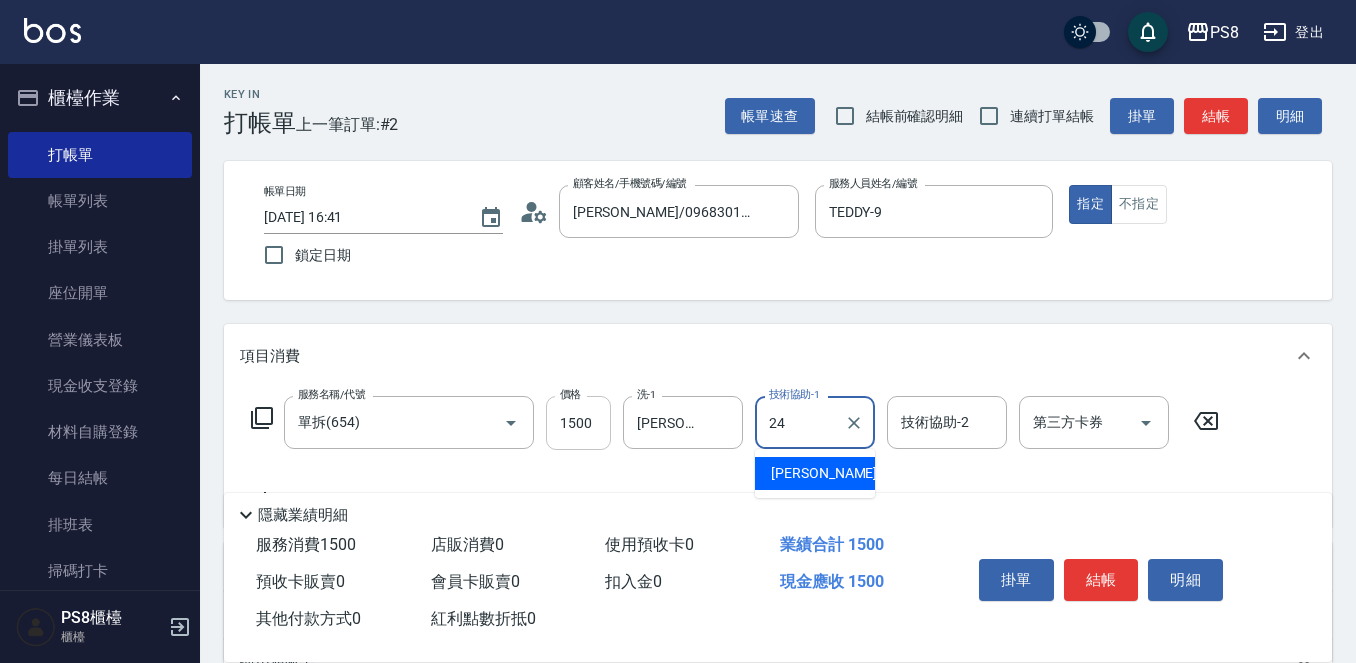 type on "婷婷-24" 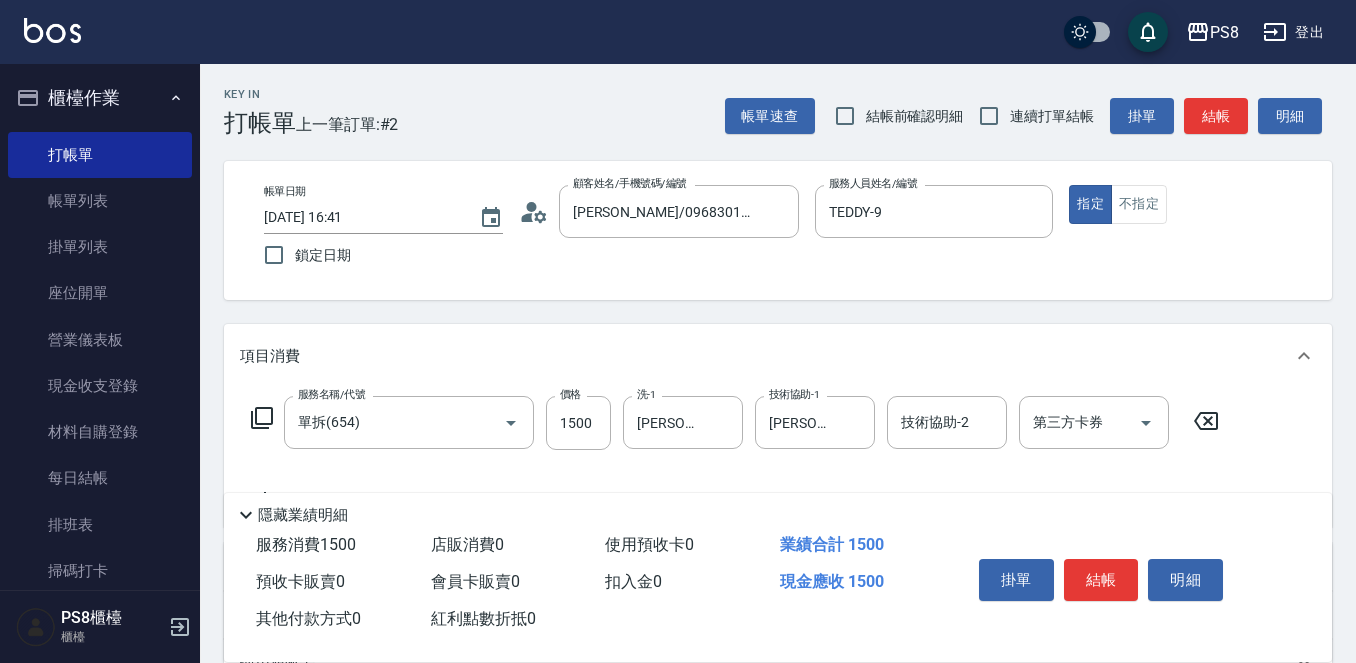 click on "服務名稱/代號 單拆(654) 服務名稱/代號 價格 1500 價格 洗-1 婷婷-24 洗-1 技術協助-1 婷婷-24 技術協助-1 技術協助-2 技術協助-2 第三方卡券 第三方卡券" at bounding box center [735, 453] 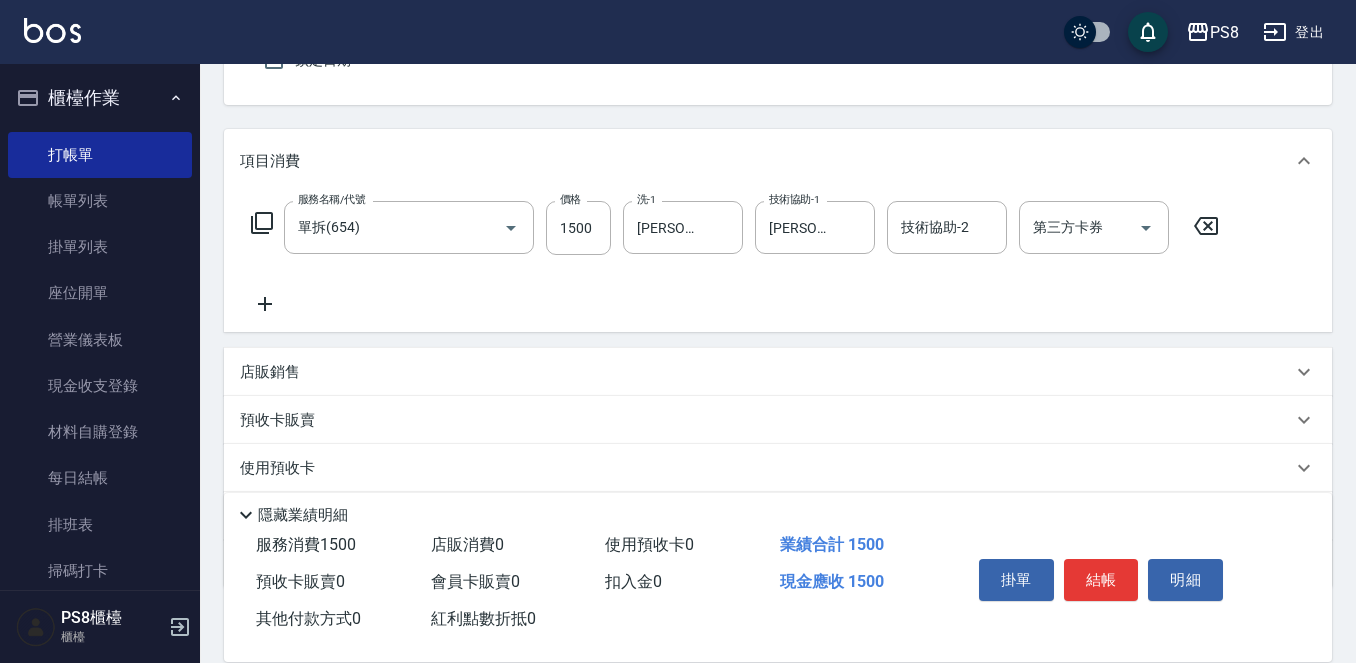 scroll, scrollTop: 200, scrollLeft: 0, axis: vertical 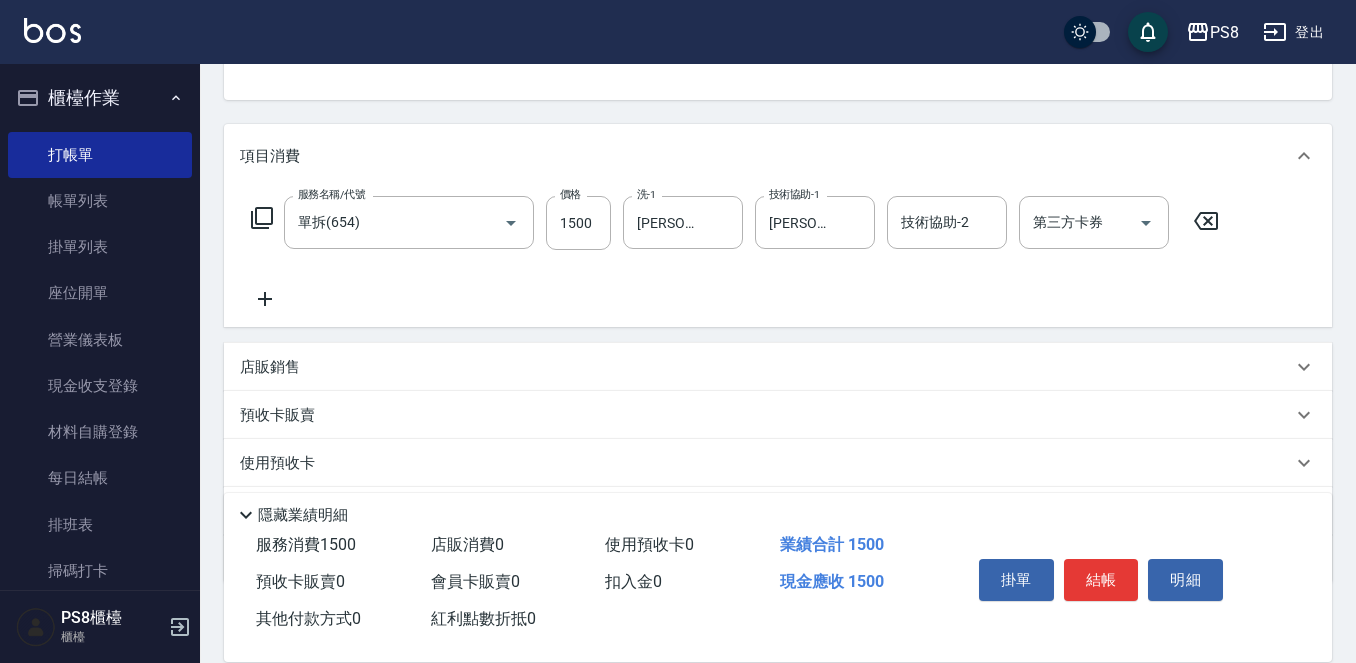 click on "服務名稱/代號 單拆(654) 服務名稱/代號 價格 1500 價格 洗-1 婷婷-24 洗-1 技術協助-1 婷婷-24 技術協助-1 技術協助-2 技術協助-2 第三方卡券 第三方卡券" at bounding box center (778, 257) 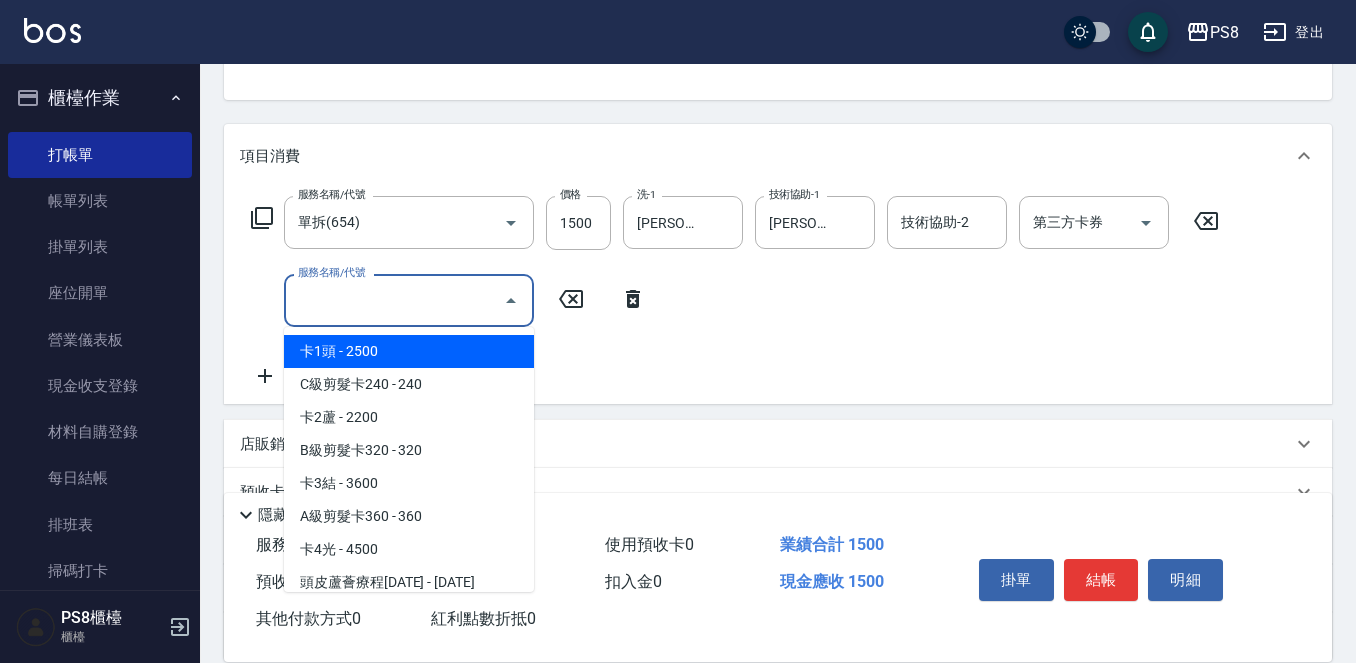 click on "服務名稱/代號" at bounding box center (394, 300) 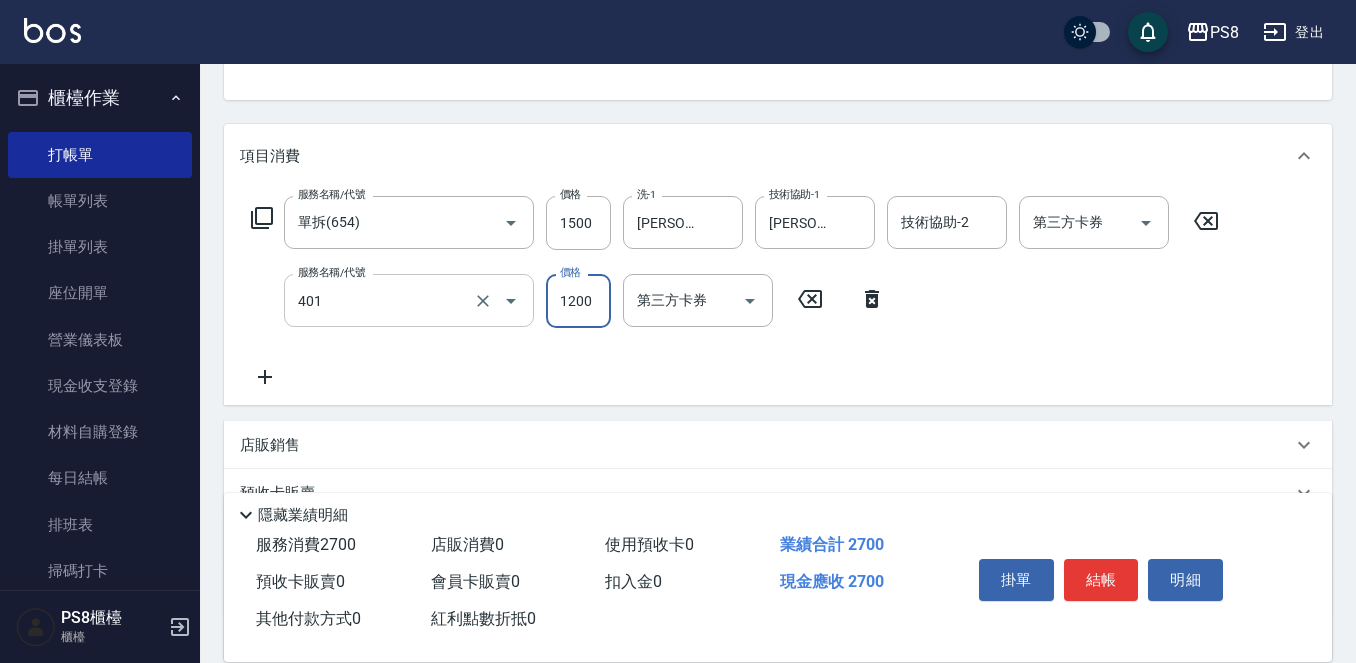 type on "基本染髮(401)" 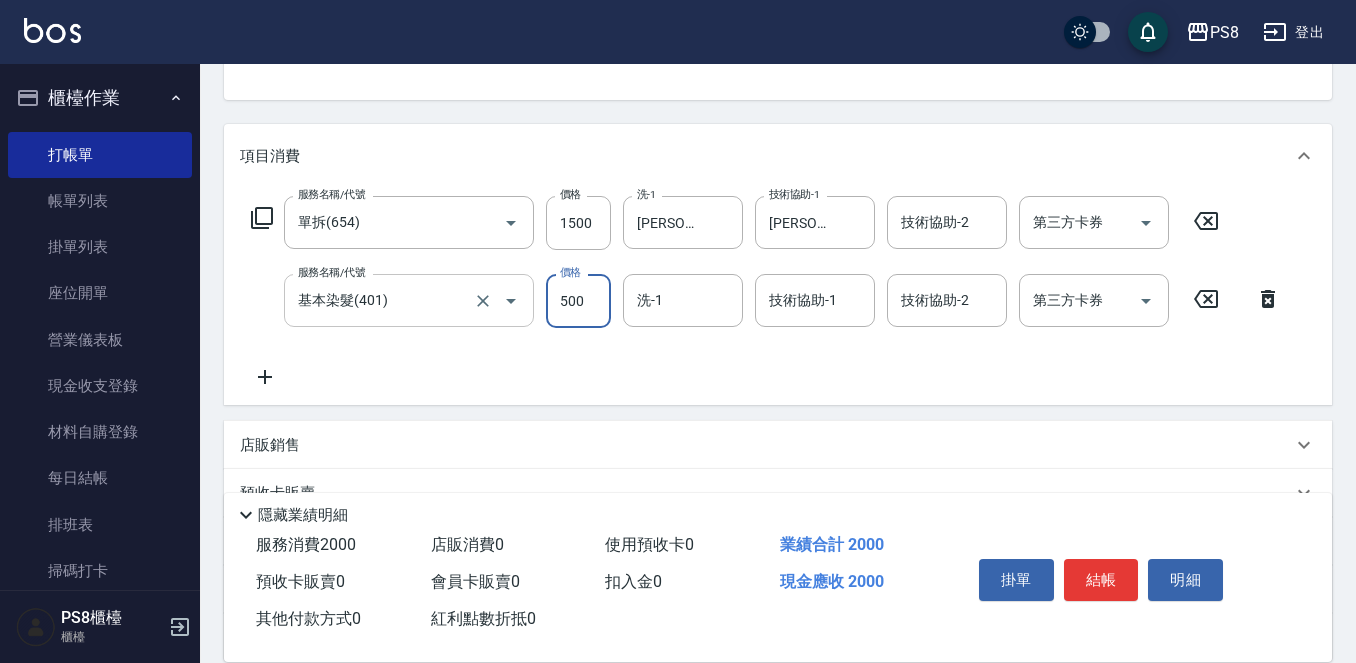type on "500" 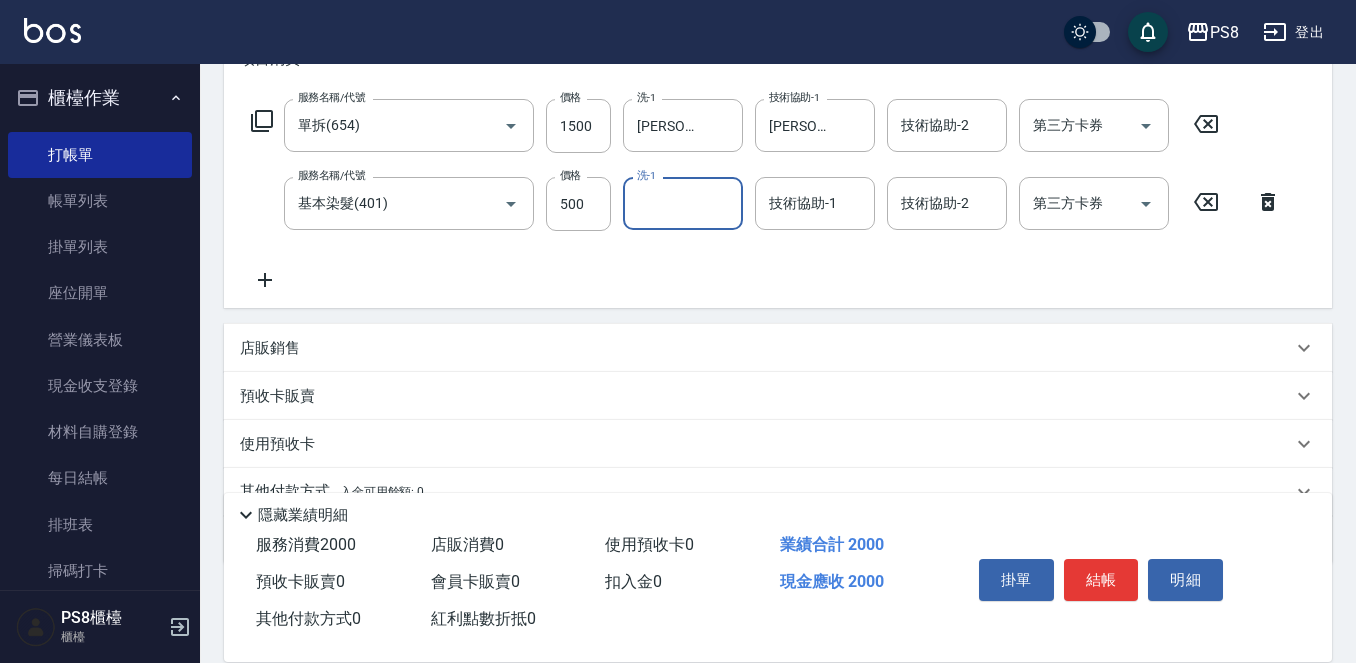 scroll, scrollTop: 390, scrollLeft: 0, axis: vertical 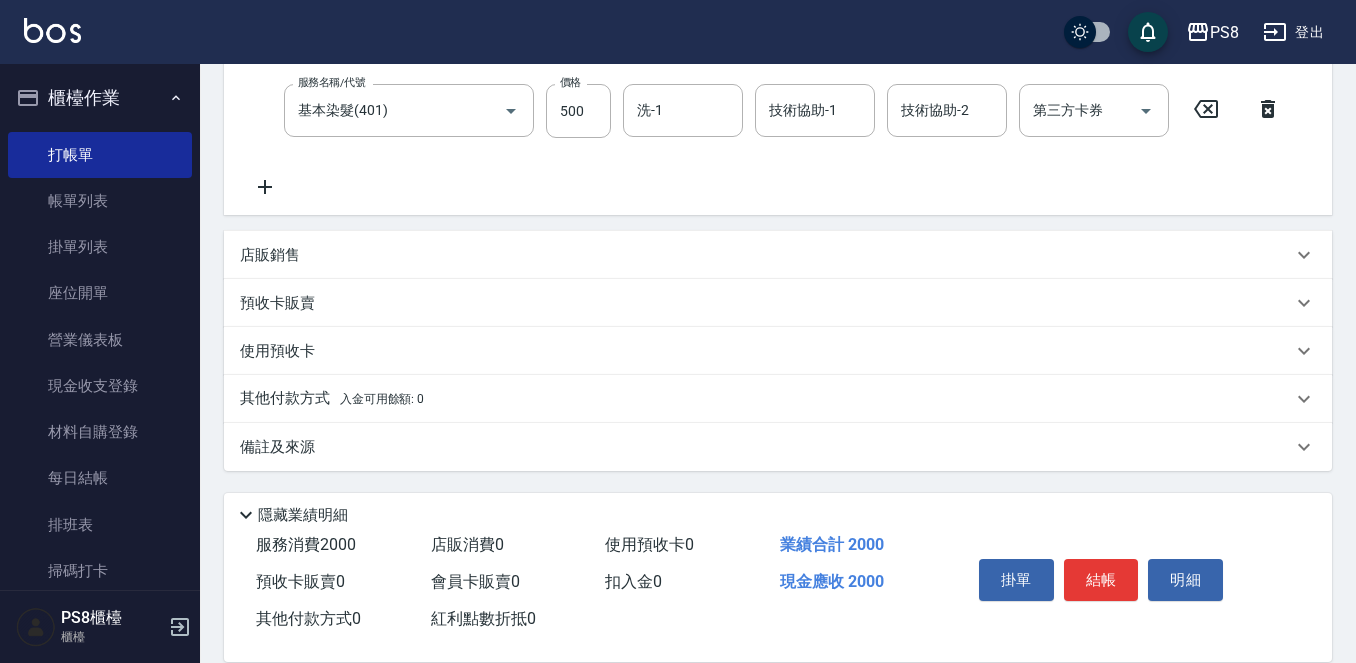 click on "其他付款方式 入金可用餘額: 0" at bounding box center [332, 399] 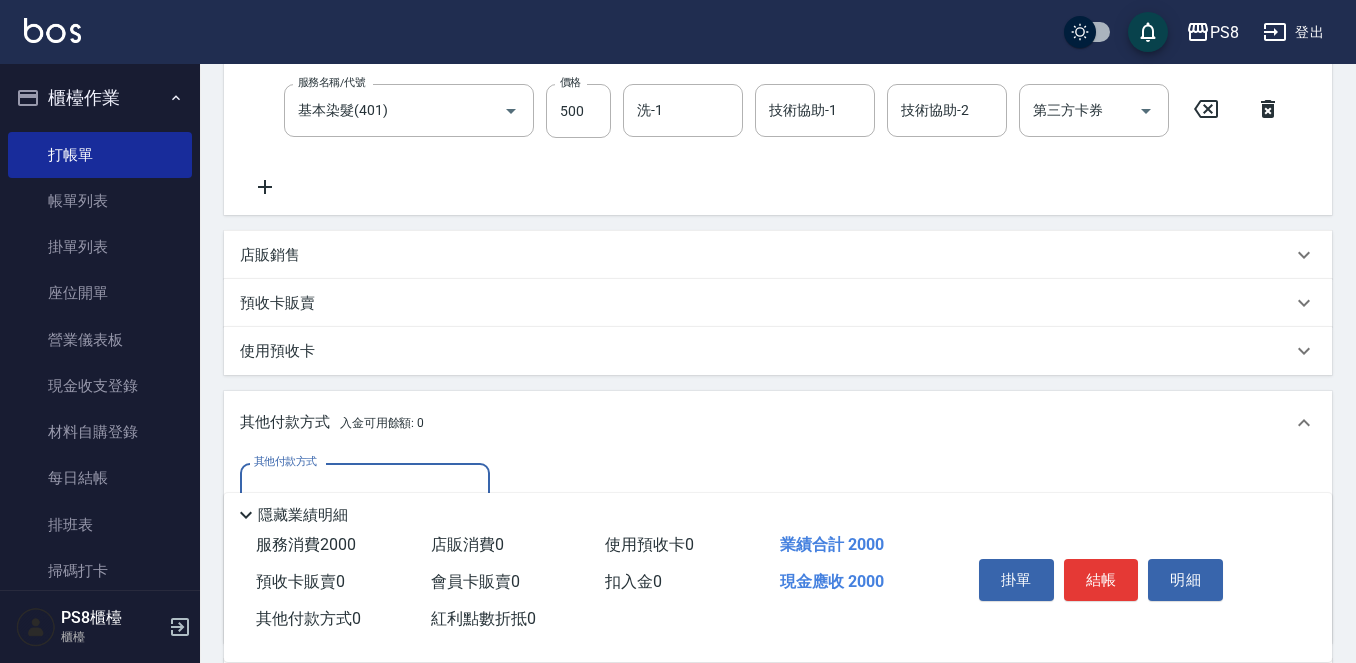 scroll, scrollTop: 0, scrollLeft: 0, axis: both 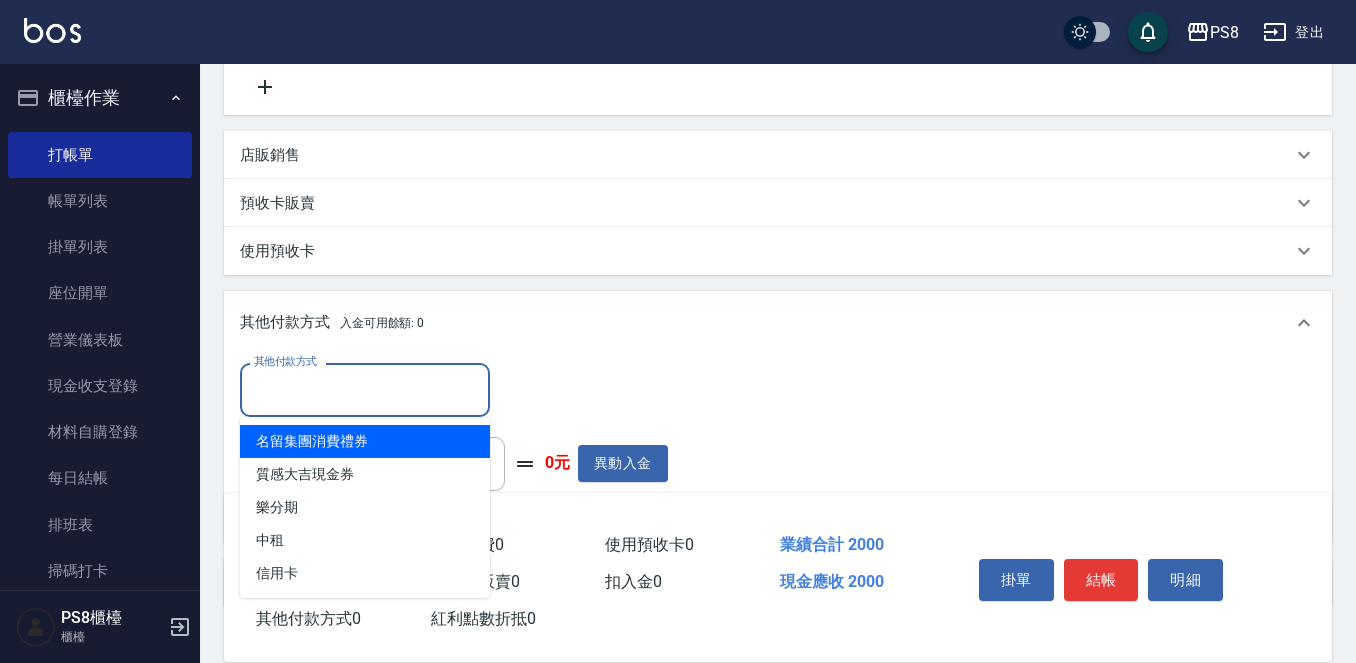 click on "其他付款方式" at bounding box center (365, 389) 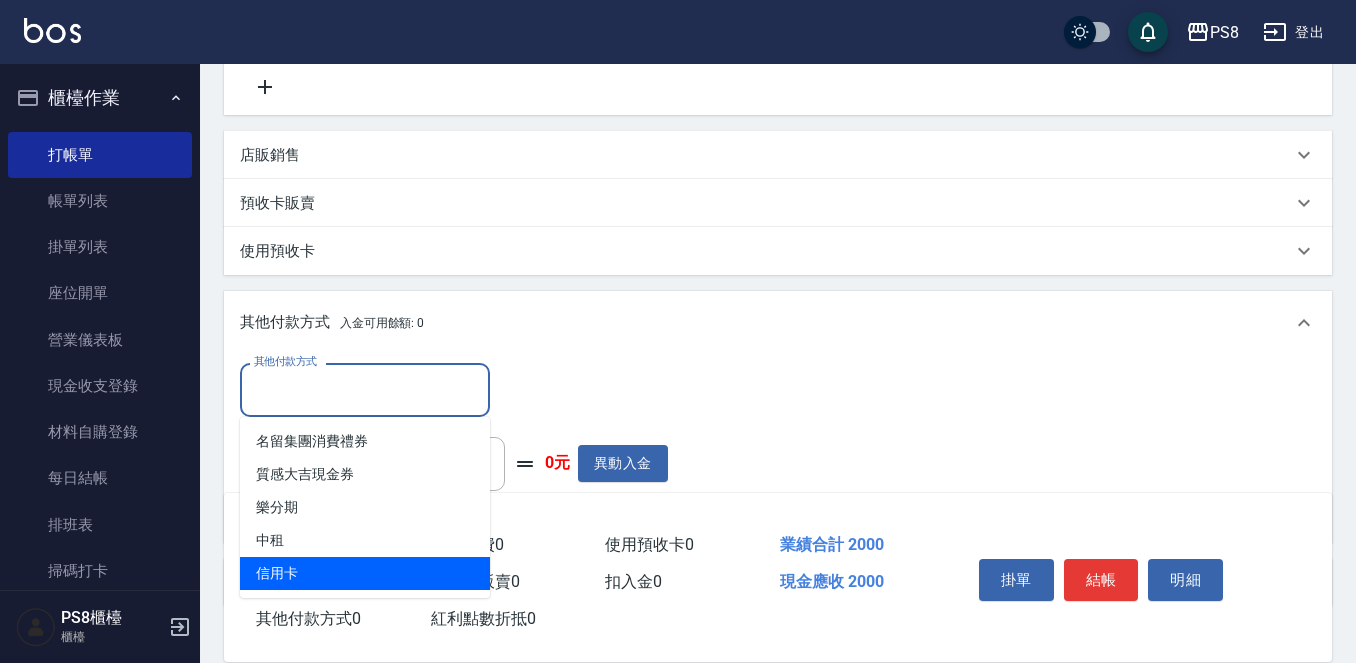 click on "信用卡" at bounding box center [365, 573] 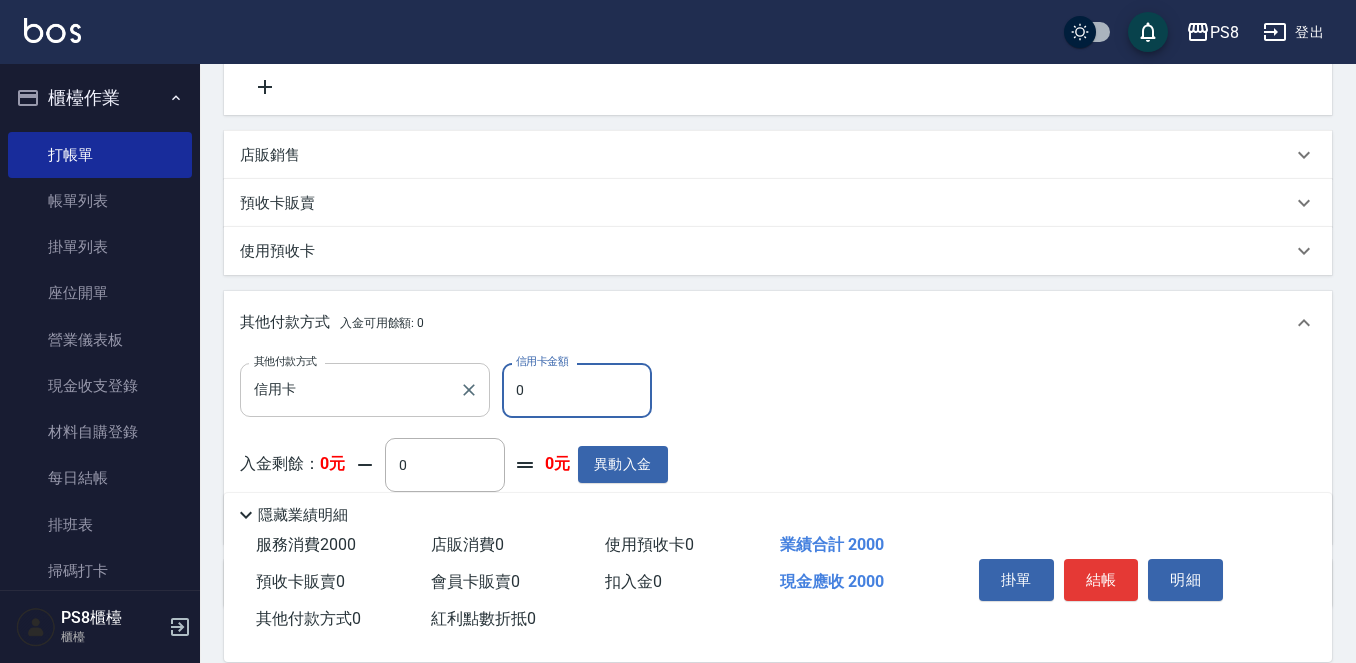 drag, startPoint x: 571, startPoint y: 411, endPoint x: 439, endPoint y: 382, distance: 135.14807 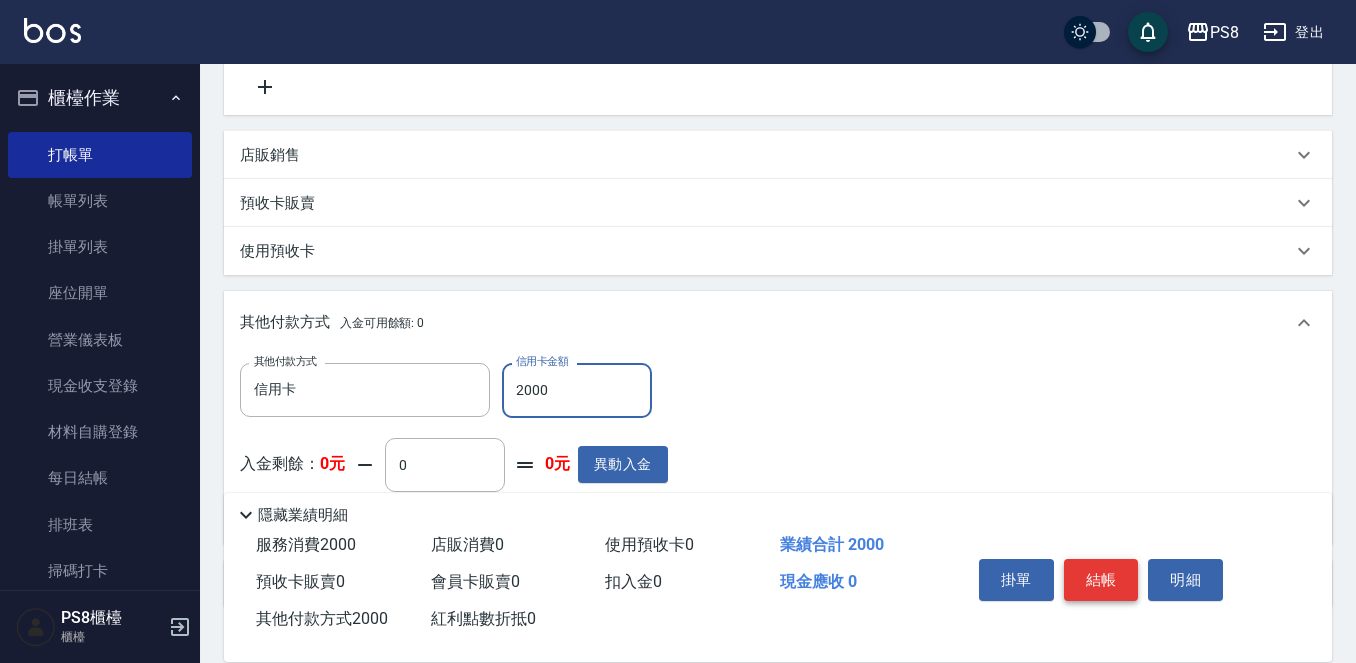 type on "2000" 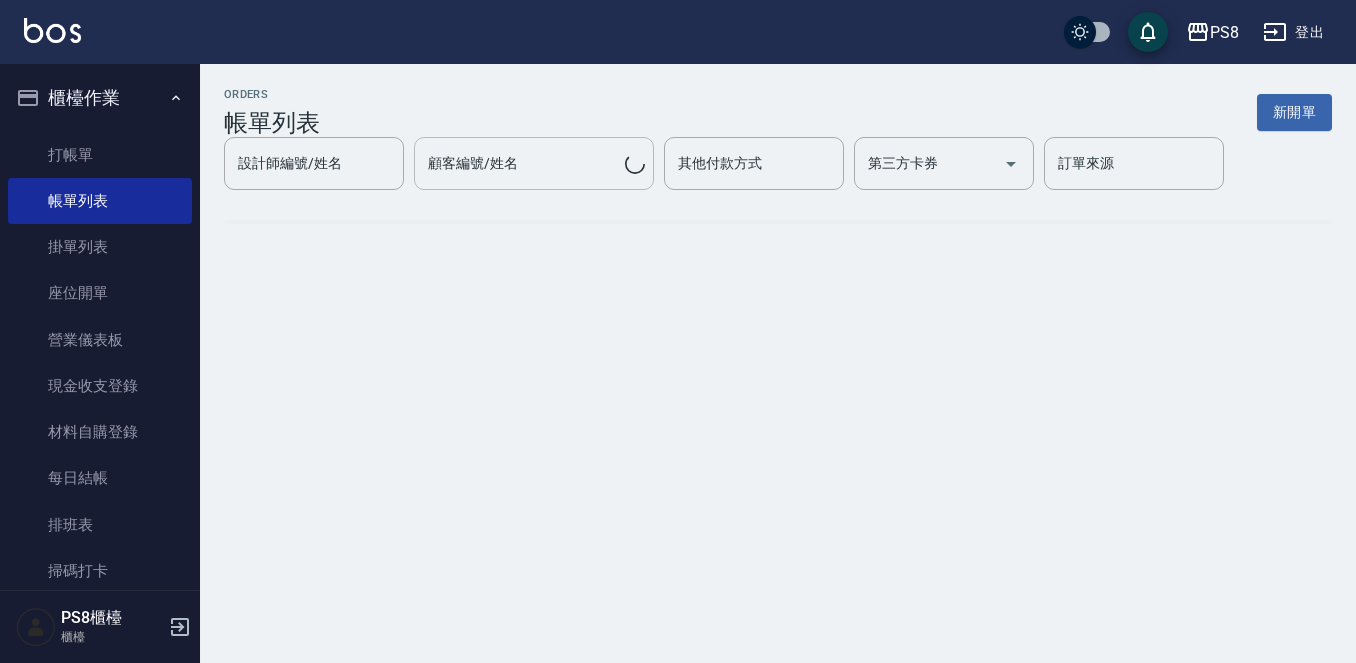 scroll, scrollTop: 0, scrollLeft: 0, axis: both 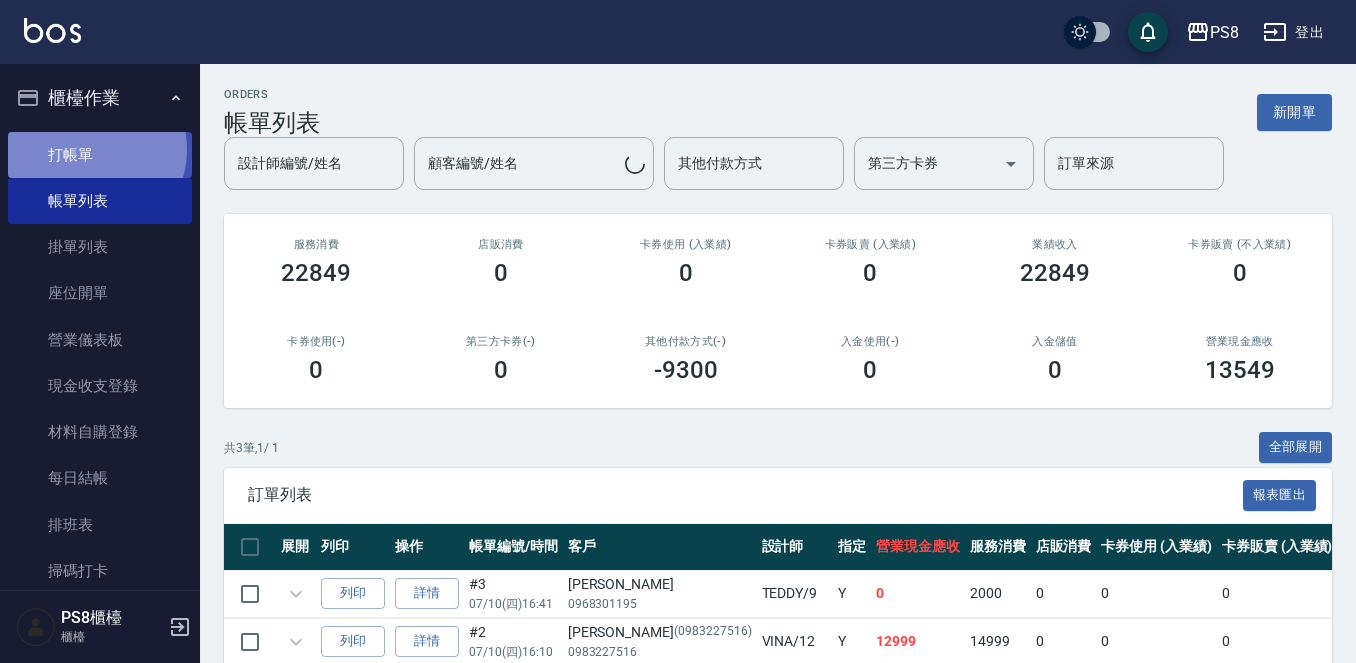 click on "打帳單" at bounding box center (100, 155) 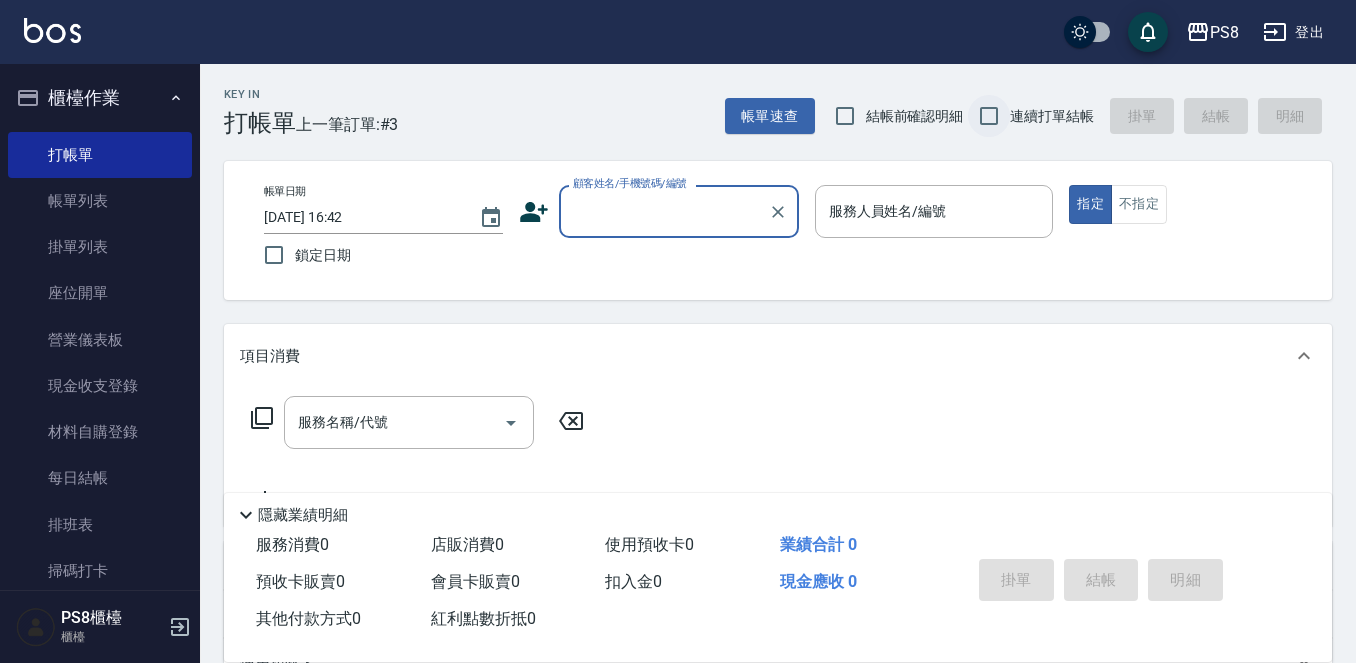 click on "連續打單結帳" at bounding box center (989, 116) 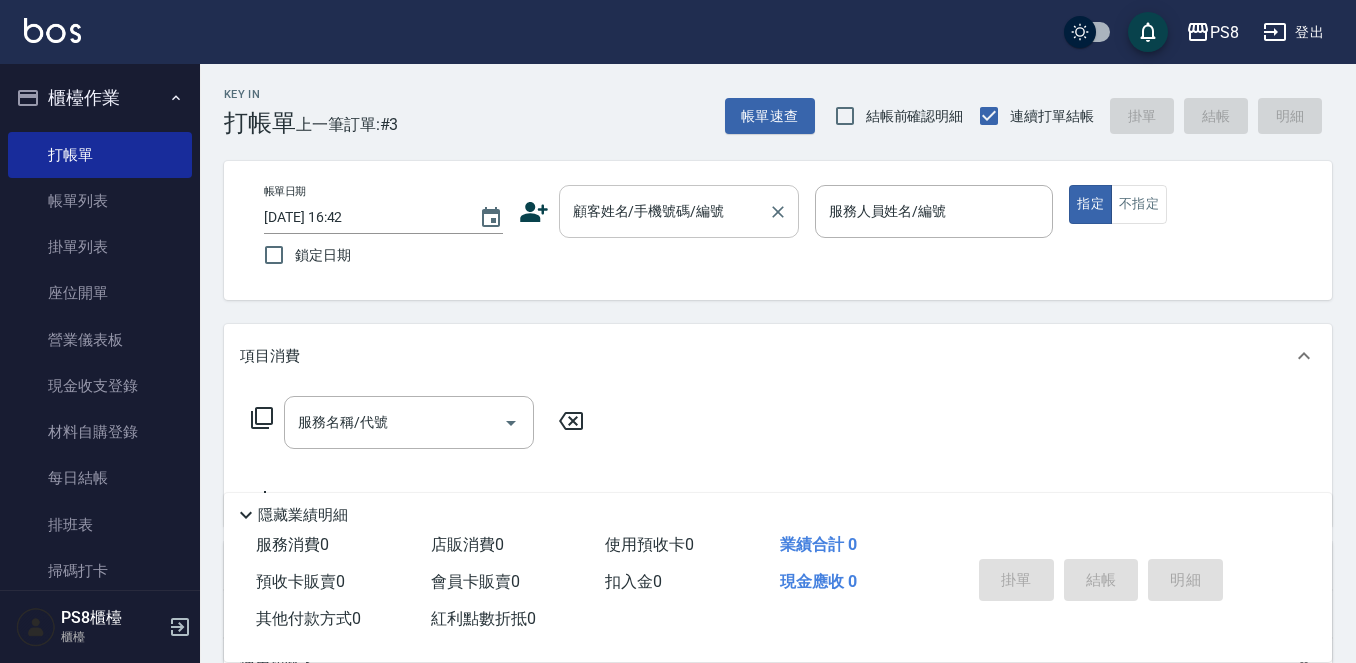click on "顧客姓名/手機號碼/編號" at bounding box center (679, 211) 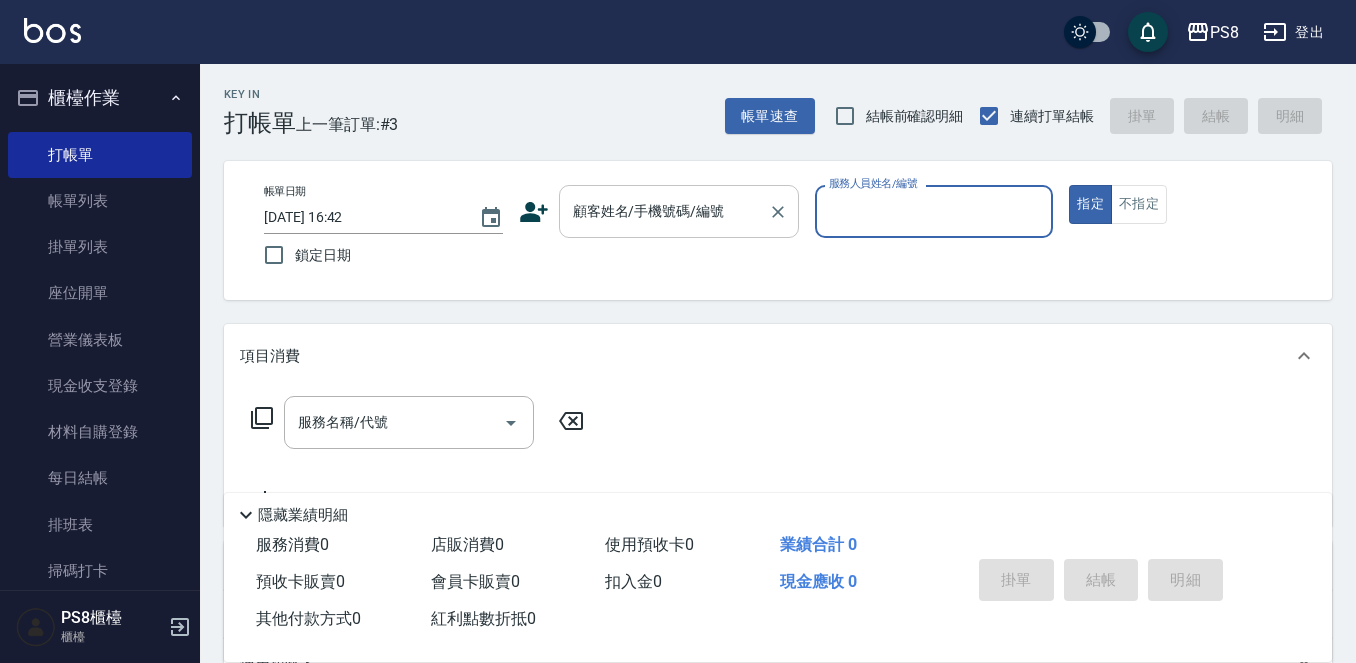 click on "顧客姓名/手機號碼/編號" at bounding box center (679, 211) 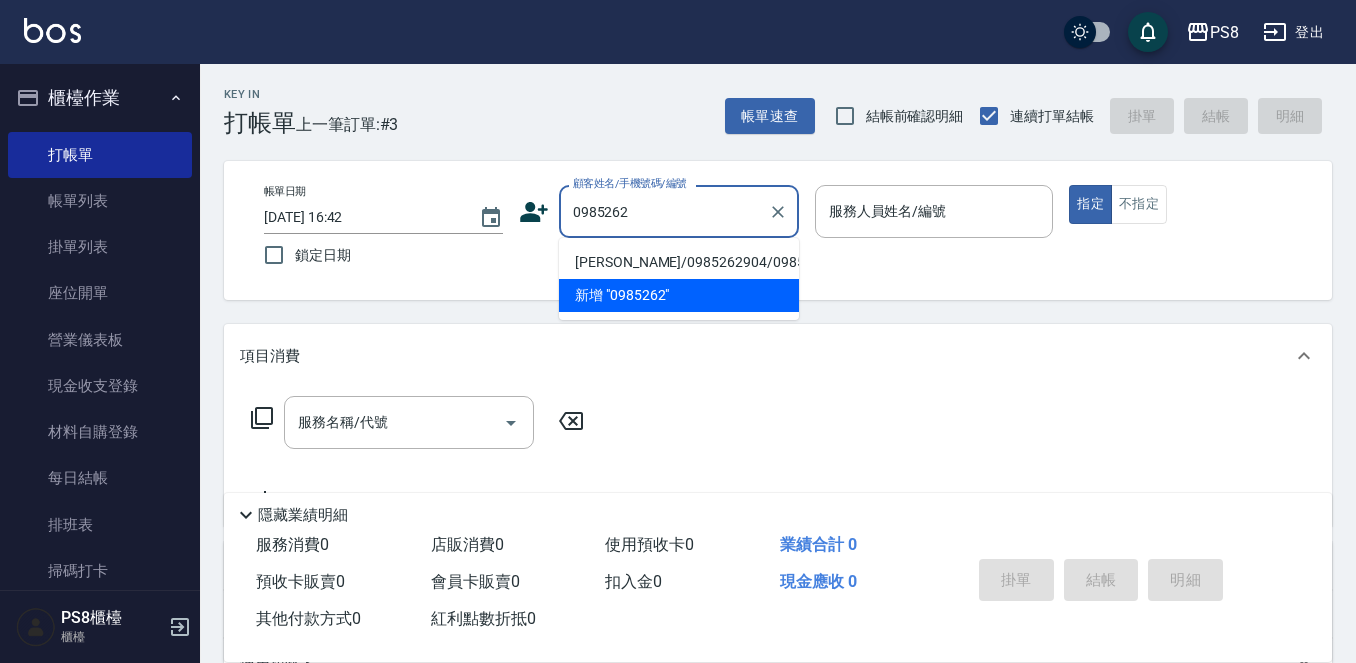 click on "胡淑雲/0985262904/0985262904." at bounding box center (679, 262) 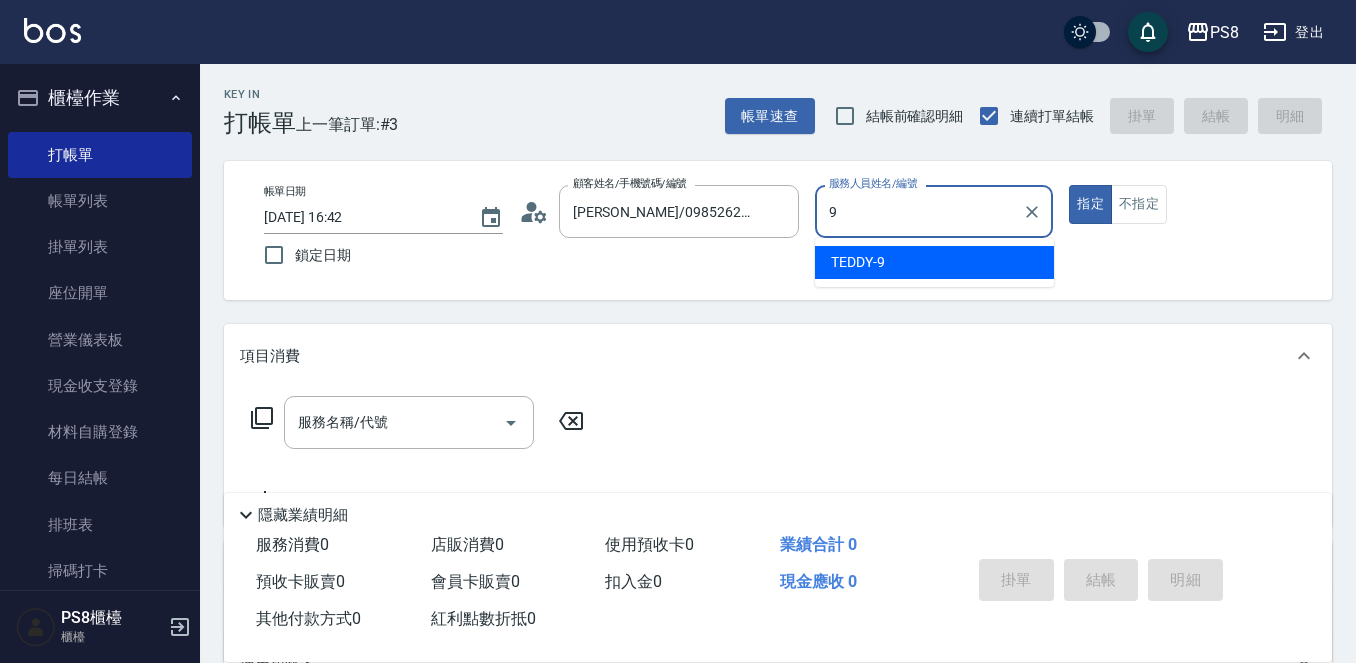 type on "9" 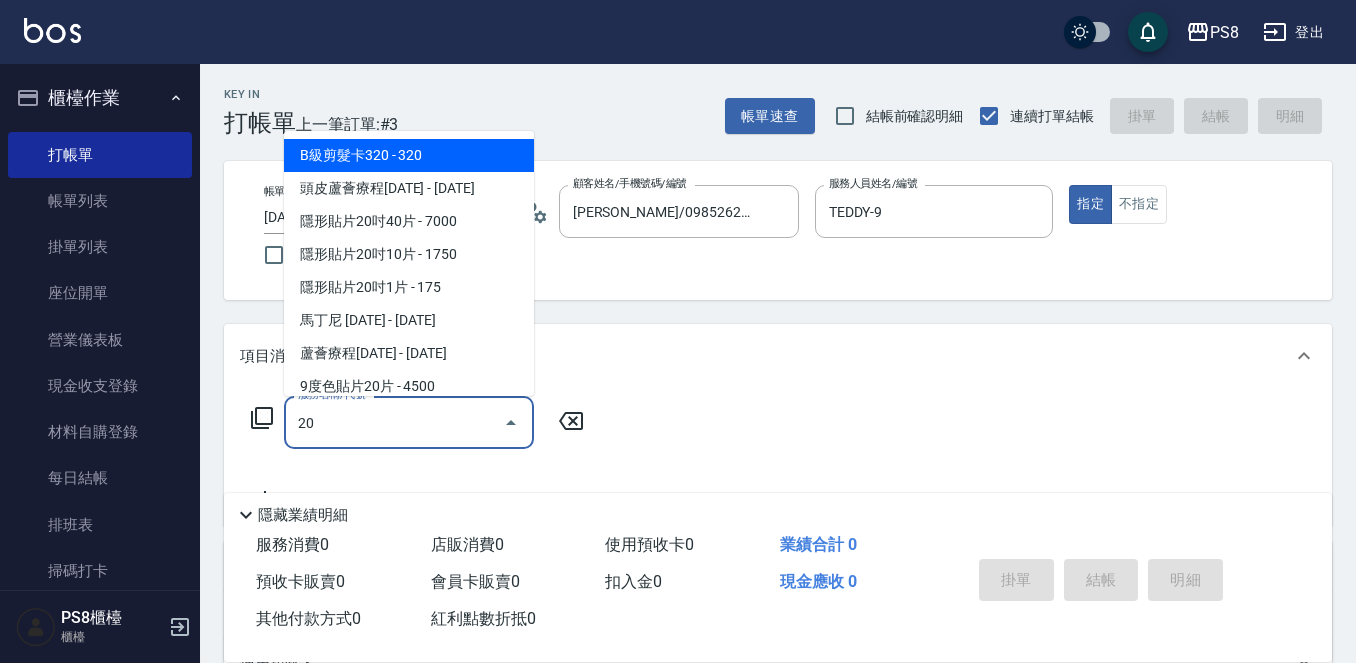 type on "2" 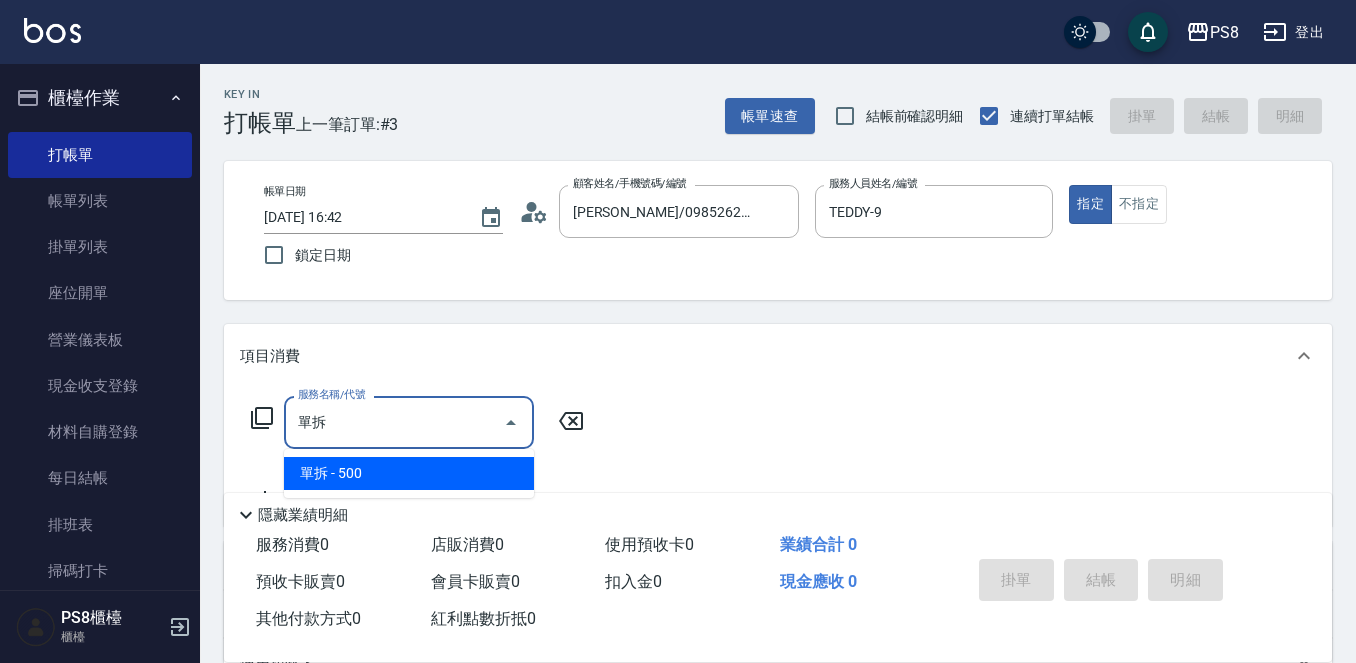click on "單拆 - 500" at bounding box center (409, 473) 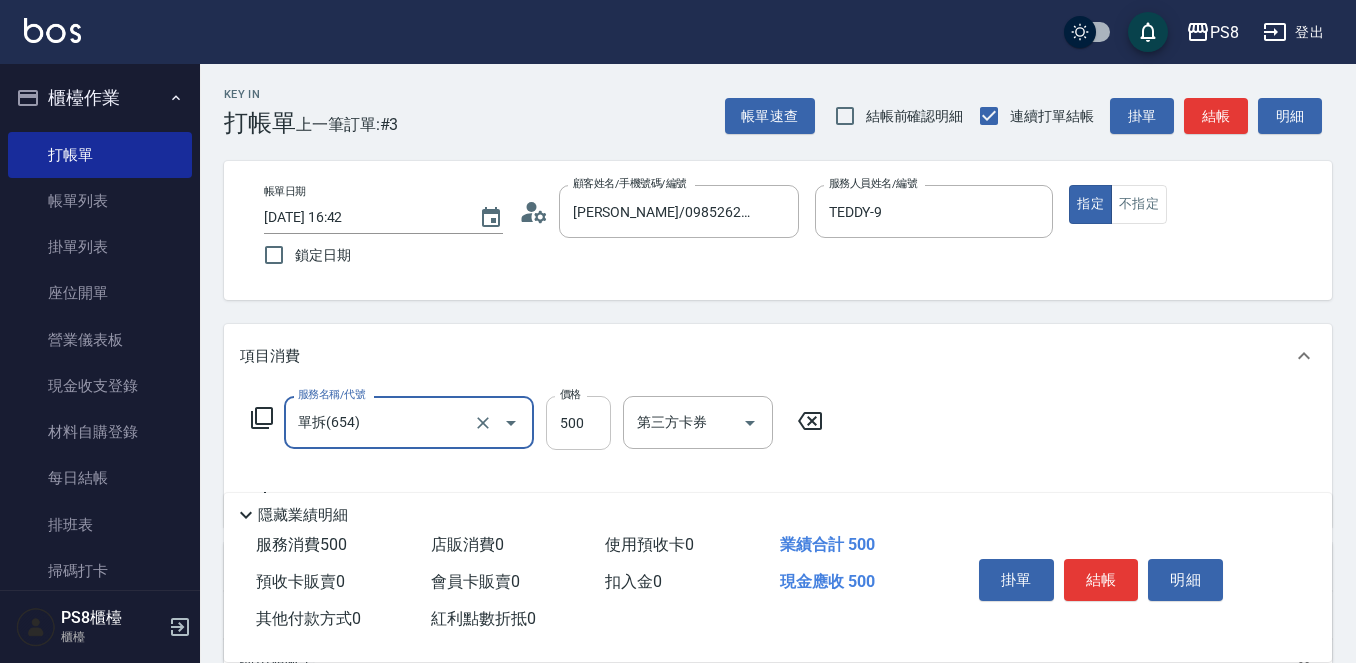 type on "單拆(654)" 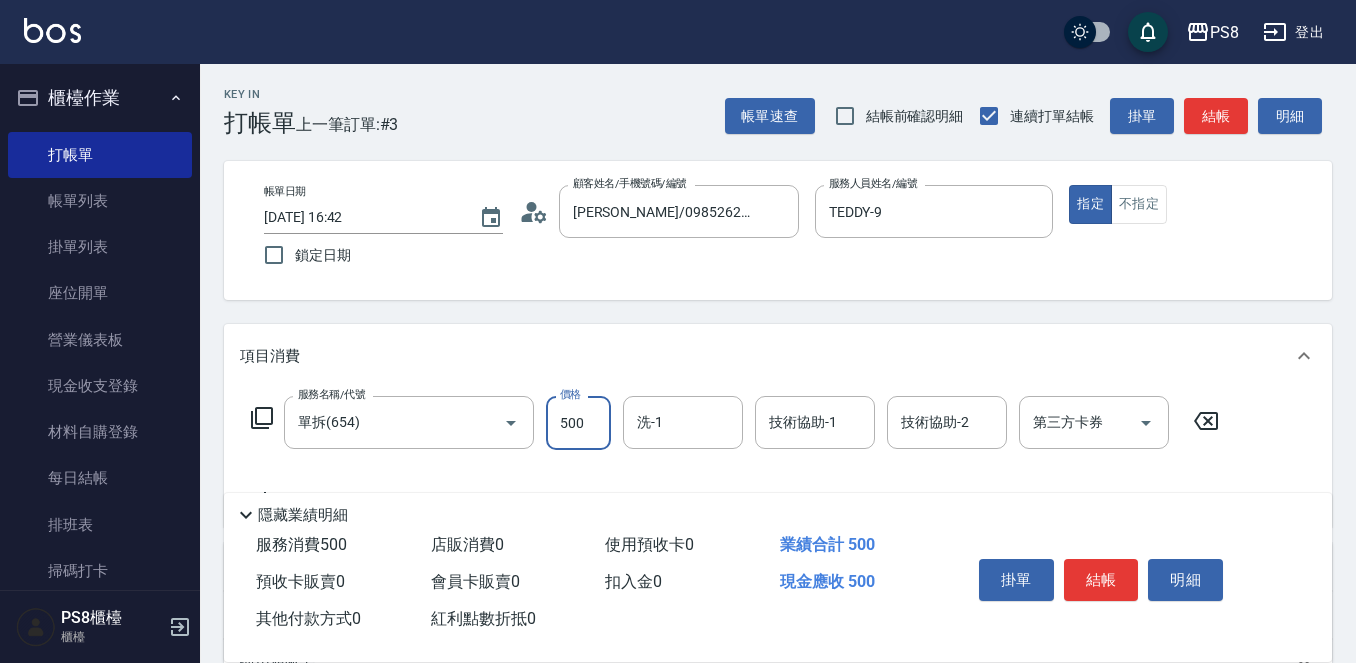 click on "500" at bounding box center [578, 423] 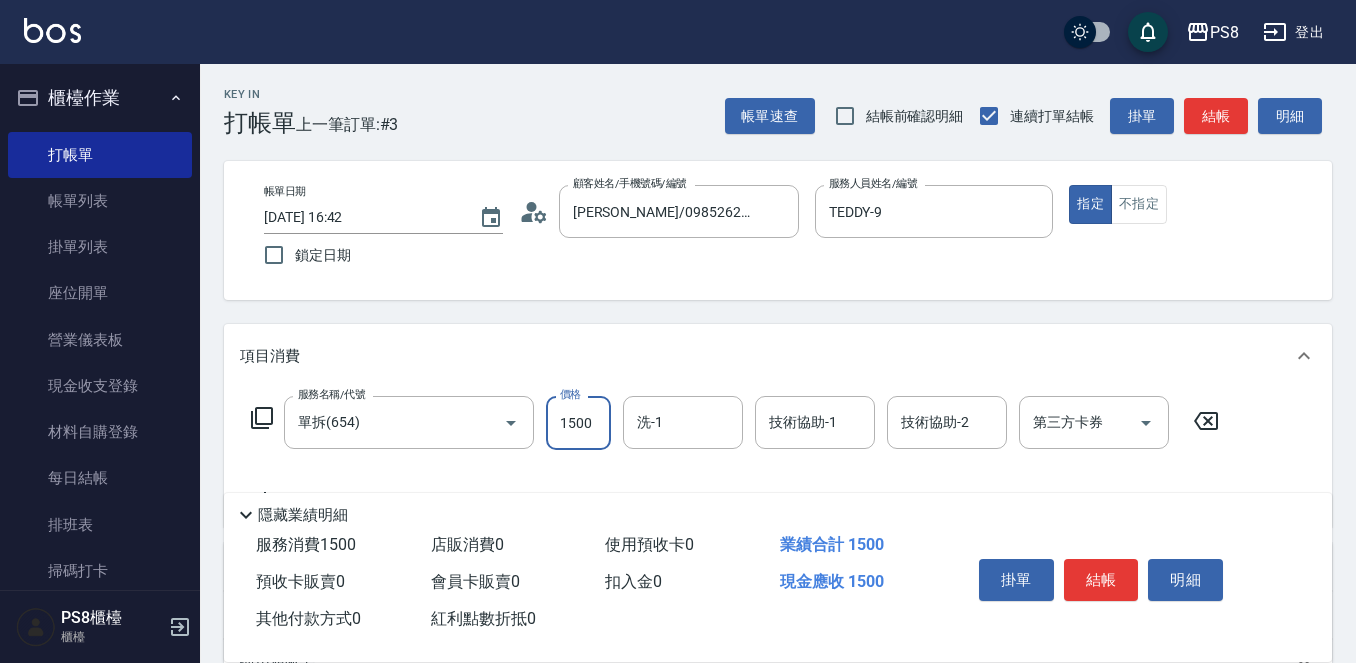type on "1500" 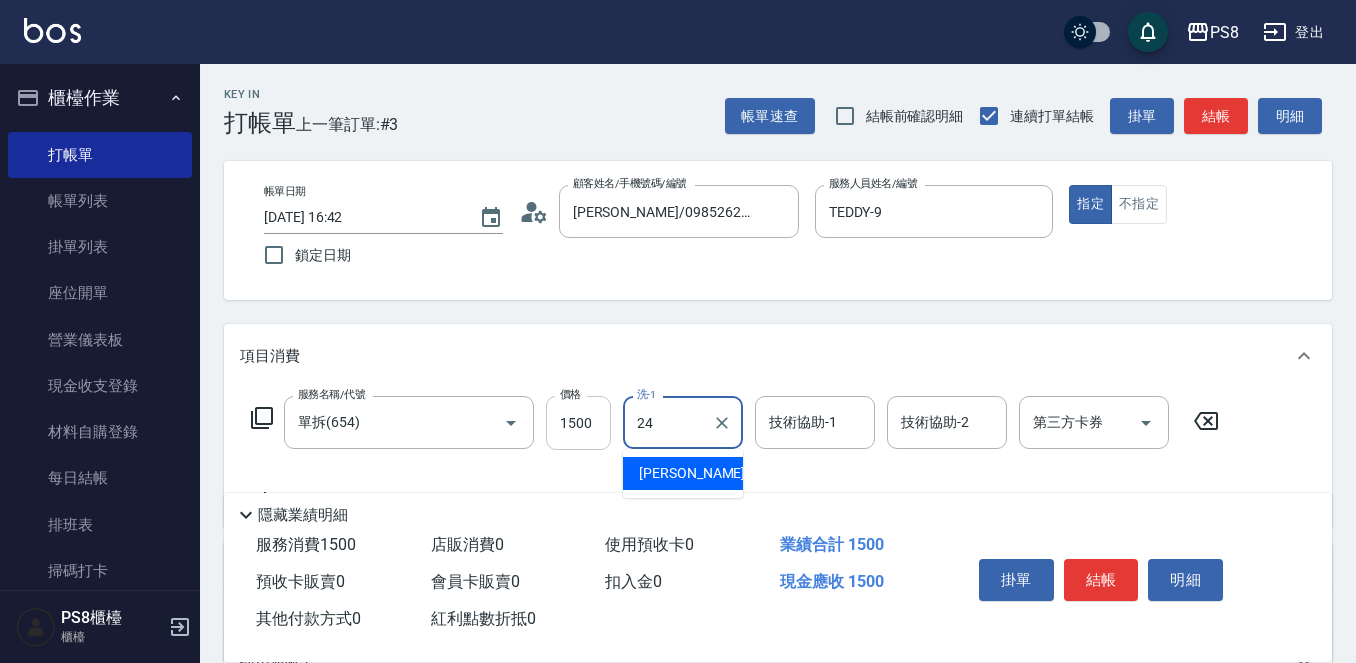 type on "婷婷-24" 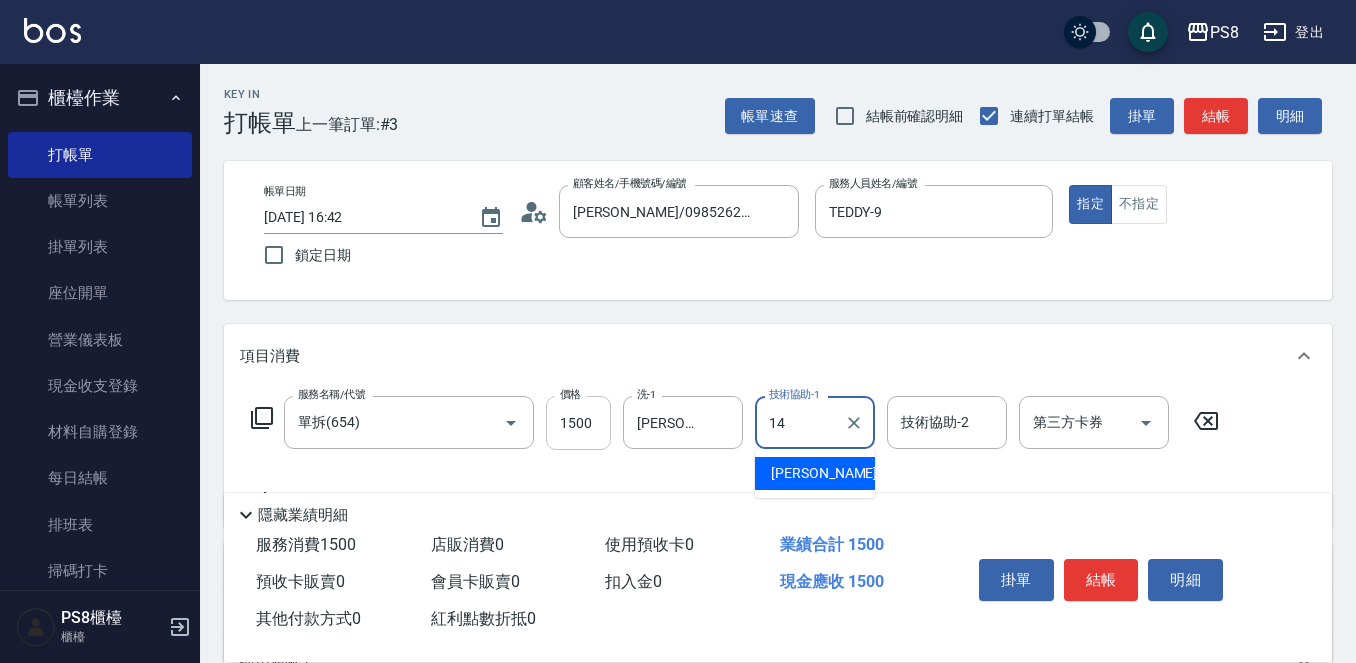 type on "Joan-14" 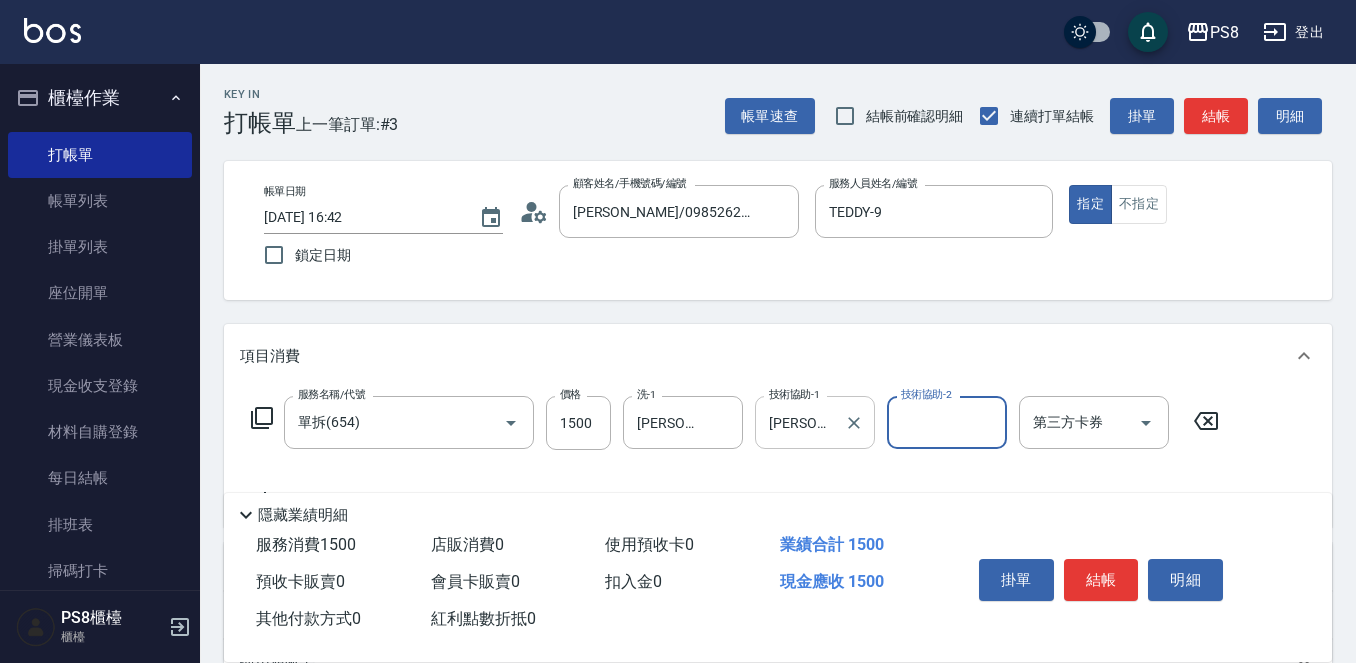 click on "Joan-14 技術協助-1" at bounding box center [815, 422] 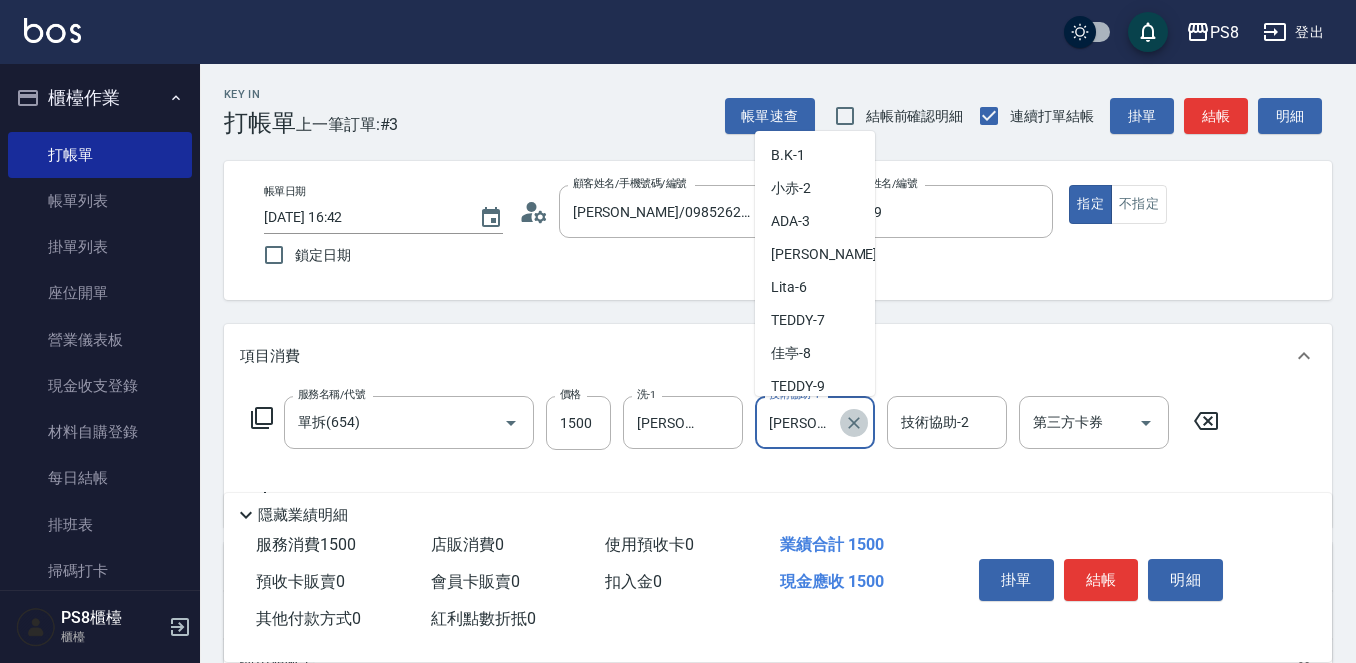 click 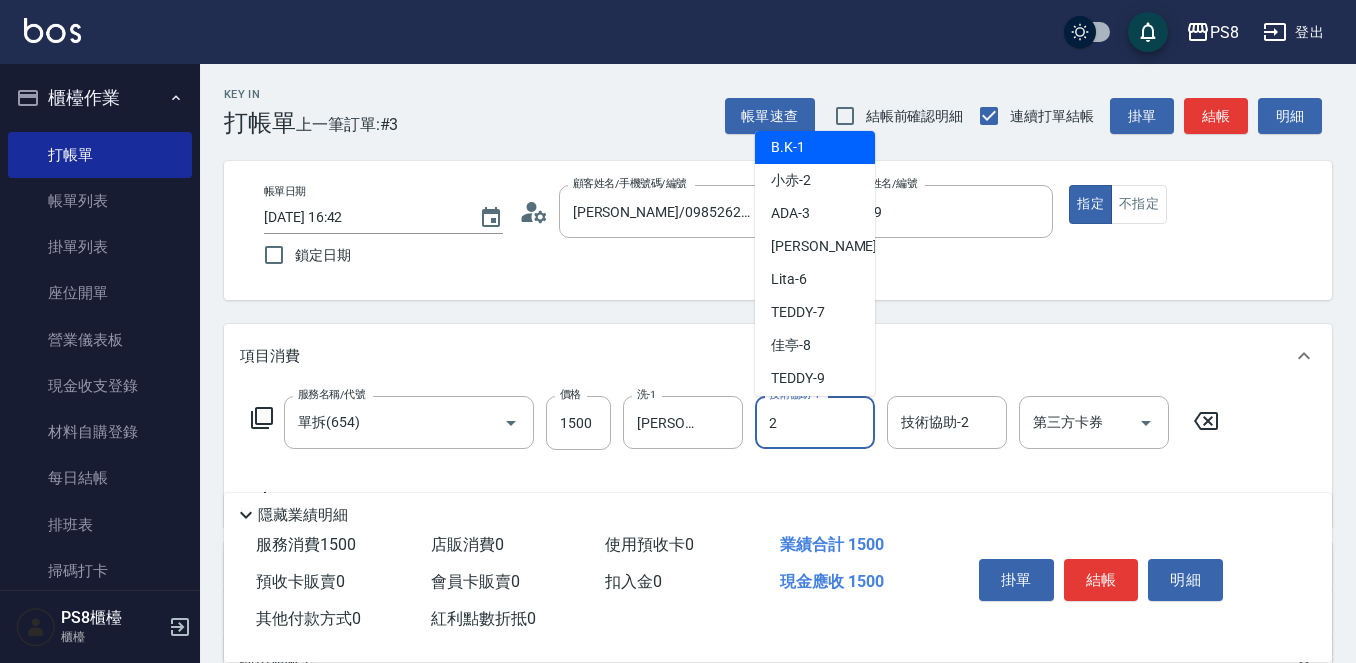 scroll, scrollTop: 0, scrollLeft: 0, axis: both 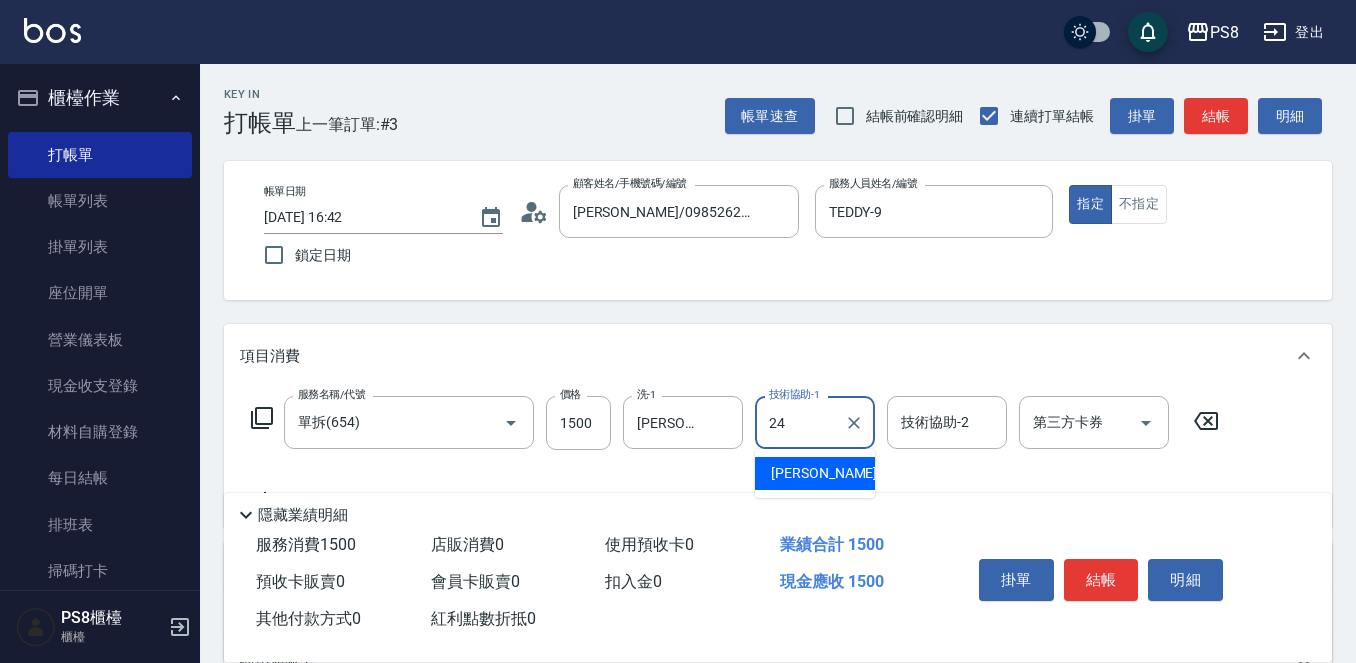 type on "婷婷-24" 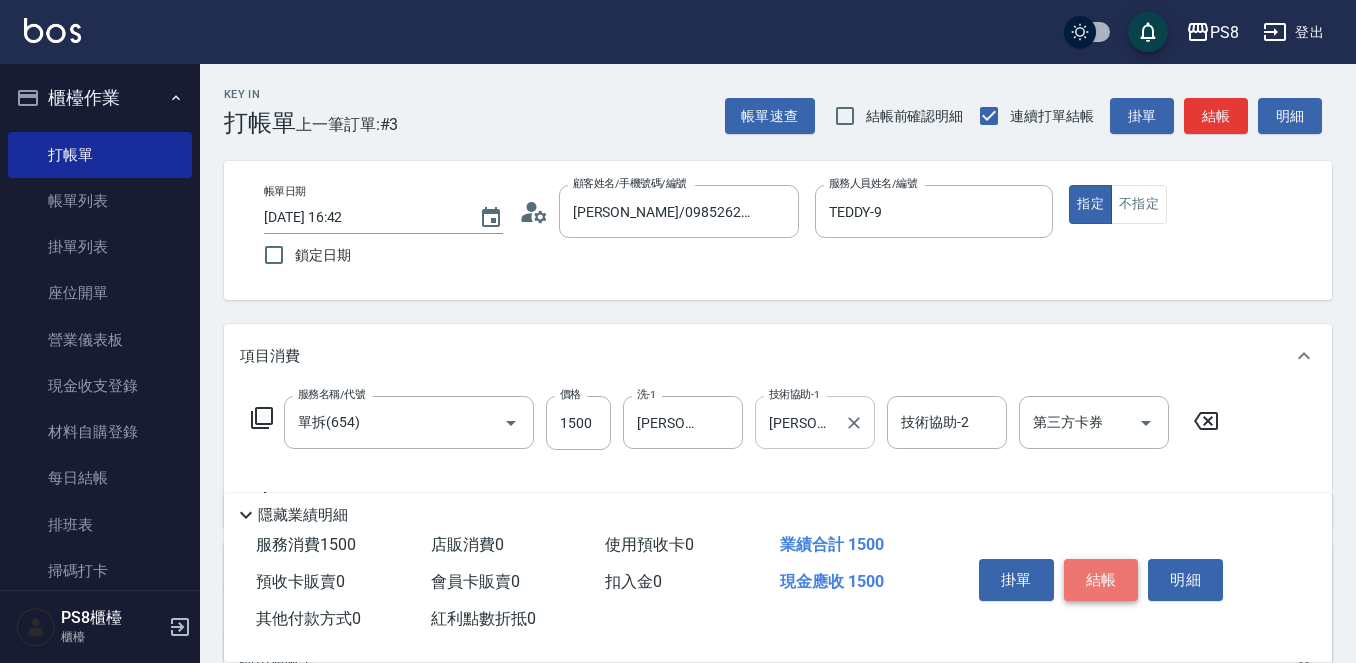 click on "結帳" at bounding box center [1101, 580] 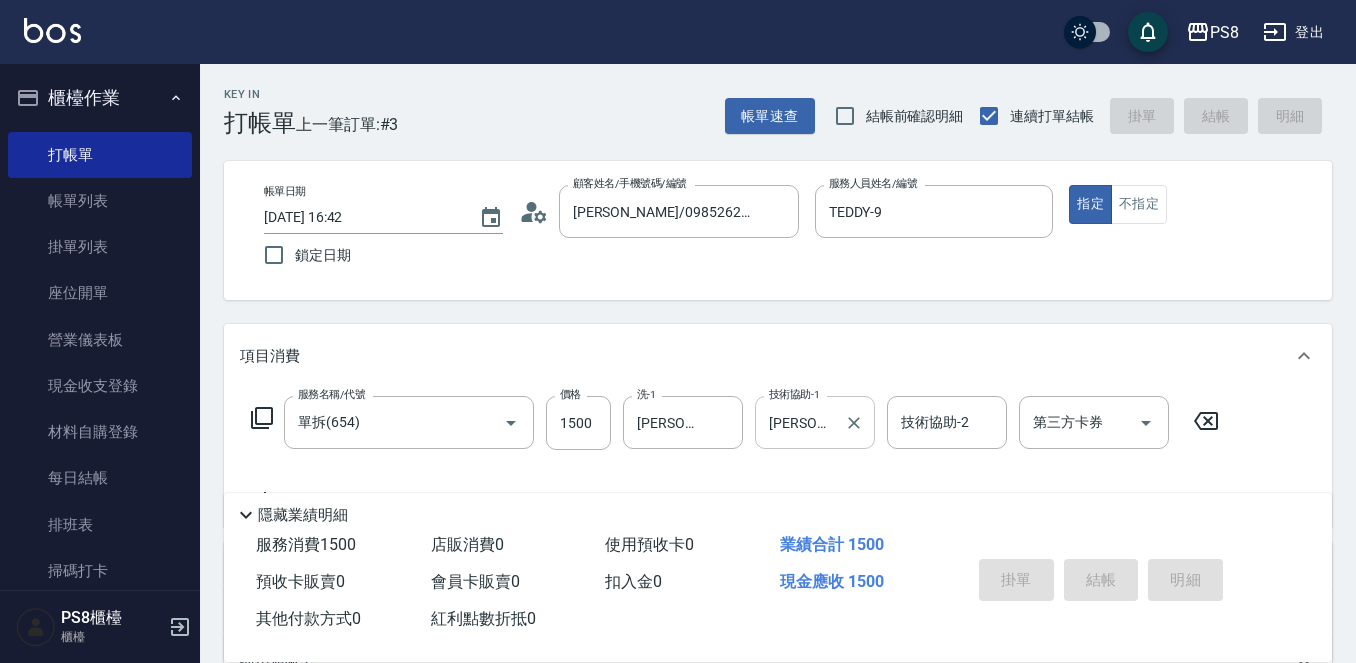 type on "2025/07/10 16:43" 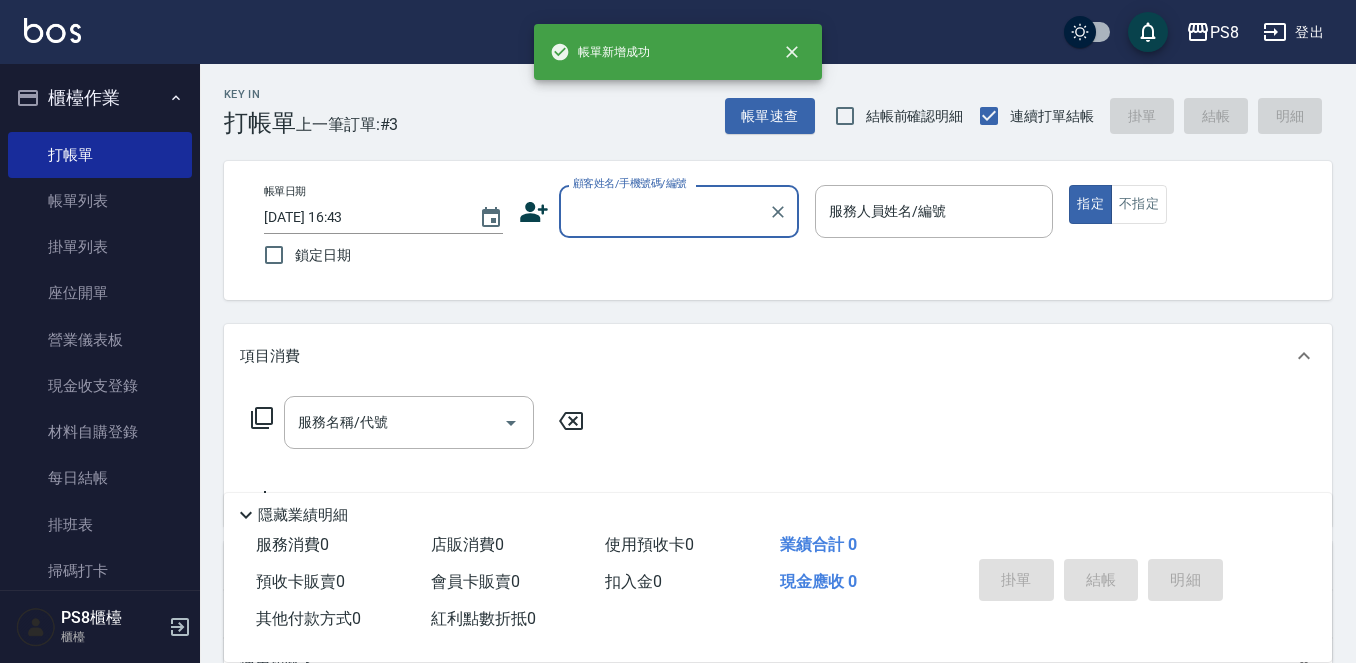 scroll, scrollTop: 0, scrollLeft: 0, axis: both 